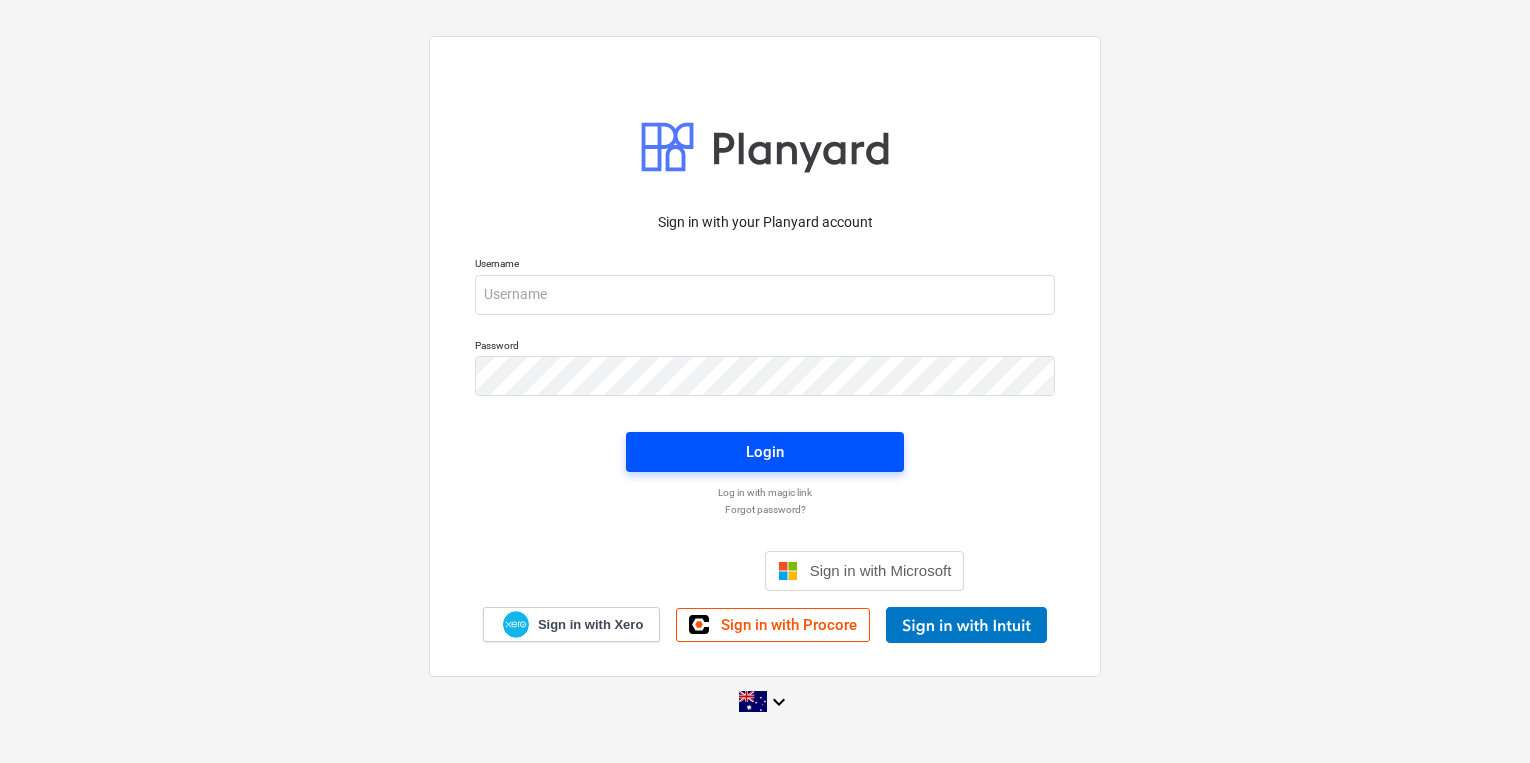 scroll, scrollTop: 0, scrollLeft: 0, axis: both 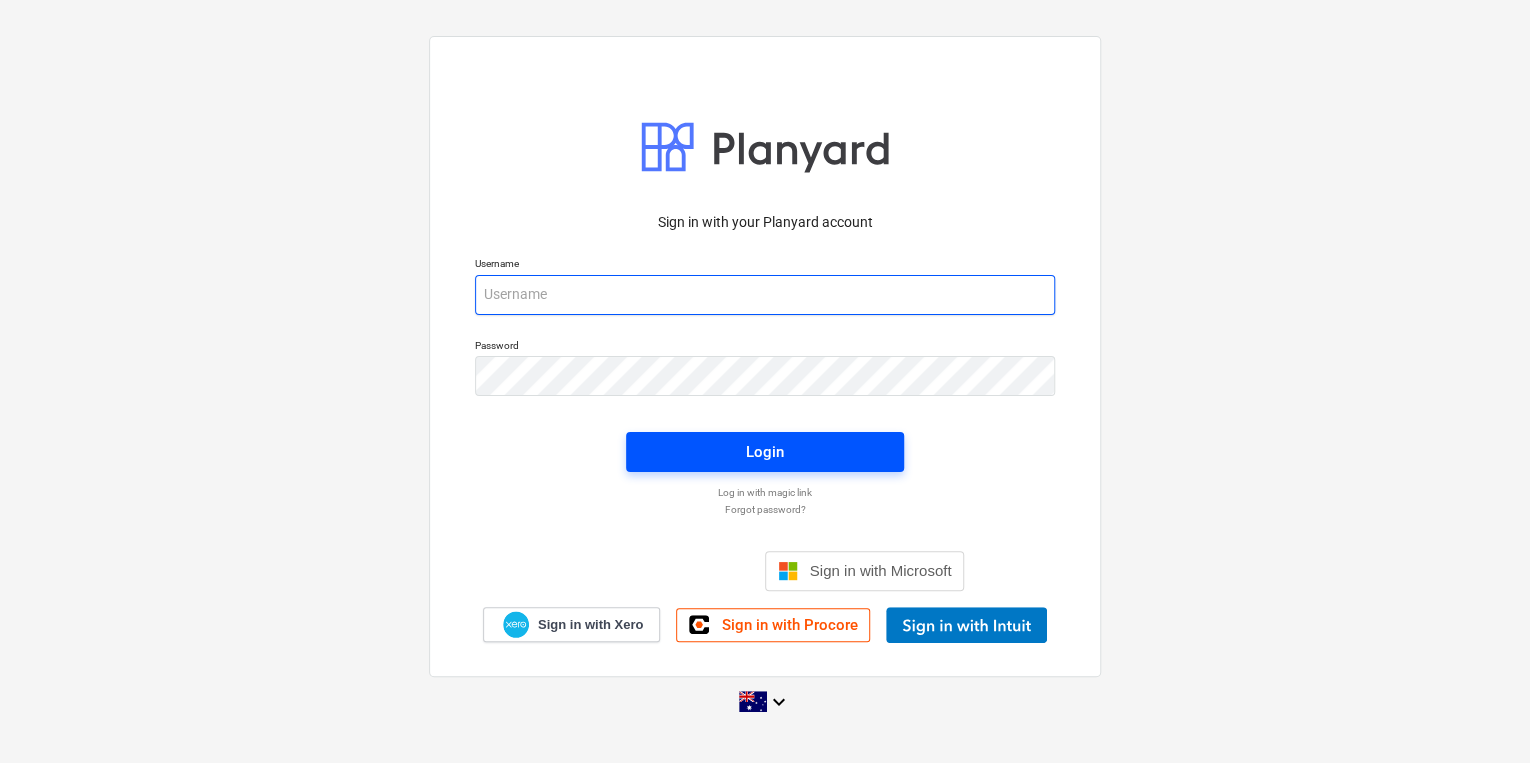 type on "[PERSON_NAME][EMAIL_ADDRESS][DOMAIN_NAME]" 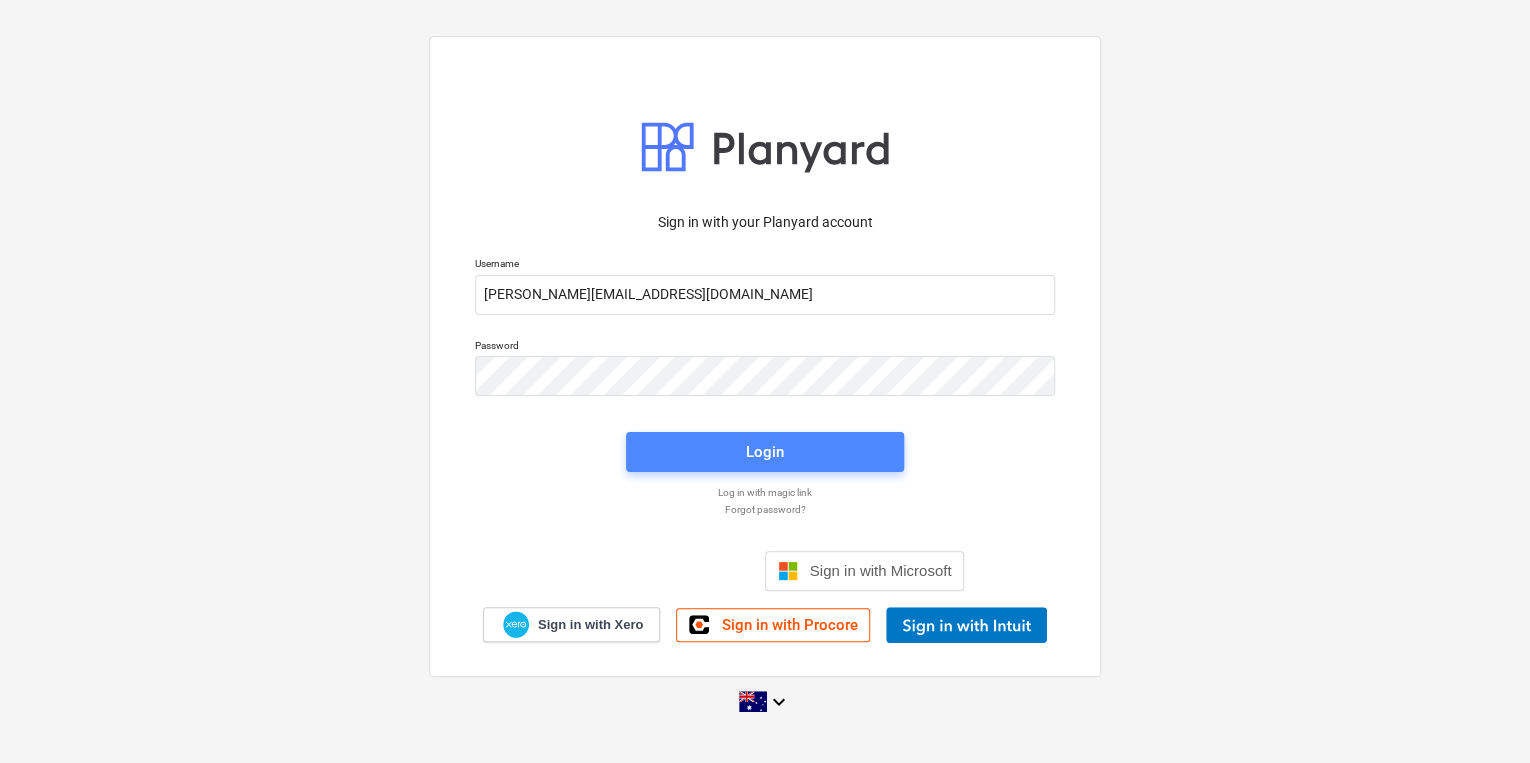 click on "Login" at bounding box center (765, 452) 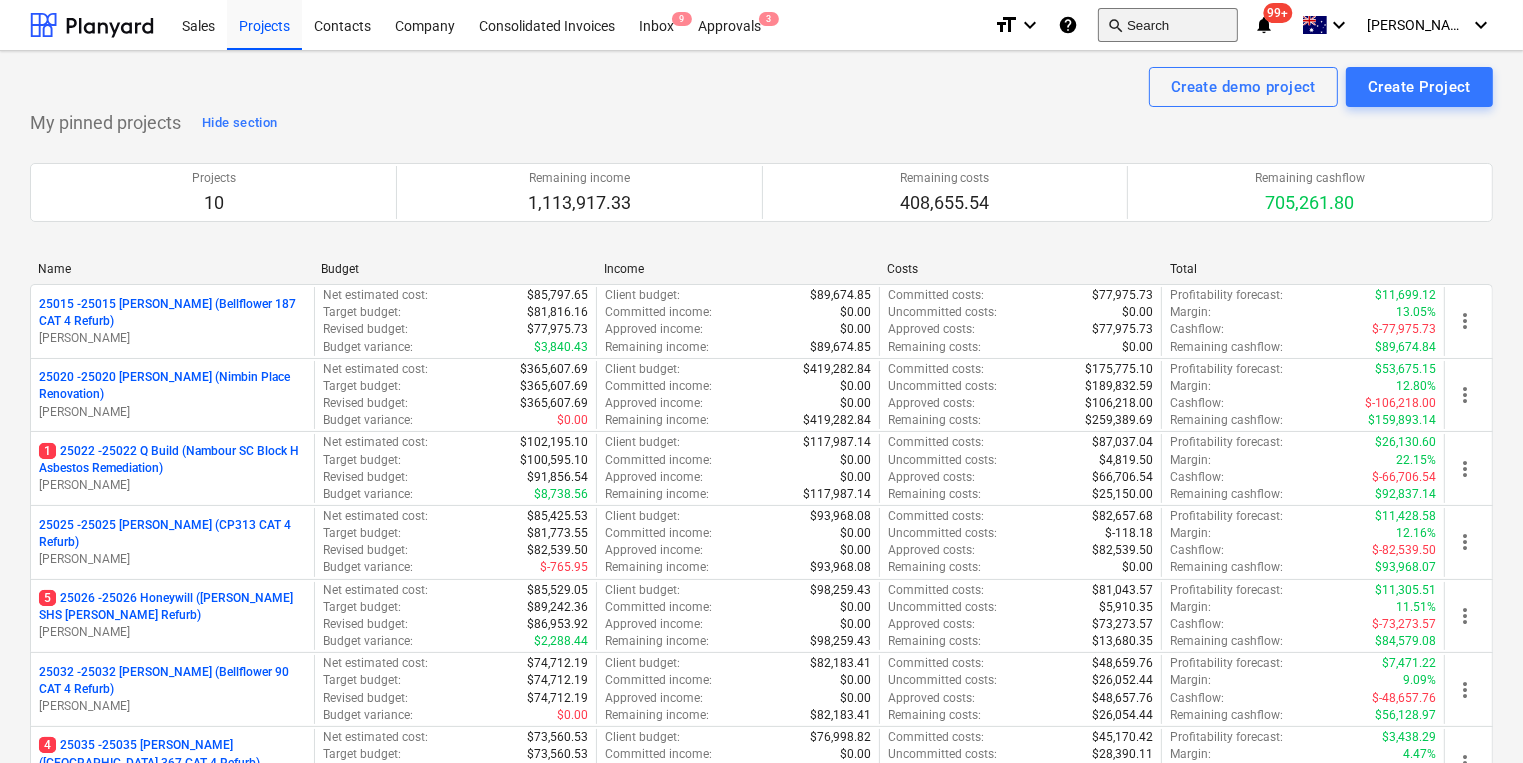 click on "search Search" at bounding box center [1168, 25] 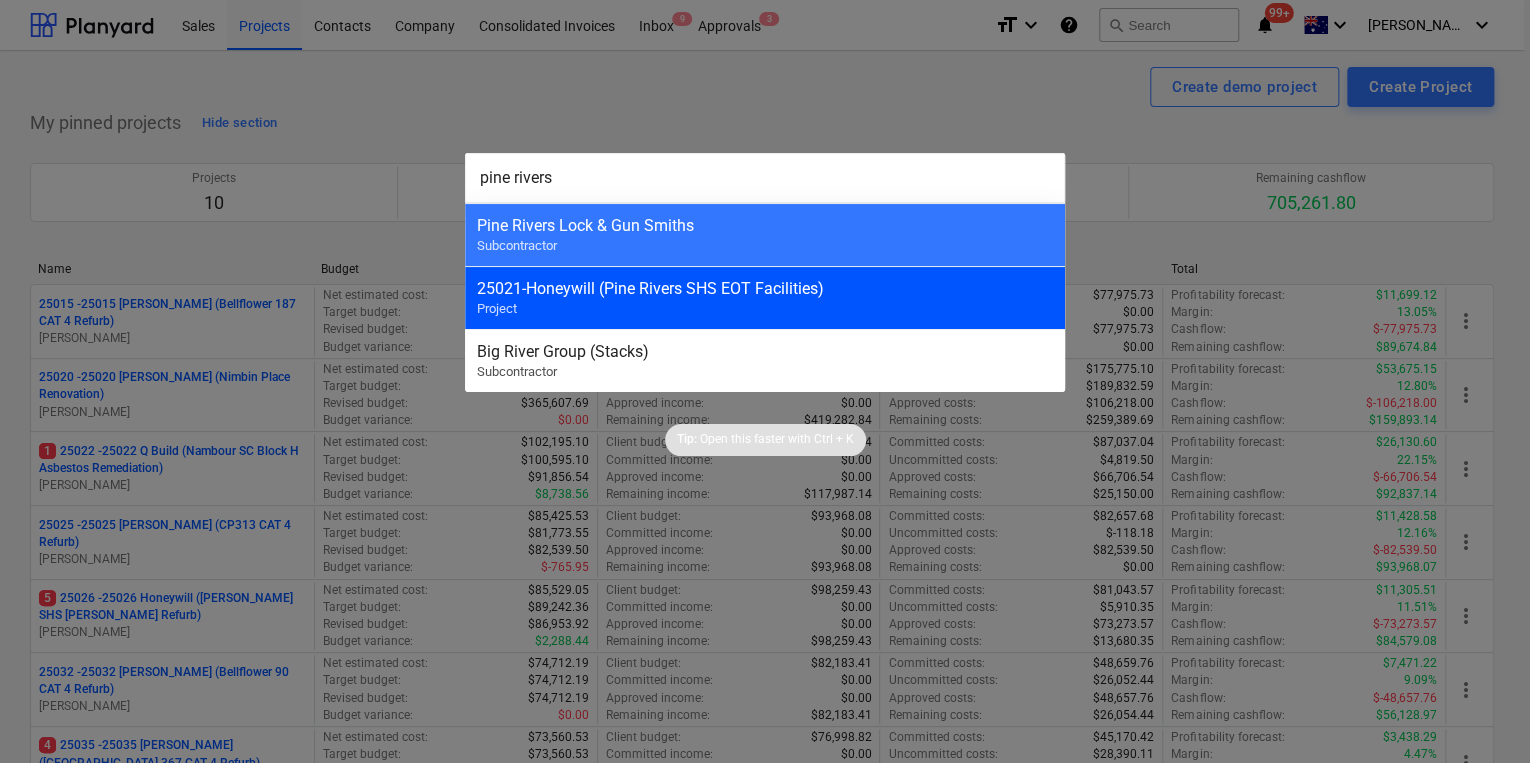 type on "pine rivers" 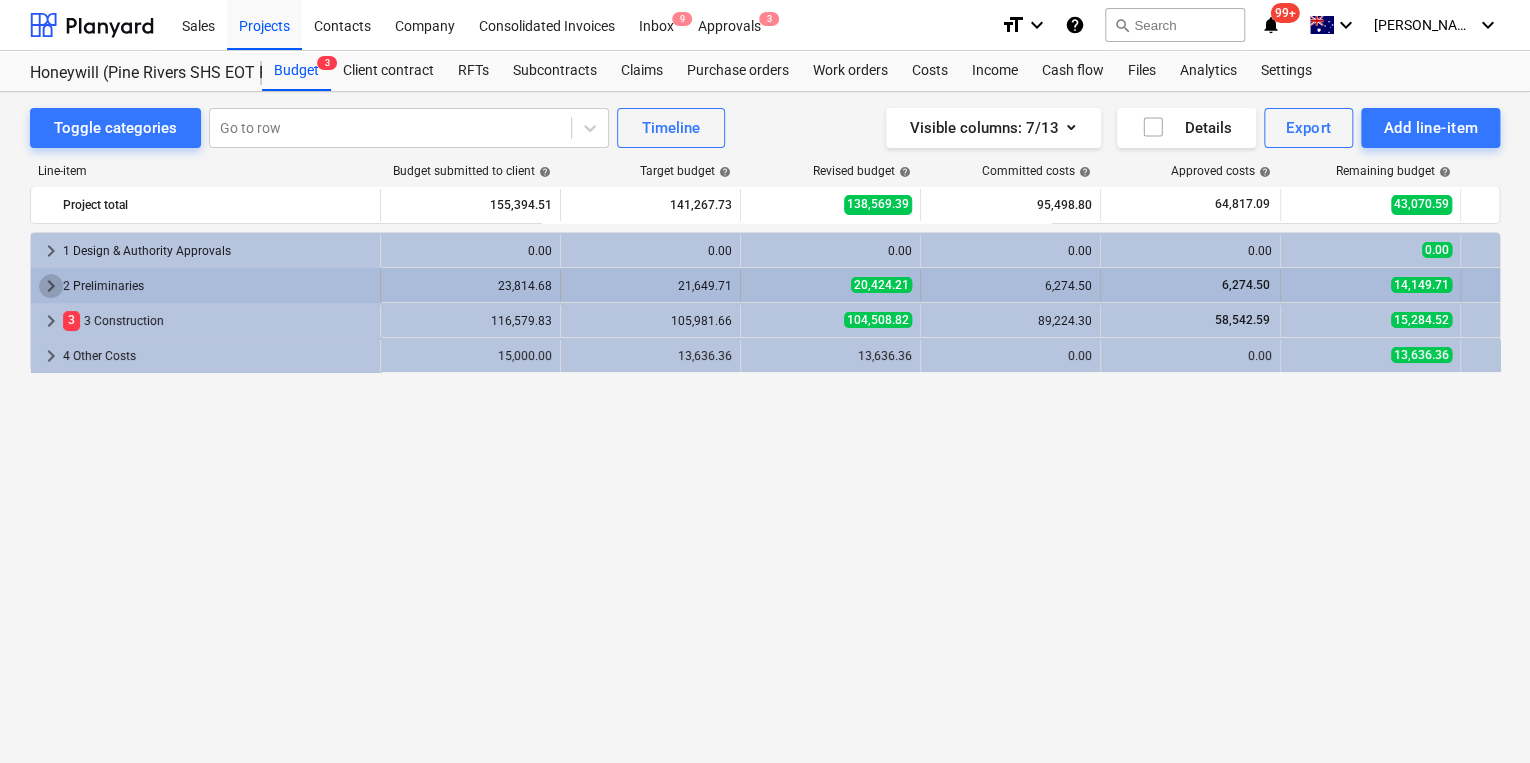 click on "keyboard_arrow_right" at bounding box center [51, 286] 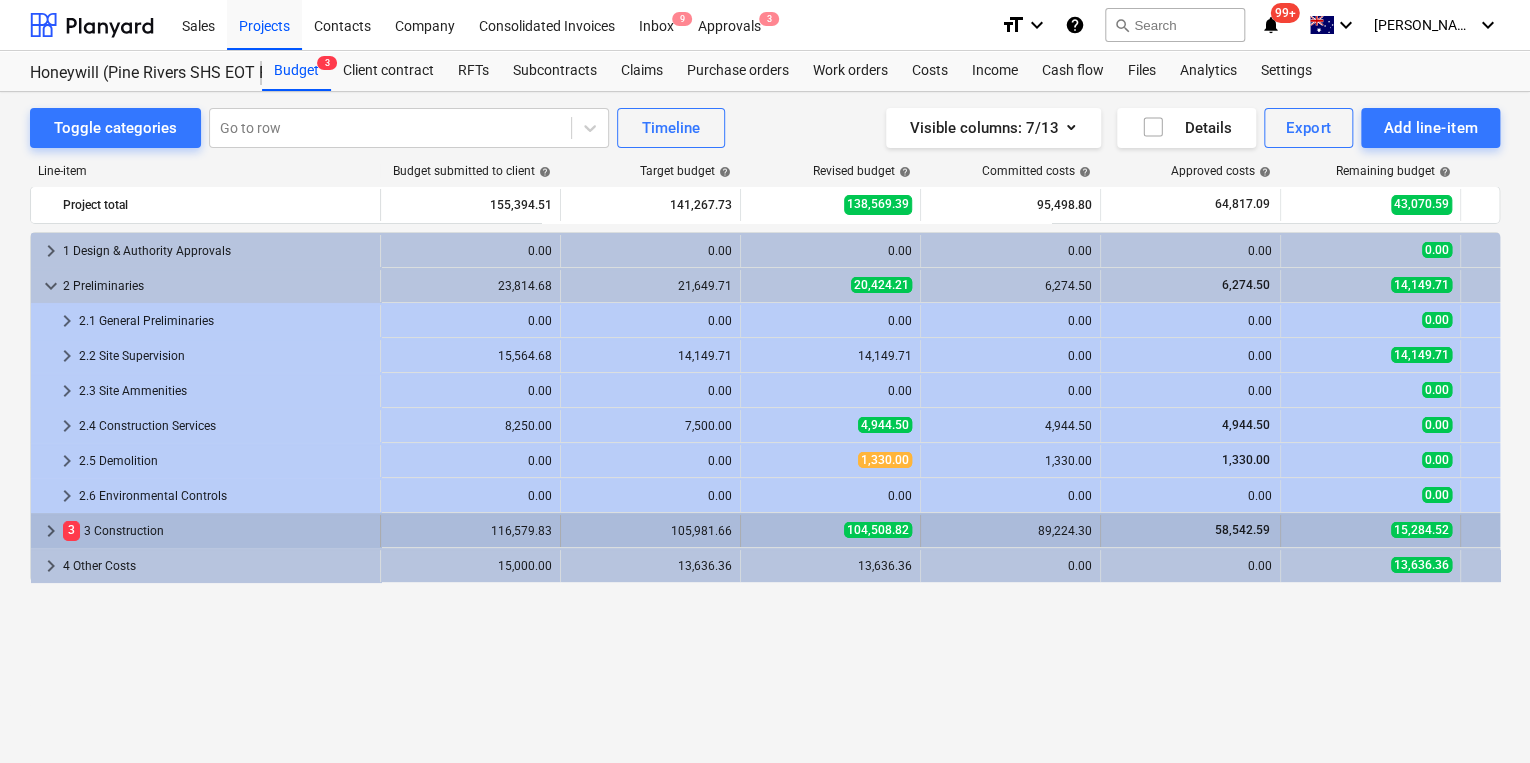 click on "keyboard_arrow_right" at bounding box center (51, 531) 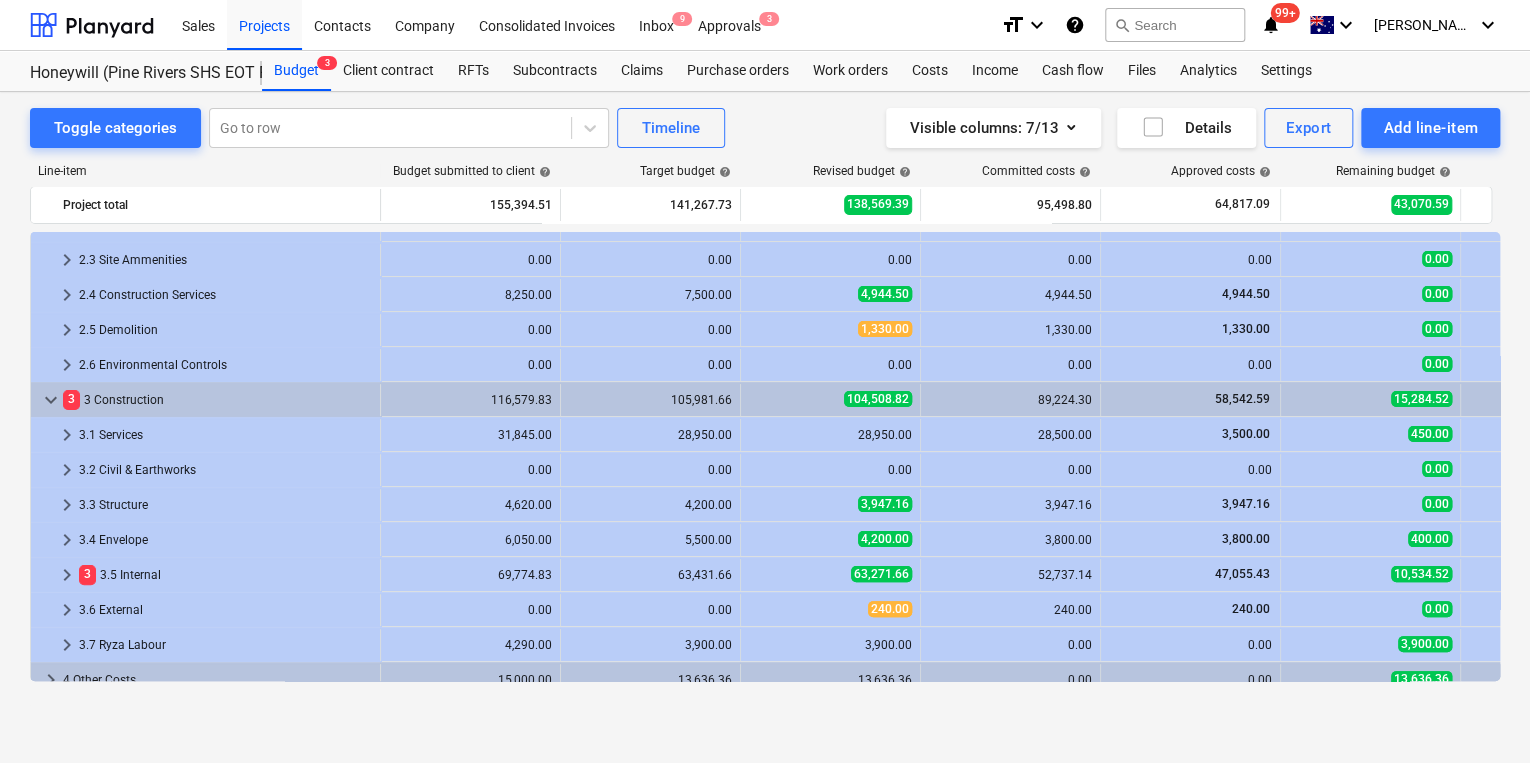 scroll, scrollTop: 146, scrollLeft: 0, axis: vertical 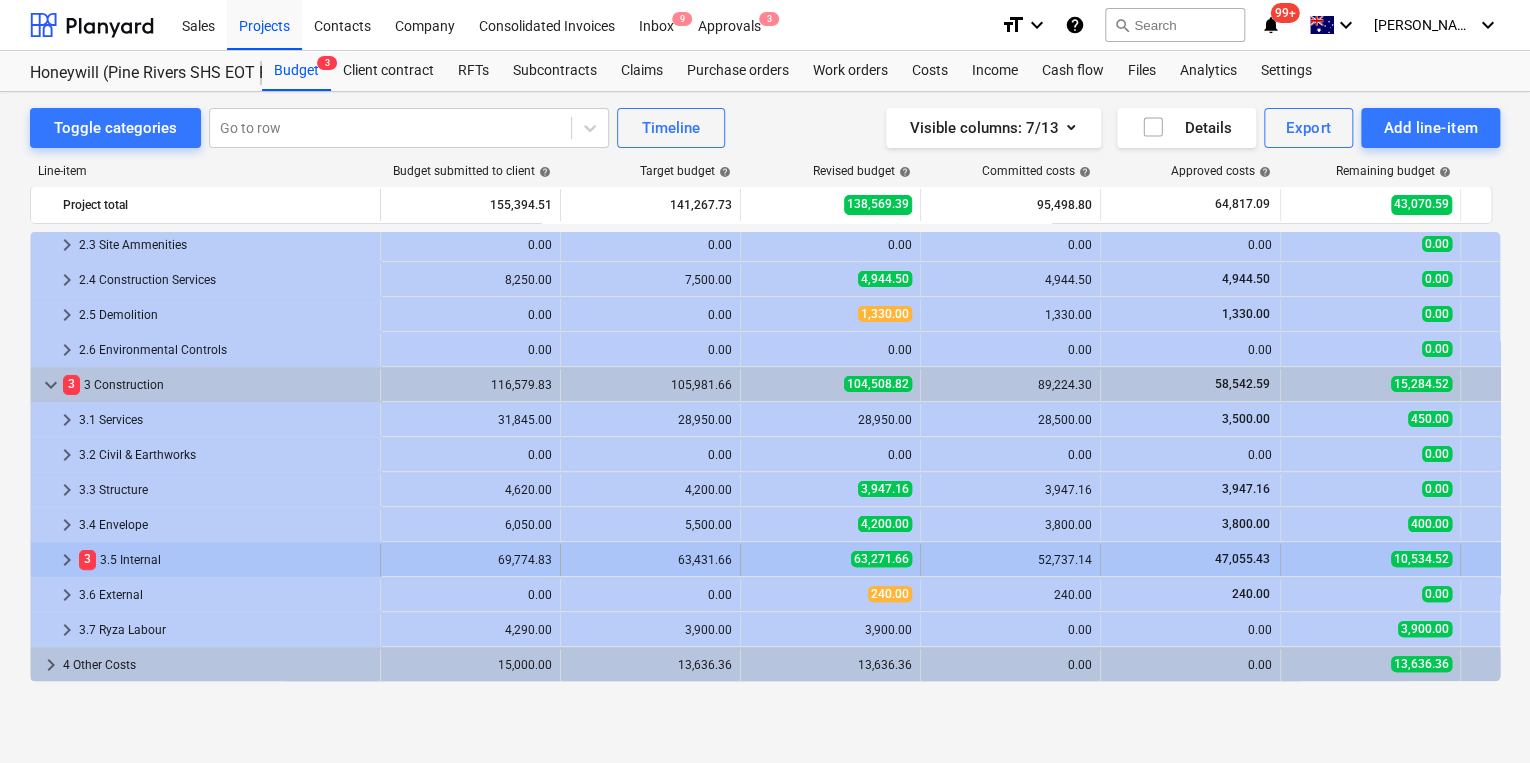 click on "keyboard_arrow_right" at bounding box center (67, 560) 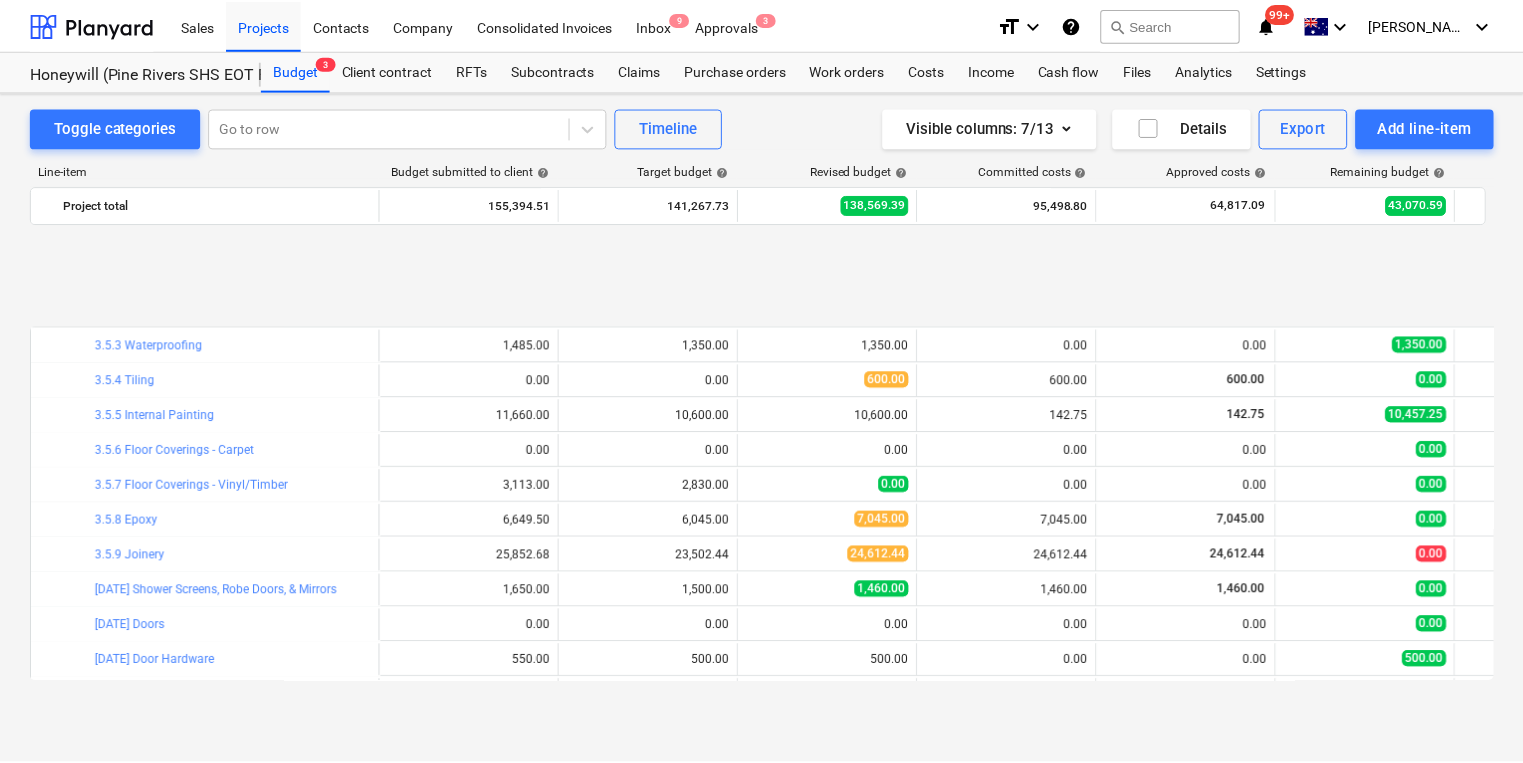 scroll, scrollTop: 626, scrollLeft: 0, axis: vertical 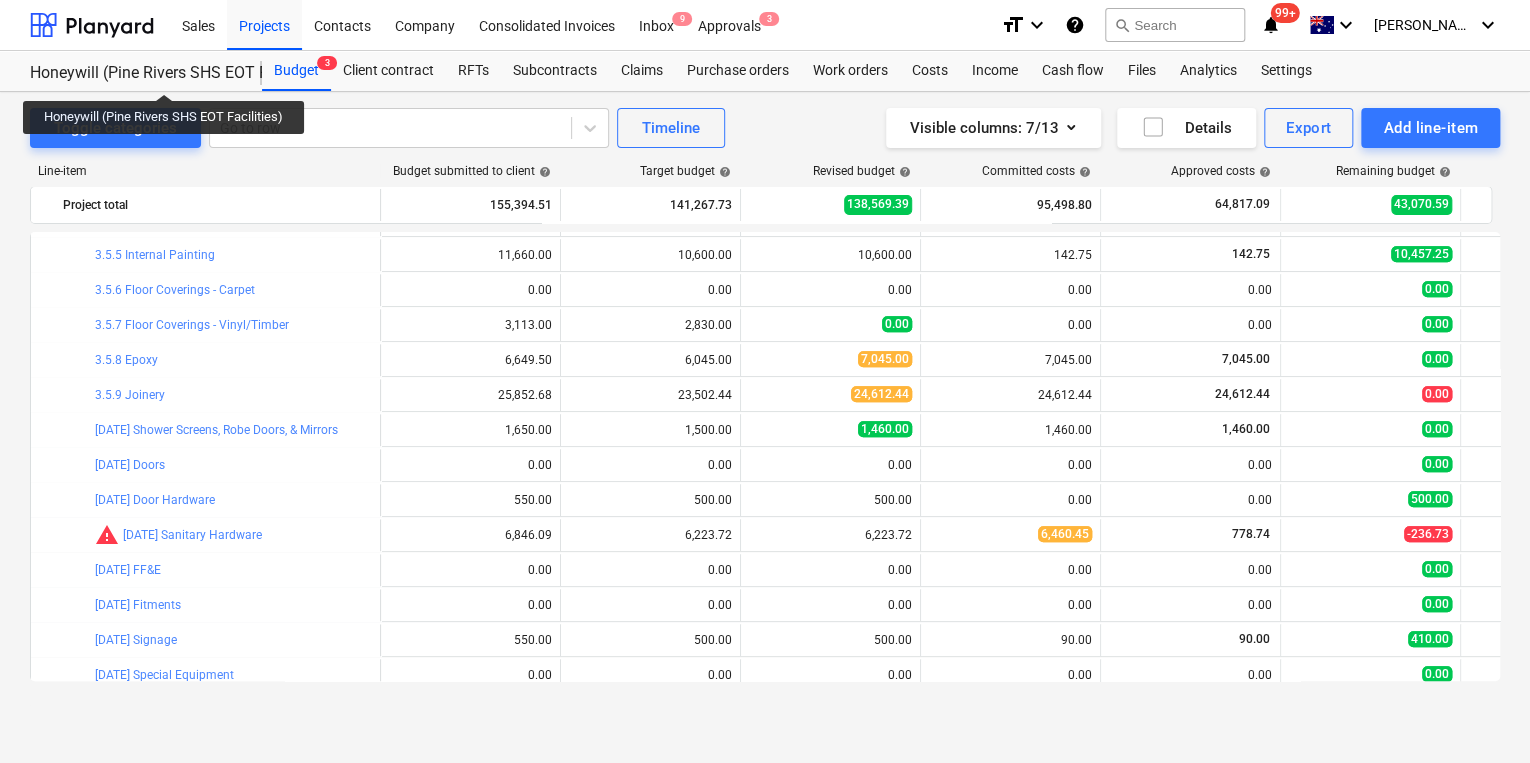 click on "Honeywill (Pine Rivers SHS EOT Facilities)" at bounding box center (134, 73) 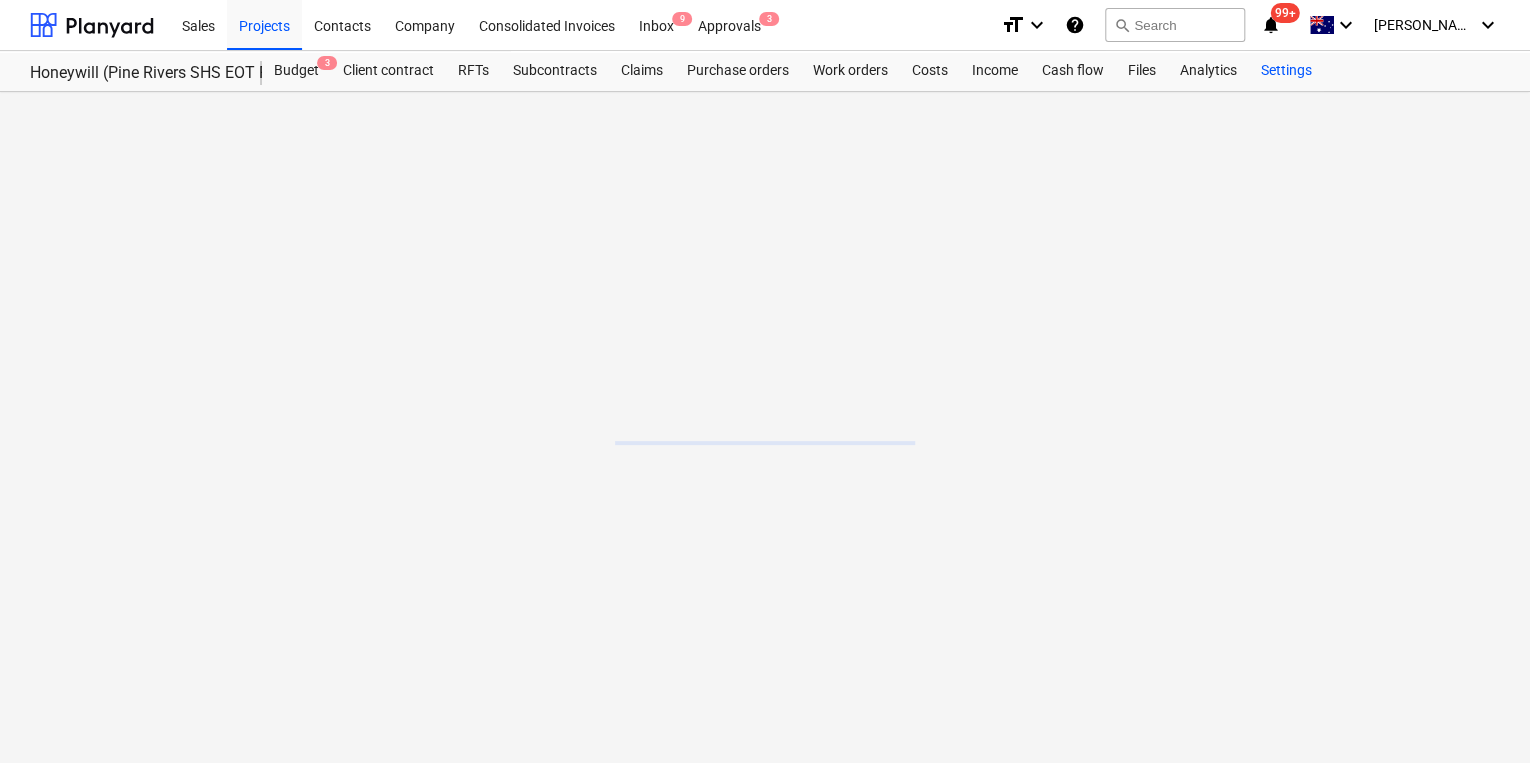 click on "Settings" at bounding box center (1286, 71) 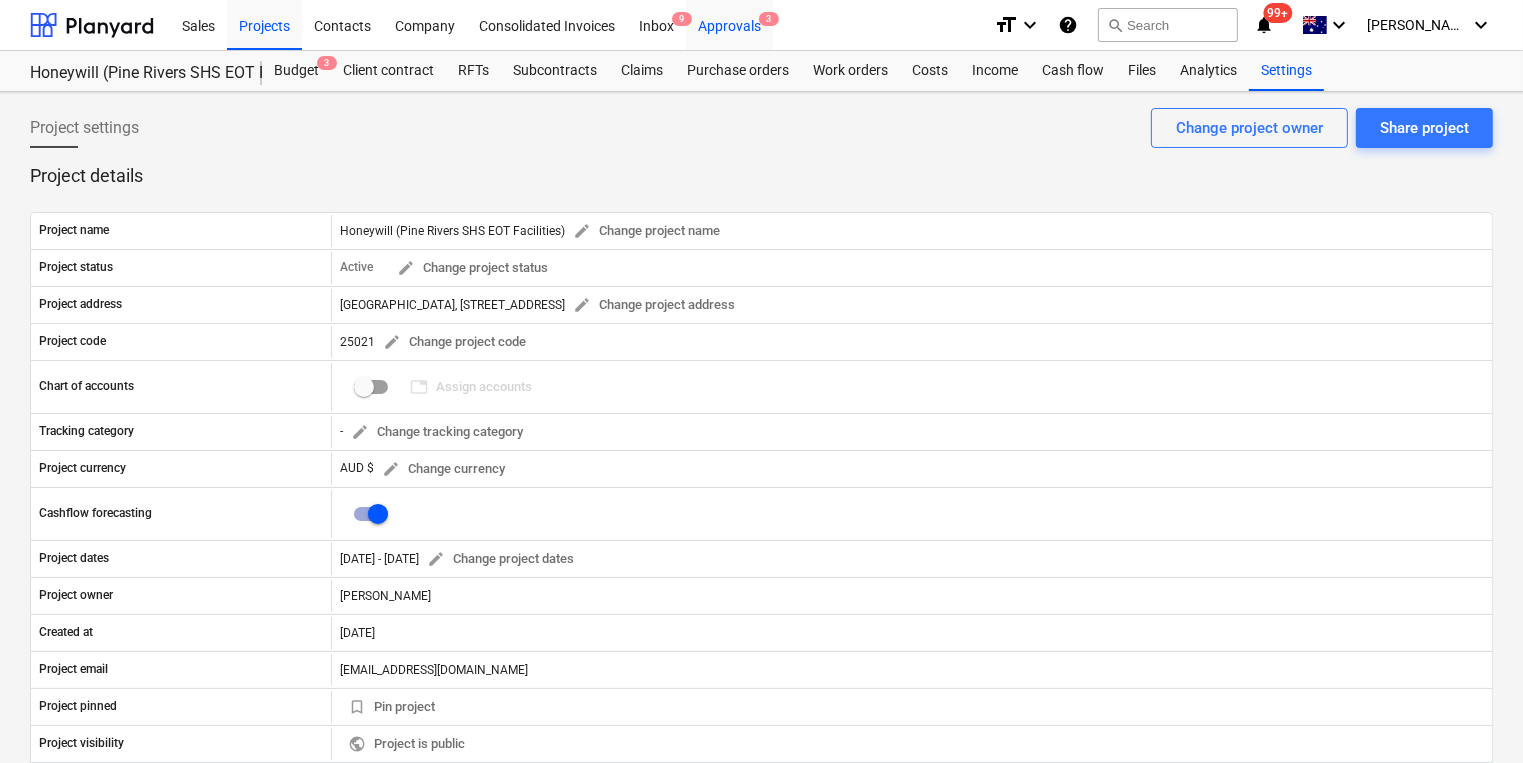 click on "Approvals 3" at bounding box center (729, 24) 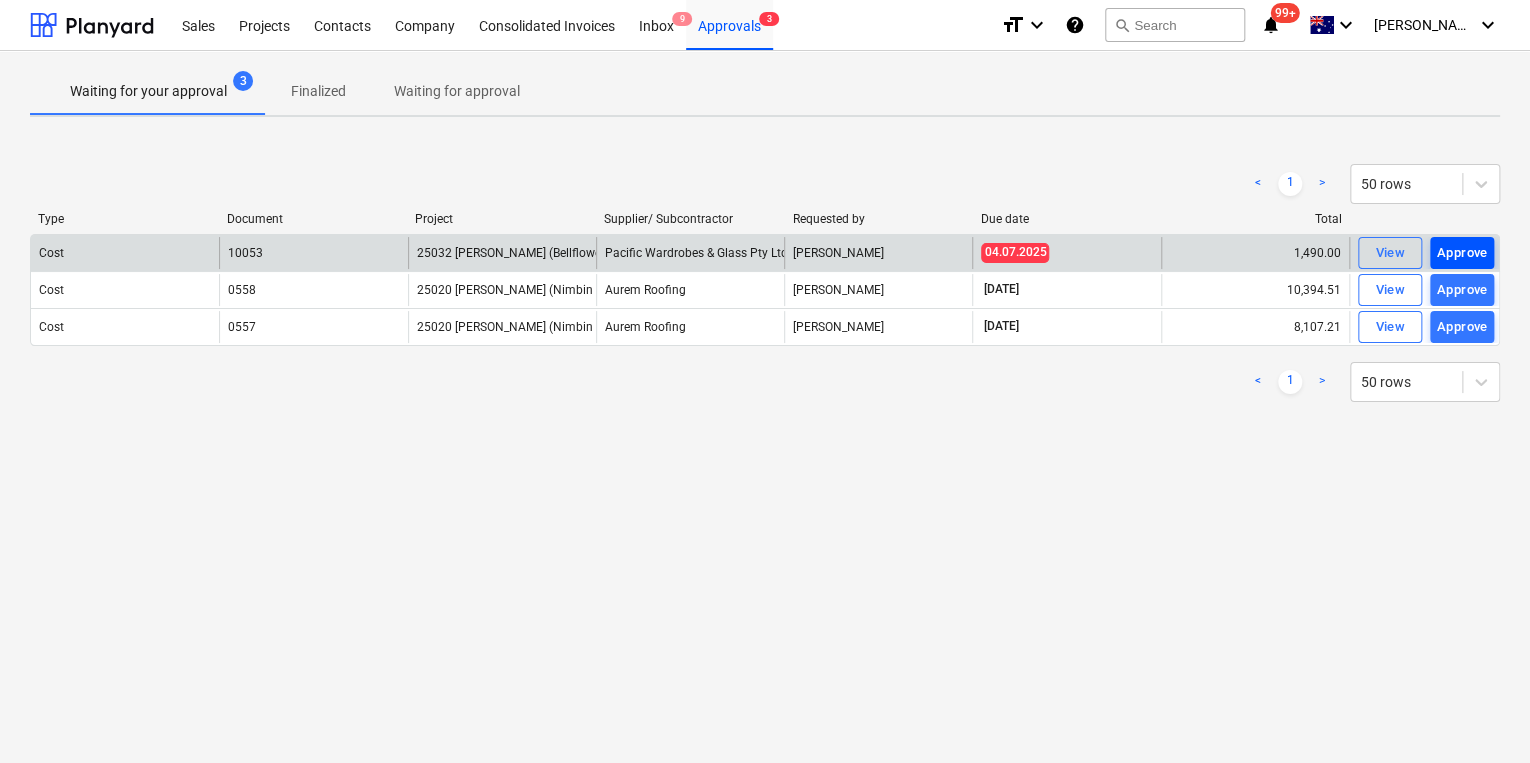 click on "Approve" at bounding box center [1462, 253] 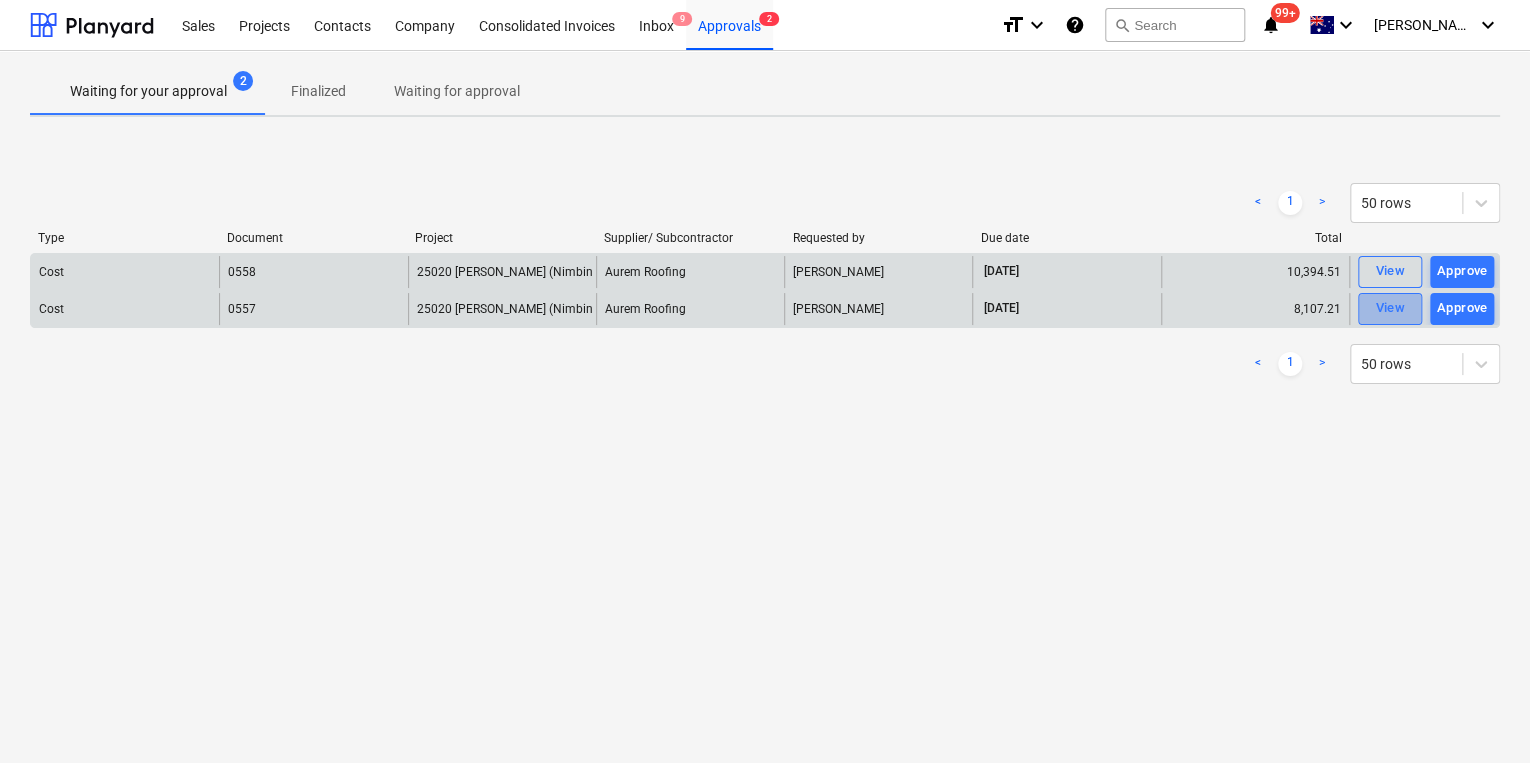 click on "View" at bounding box center (1390, 308) 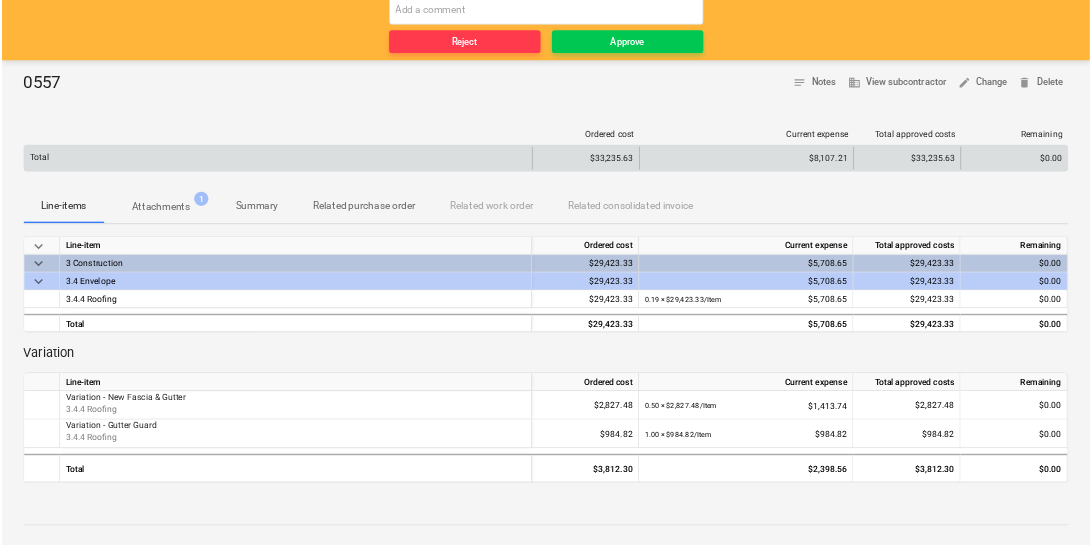 scroll, scrollTop: 160, scrollLeft: 0, axis: vertical 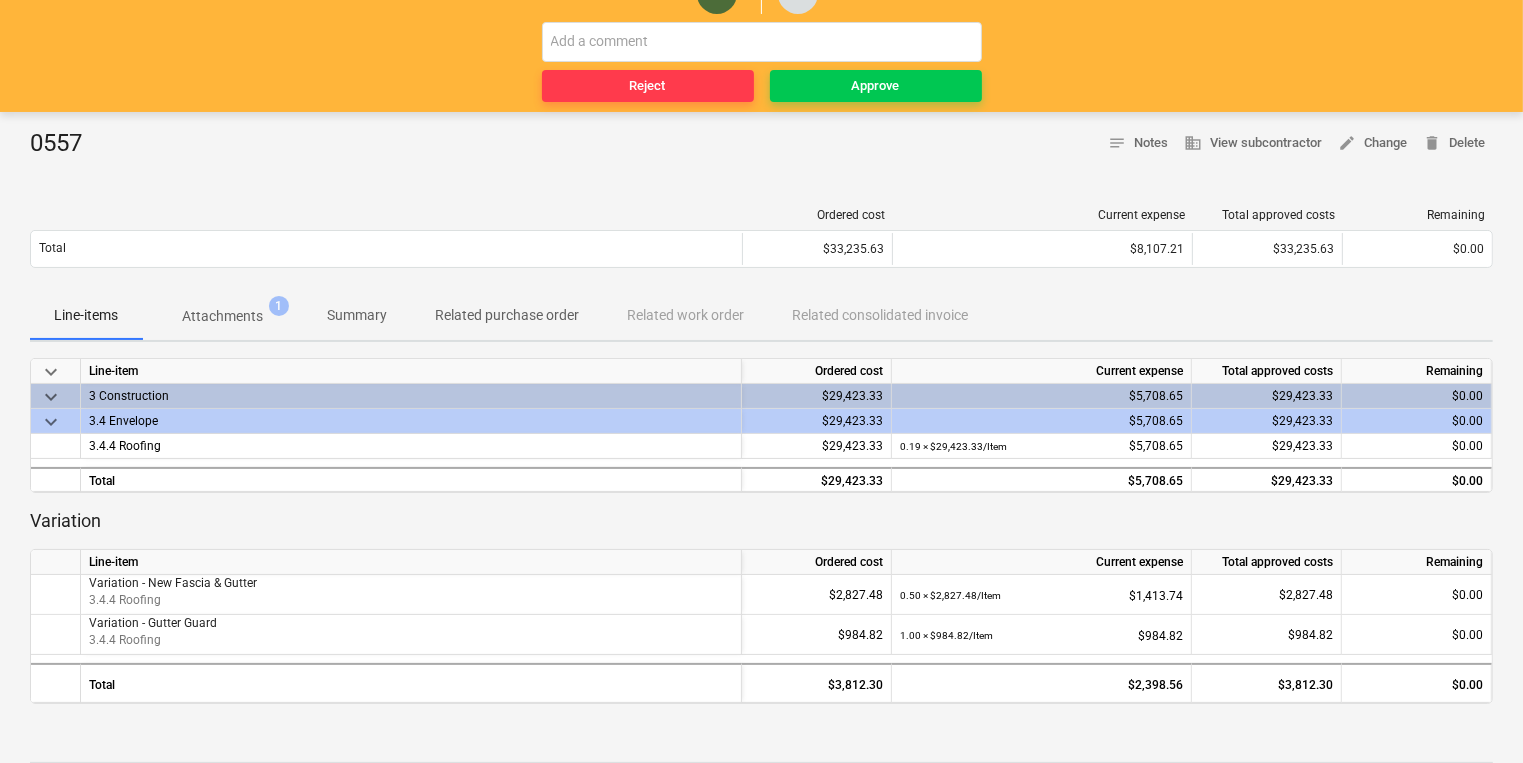 click on "Attachments" at bounding box center (222, 316) 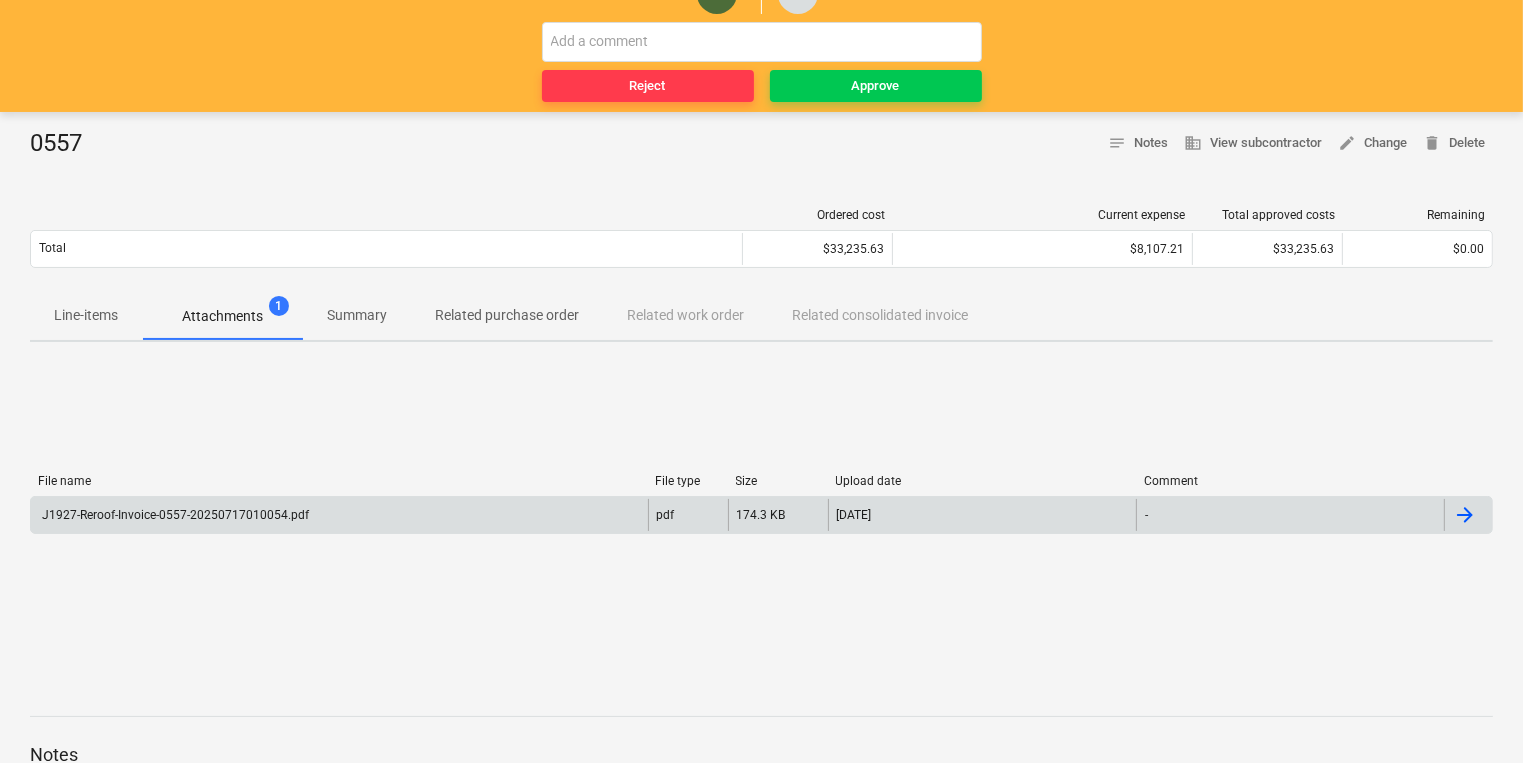 click on "J1927-Reroof-Invoice-0557-20250717010054.pdf" at bounding box center [174, 515] 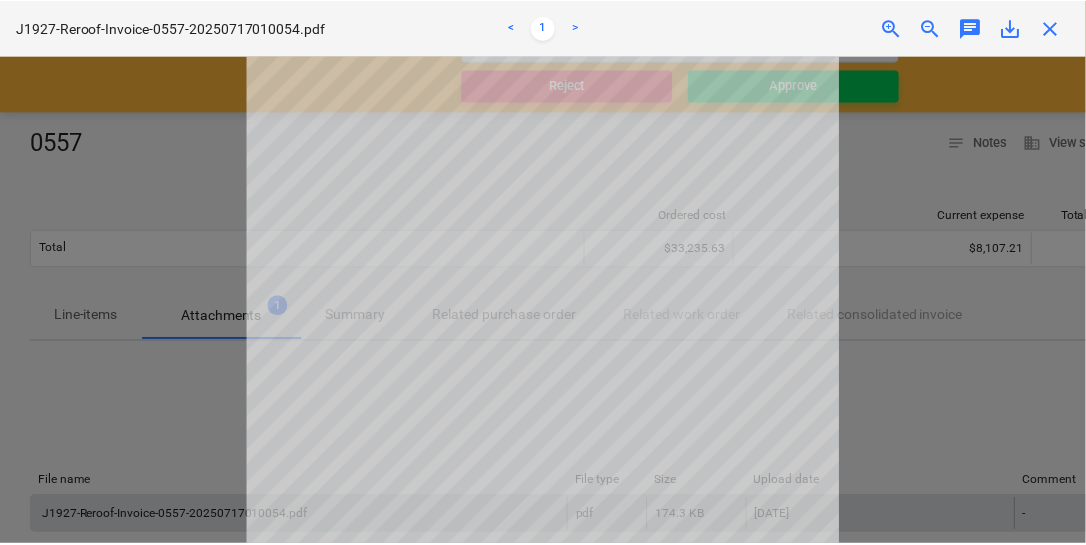 scroll, scrollTop: 285, scrollLeft: 0, axis: vertical 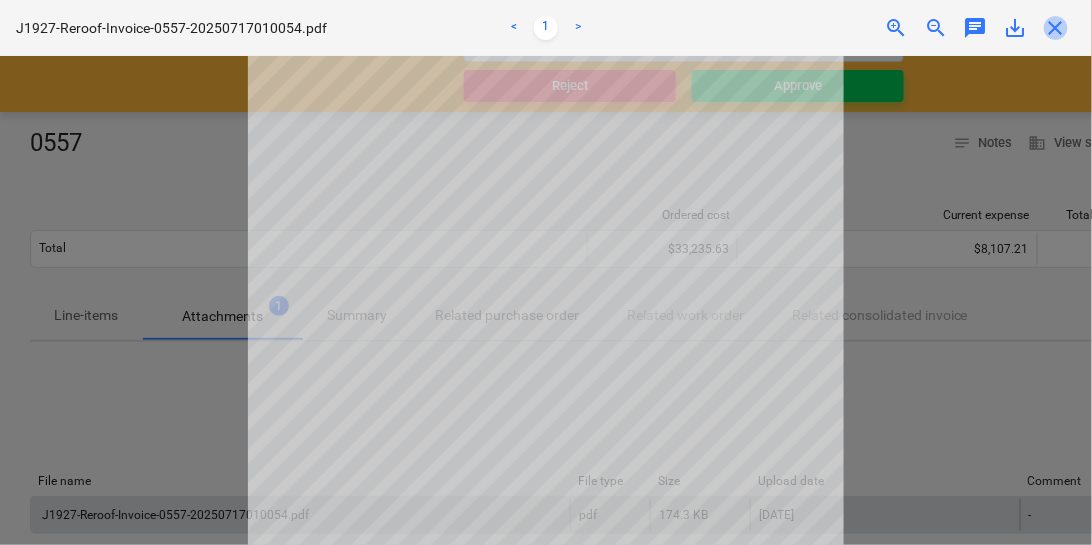 click on "close" at bounding box center [1056, 28] 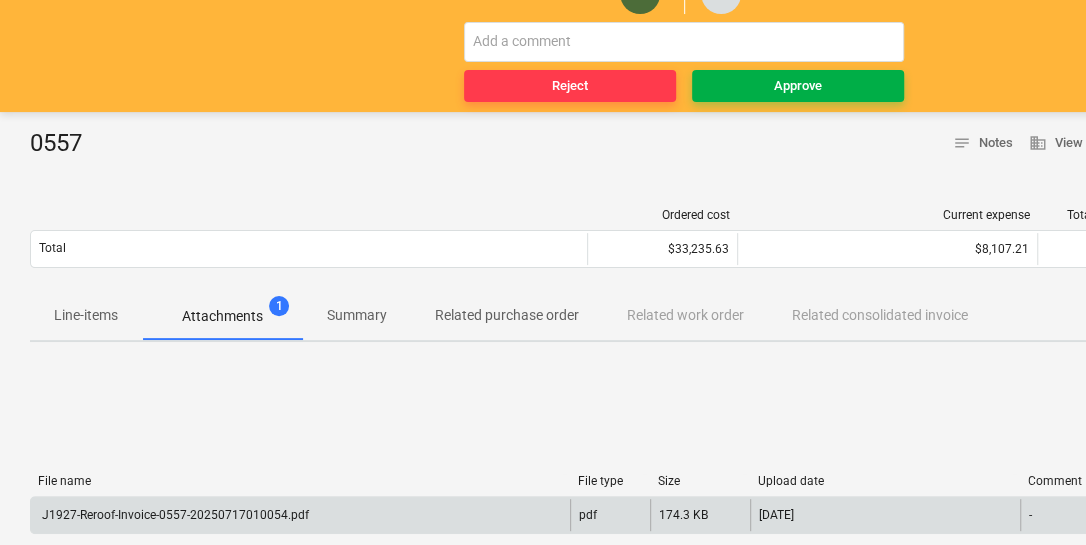 click on "Approve" at bounding box center [798, 86] 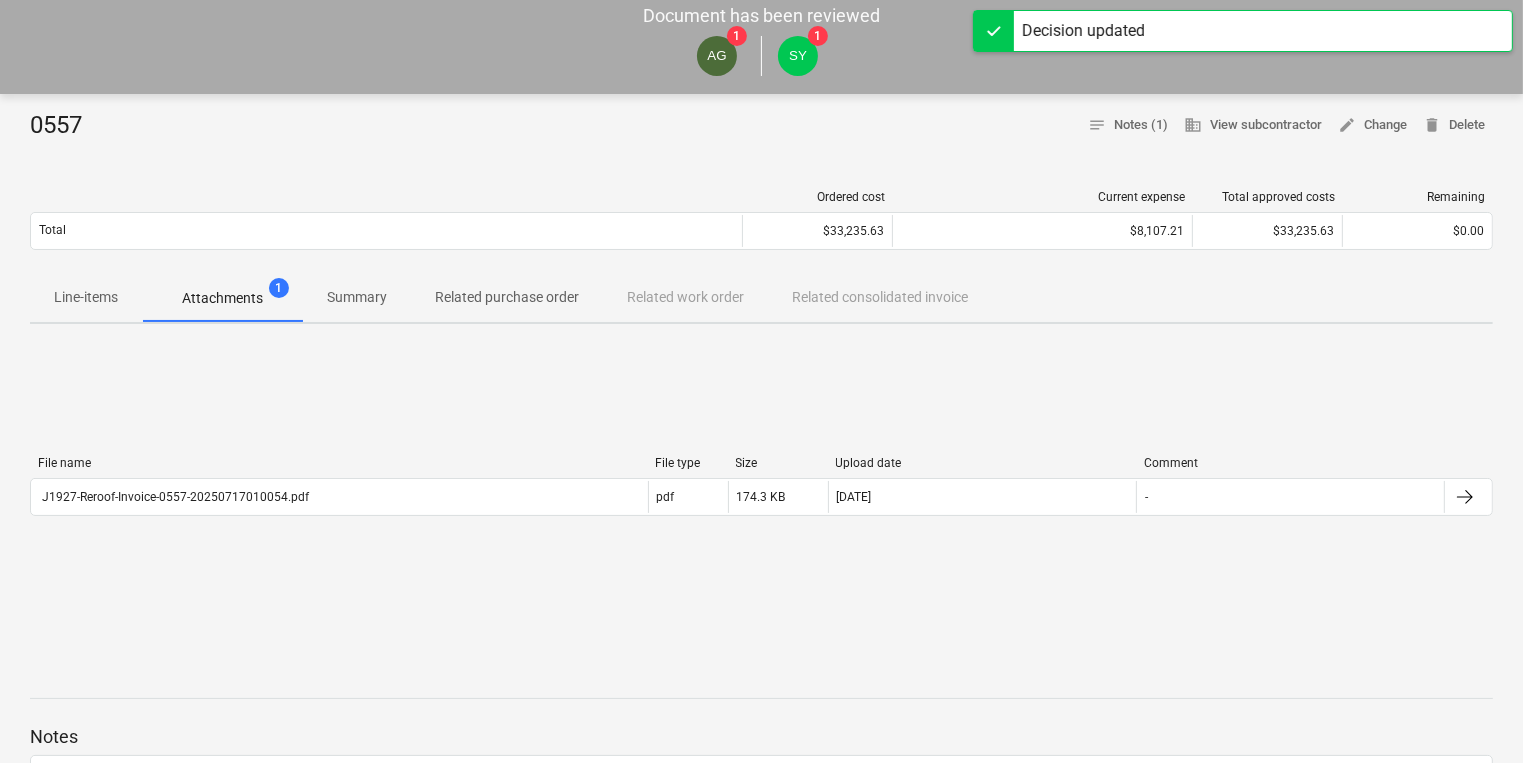 scroll, scrollTop: 0, scrollLeft: 0, axis: both 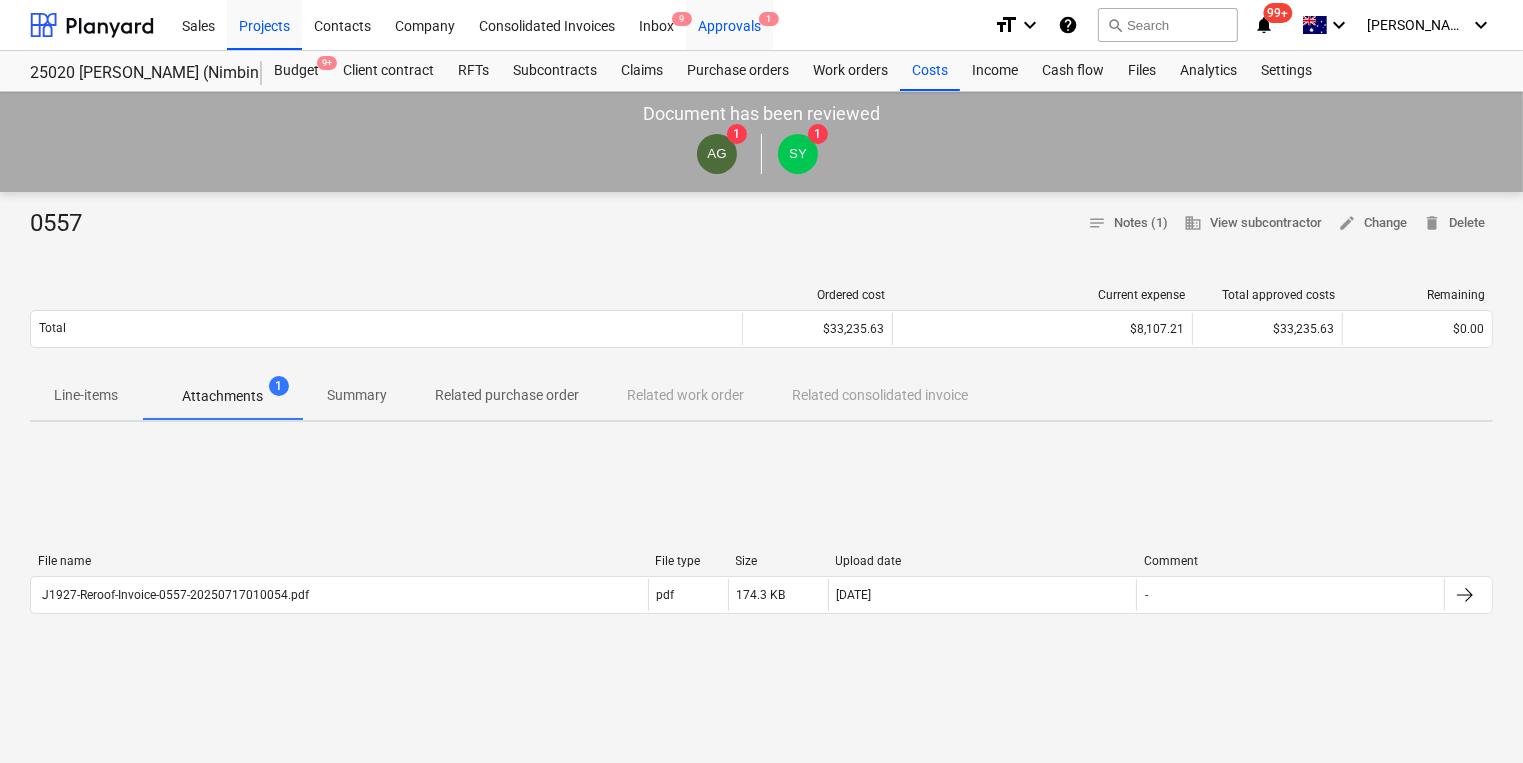 click on "Approvals 1" at bounding box center [729, 24] 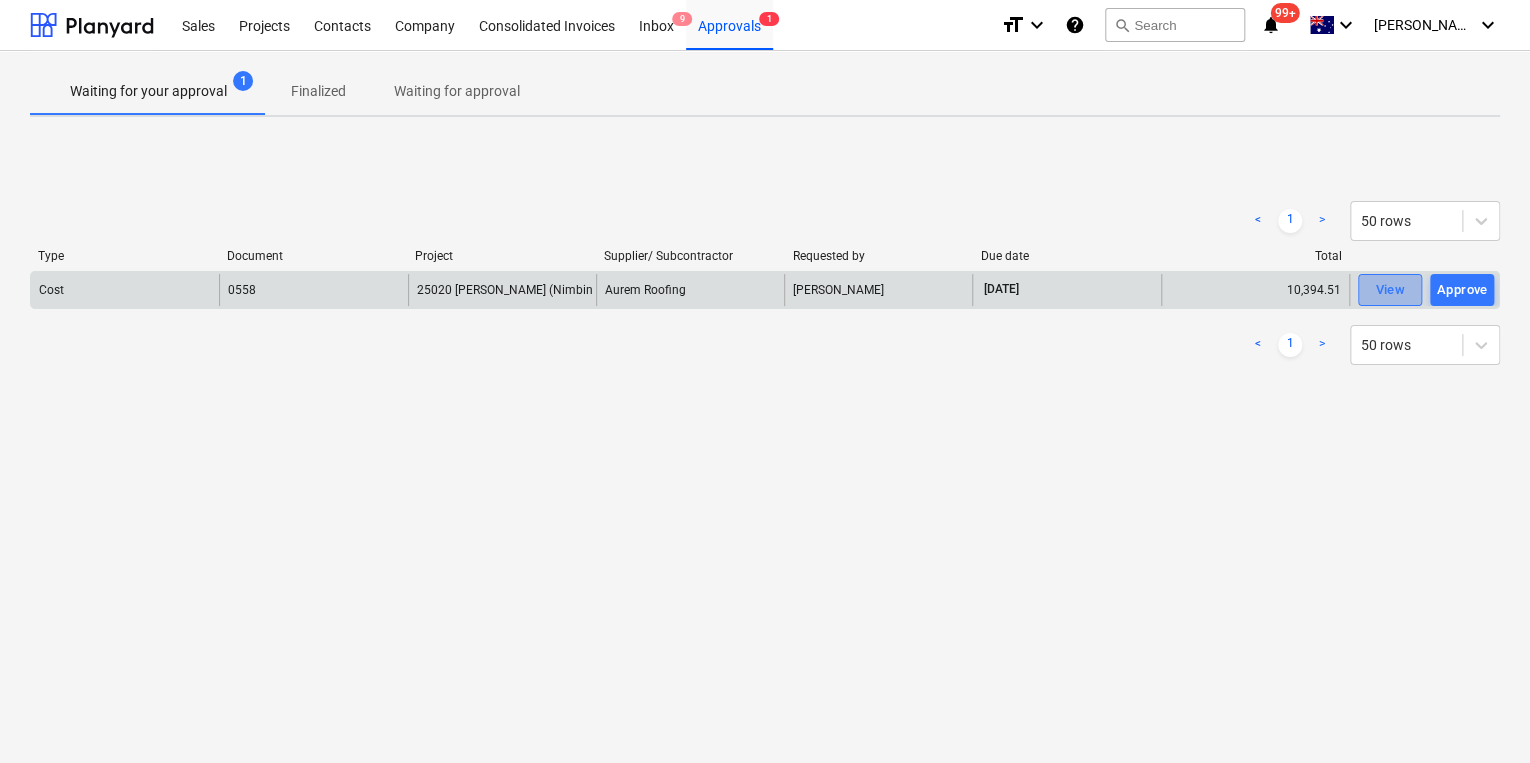 click on "View" at bounding box center (1390, 290) 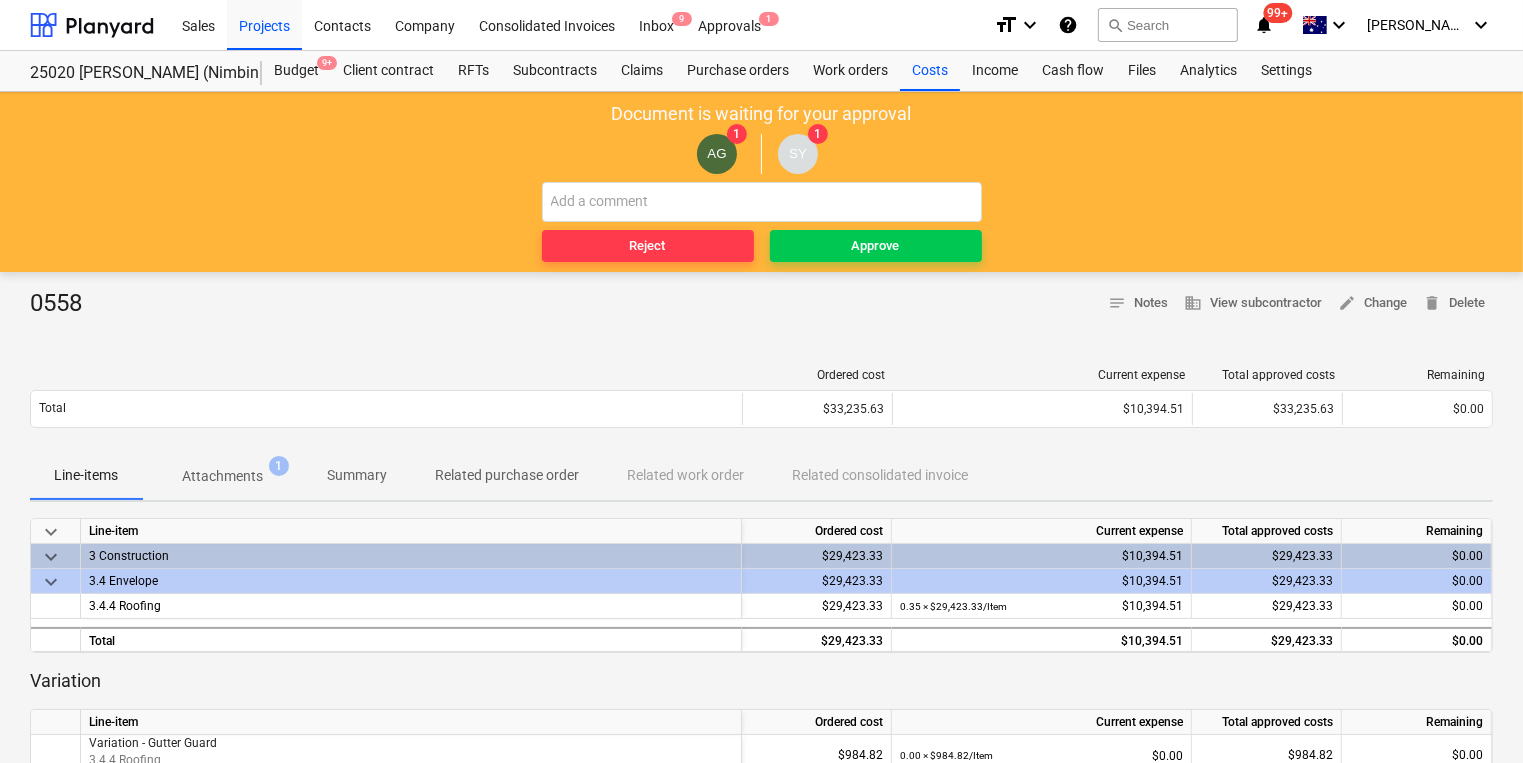 click on "Attachments" at bounding box center [222, 476] 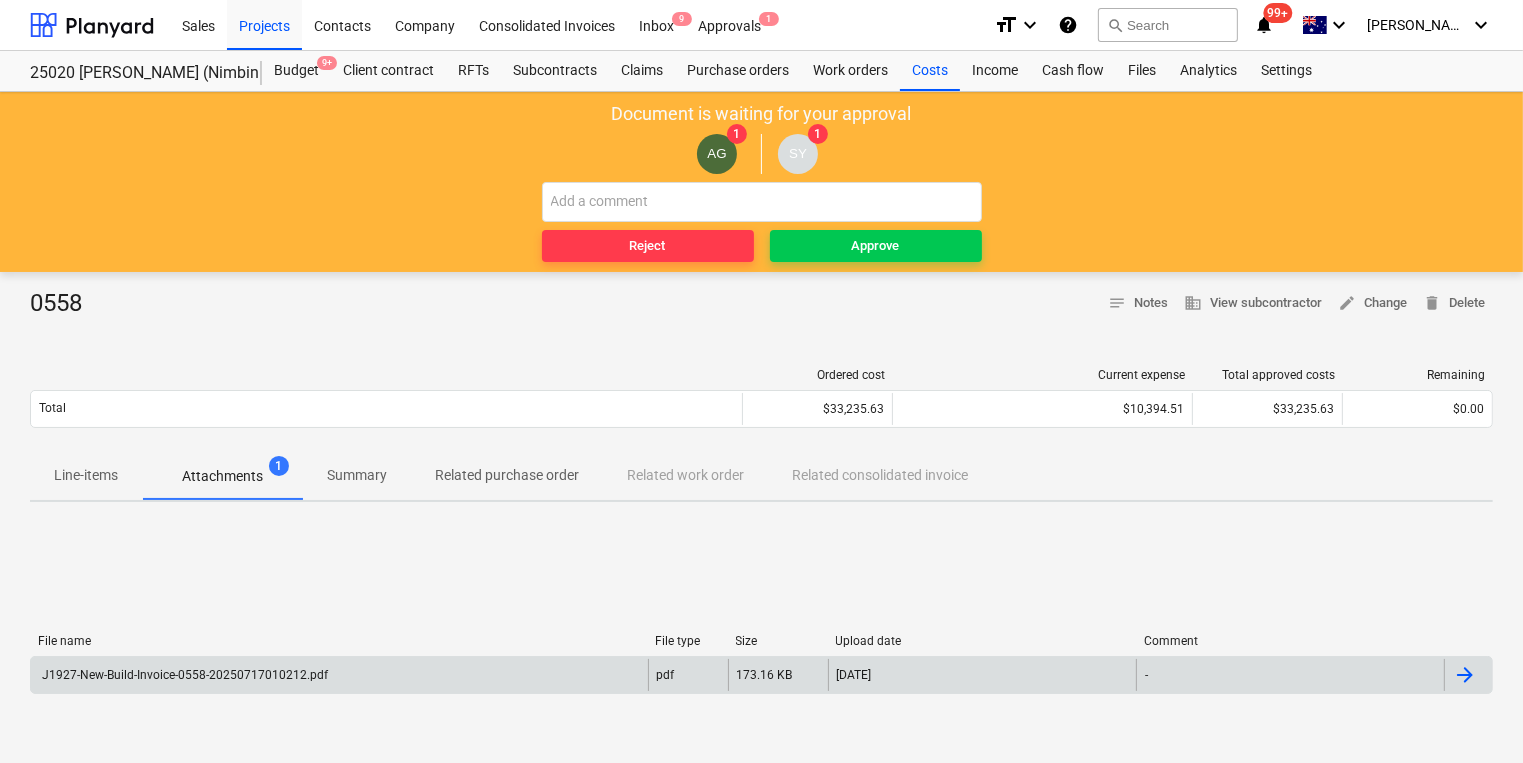 click on "J1927-New-Build-Invoice-0558-20250717010212.pdf" at bounding box center [183, 675] 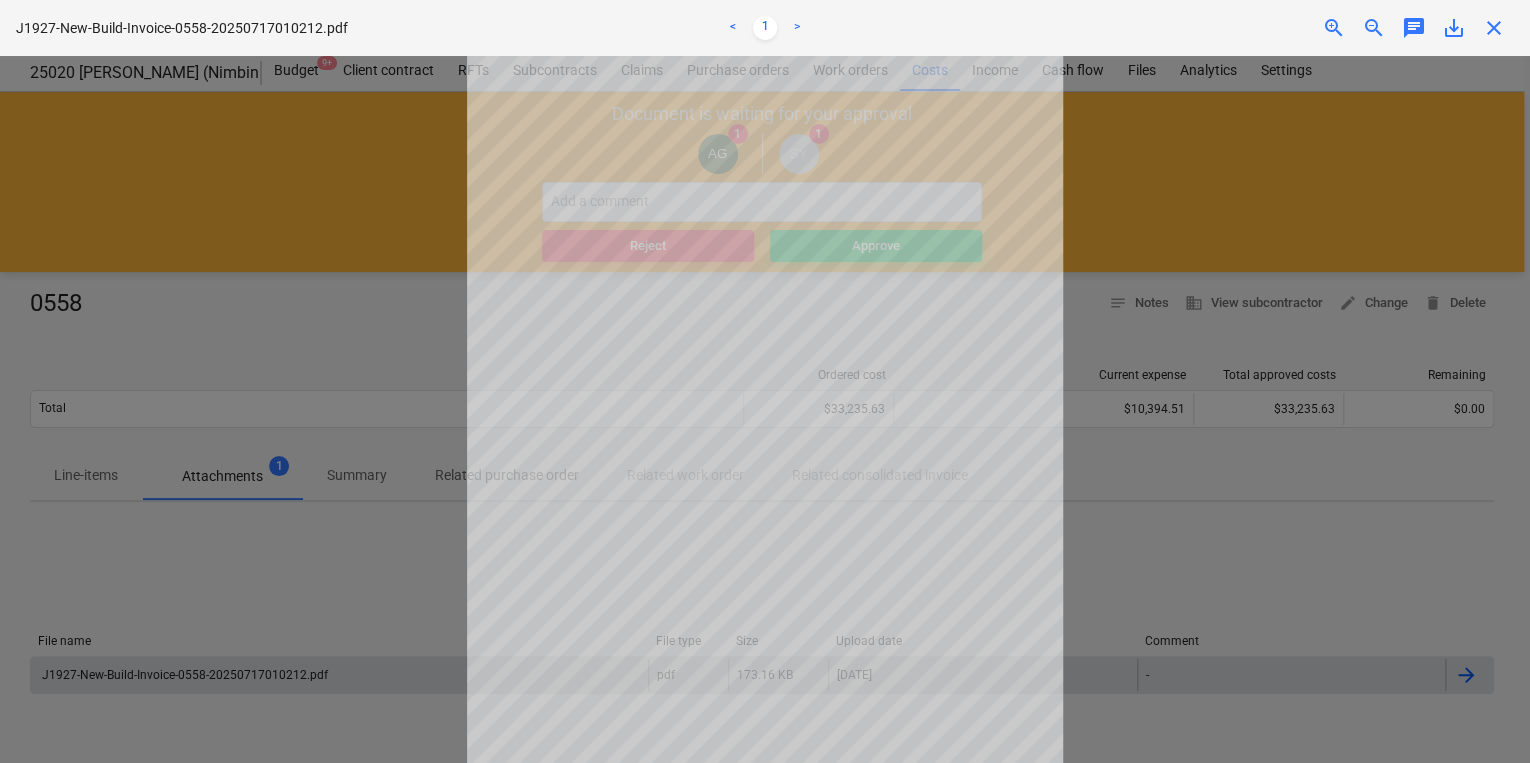 click at bounding box center (765, 409) 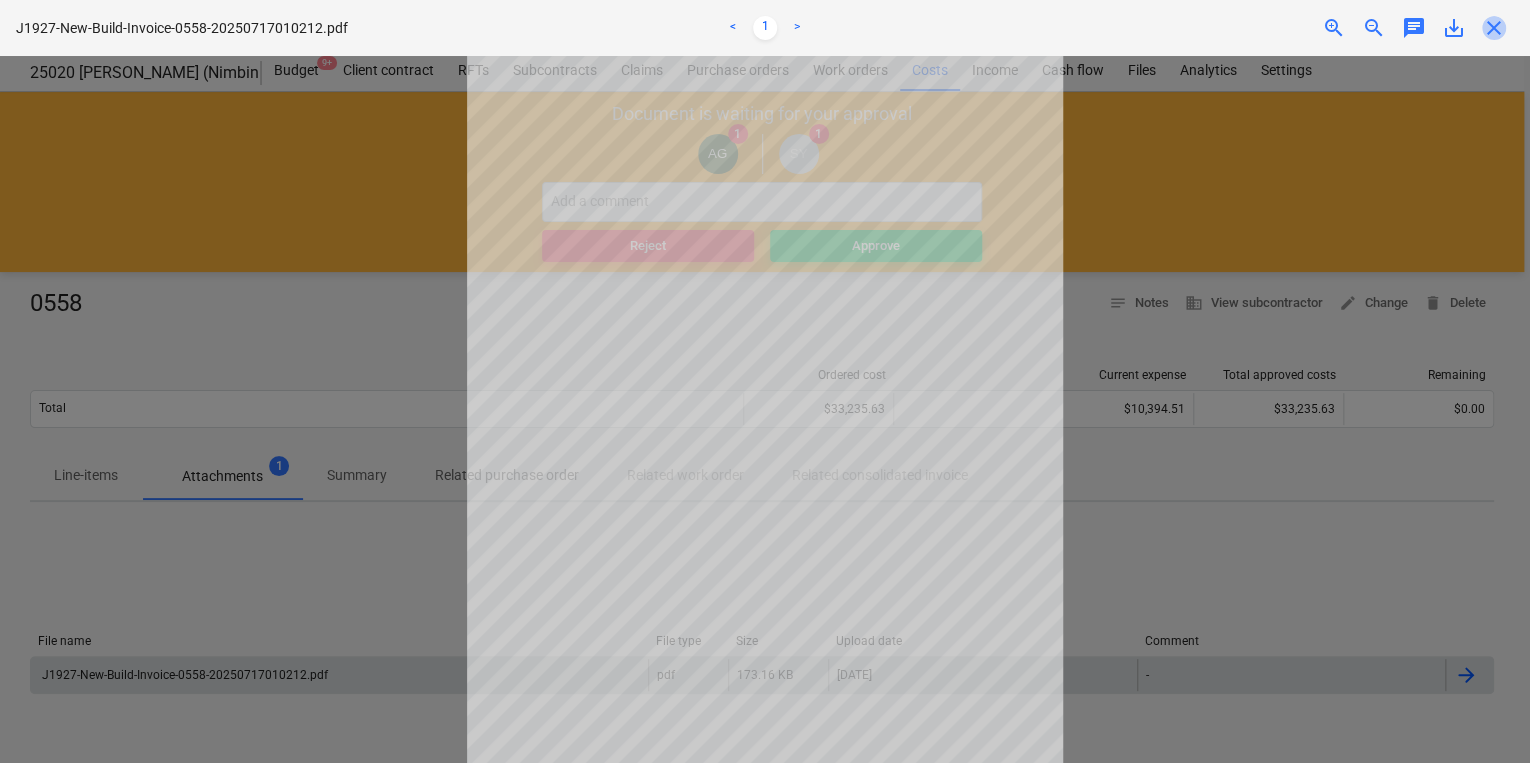 click on "close" at bounding box center [1494, 28] 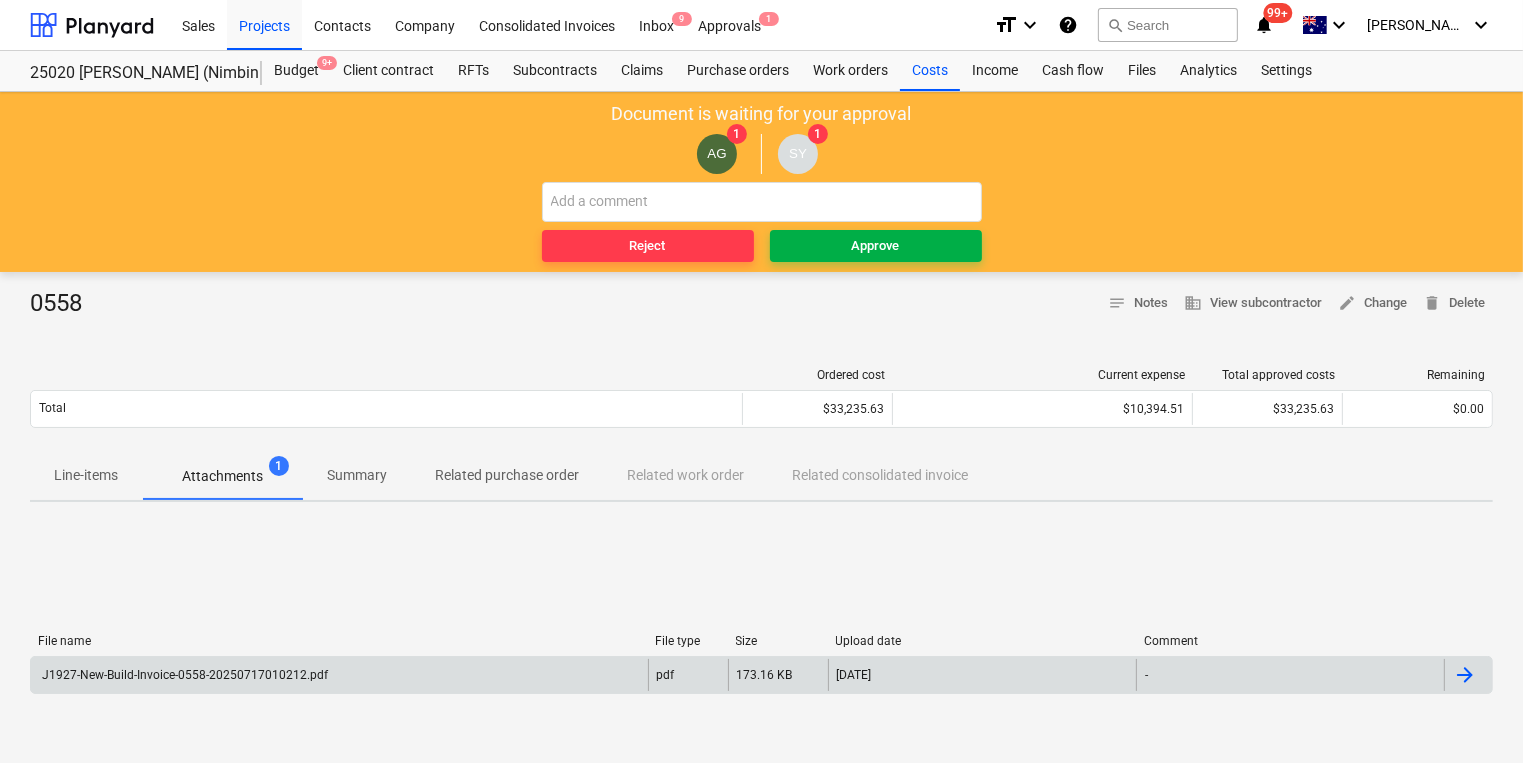 click on "Approve" at bounding box center (876, 246) 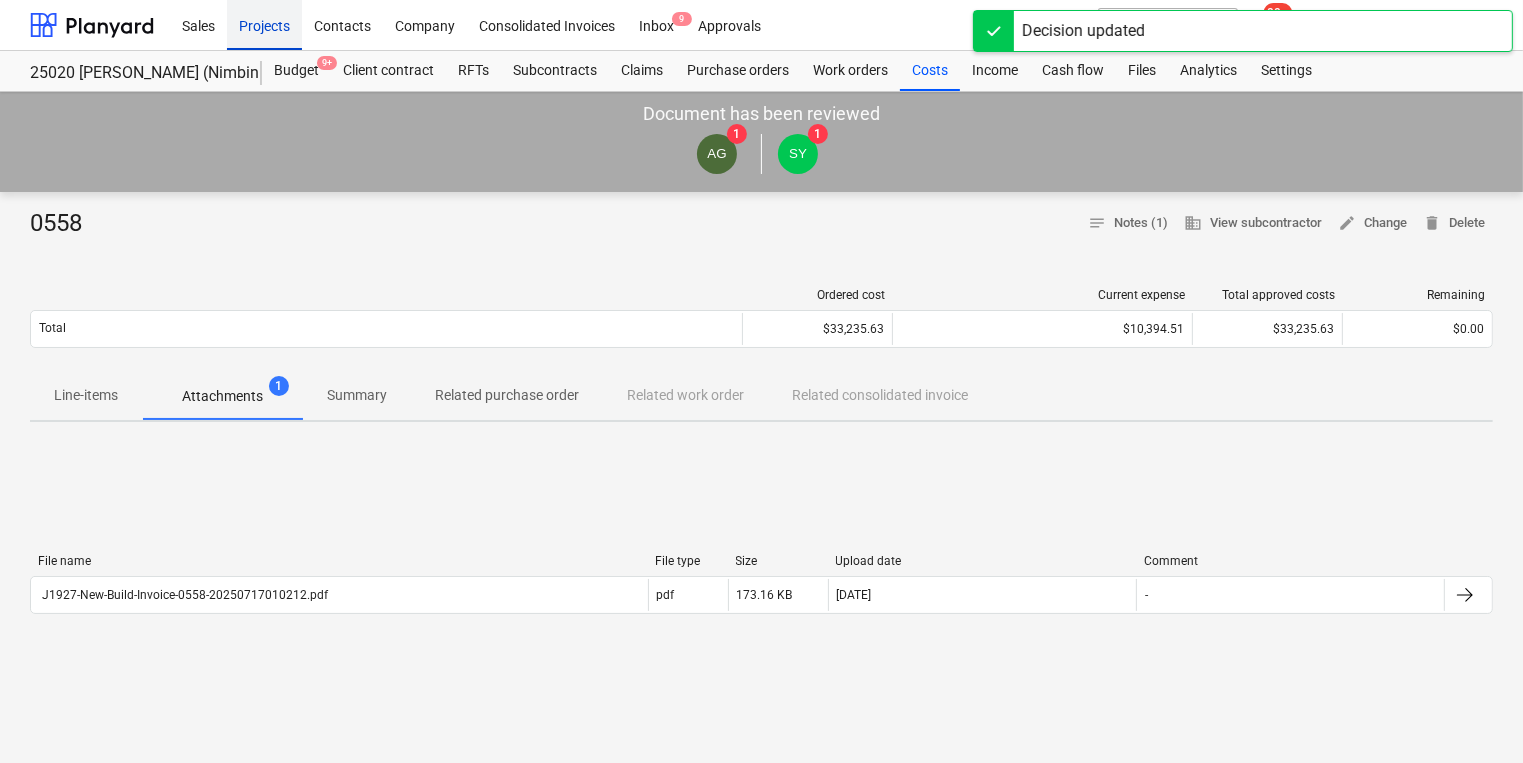 click on "Projects" at bounding box center (264, 24) 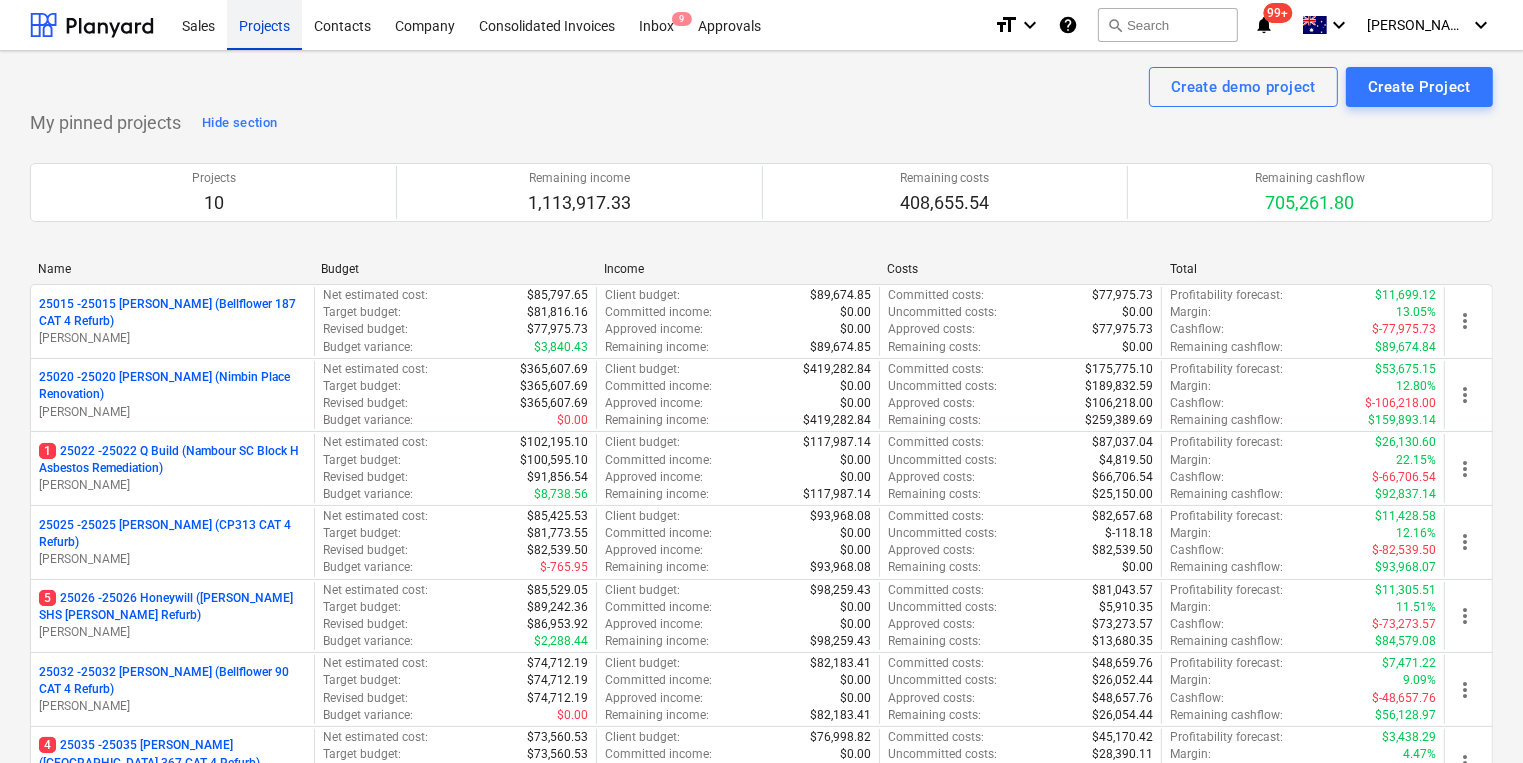 click on "Projects" at bounding box center (264, 24) 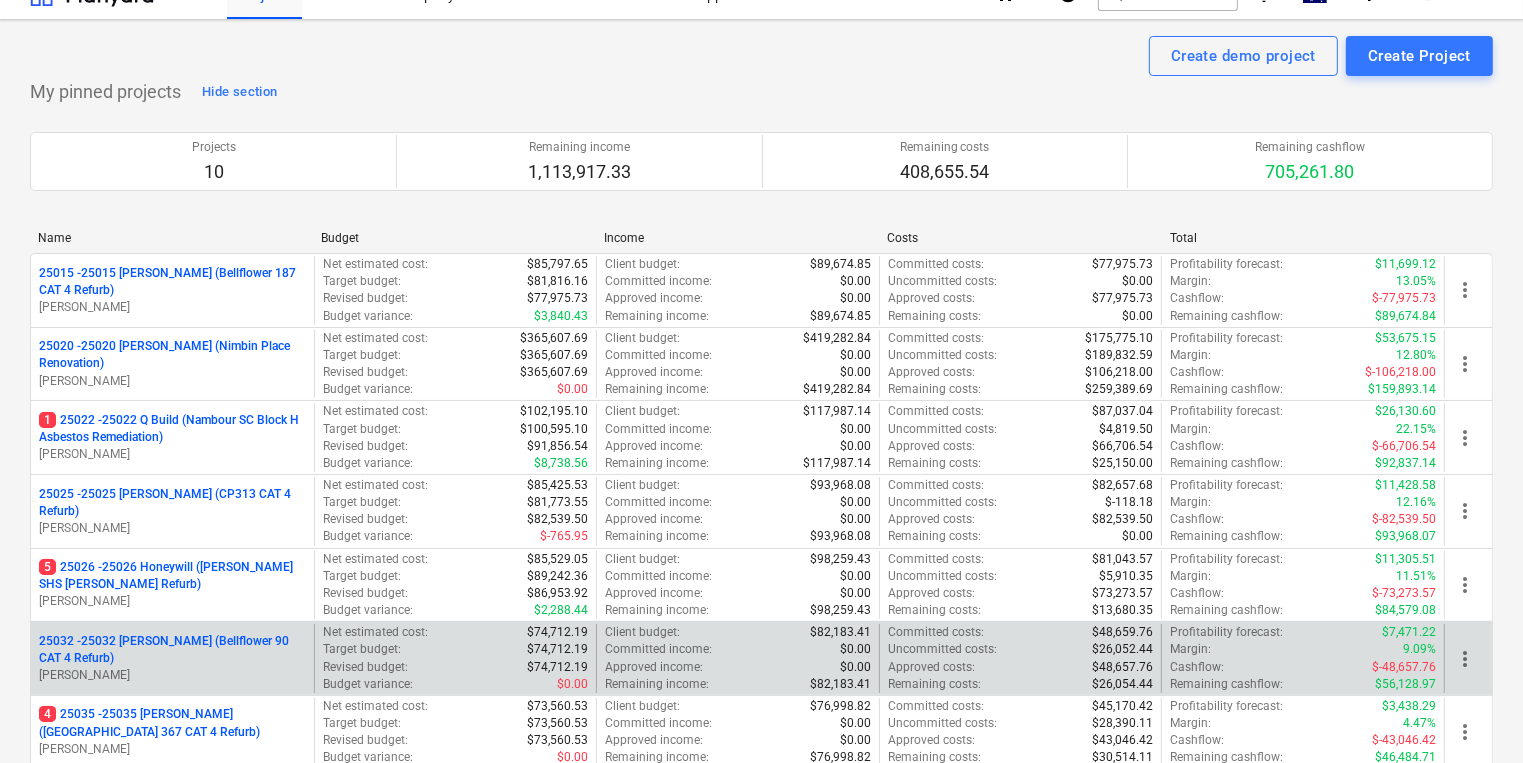 scroll, scrollTop: 80, scrollLeft: 0, axis: vertical 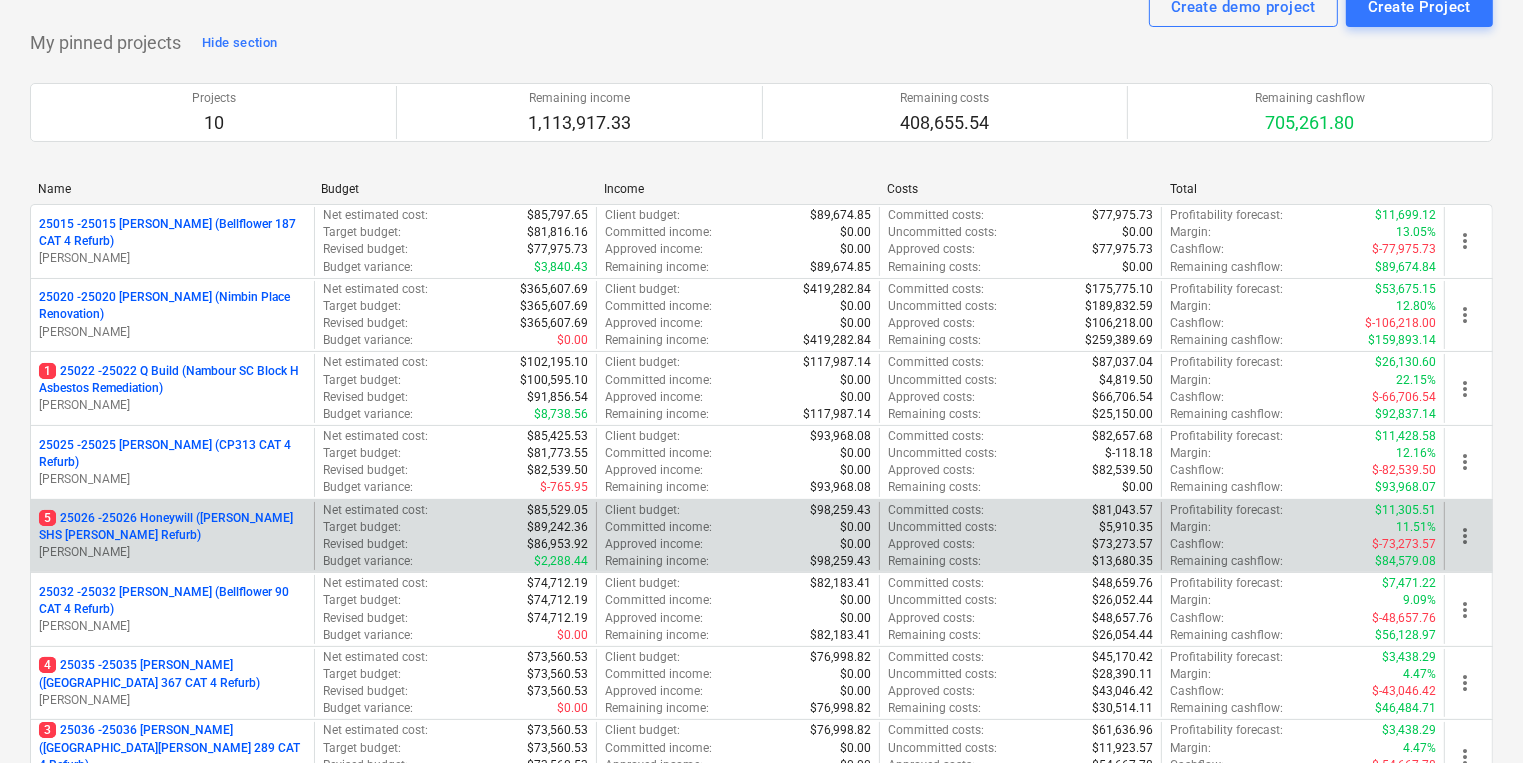 click on "5  25026 -  25026 Honeywill ([PERSON_NAME] SHS [PERSON_NAME] Refurb)" at bounding box center [172, 527] 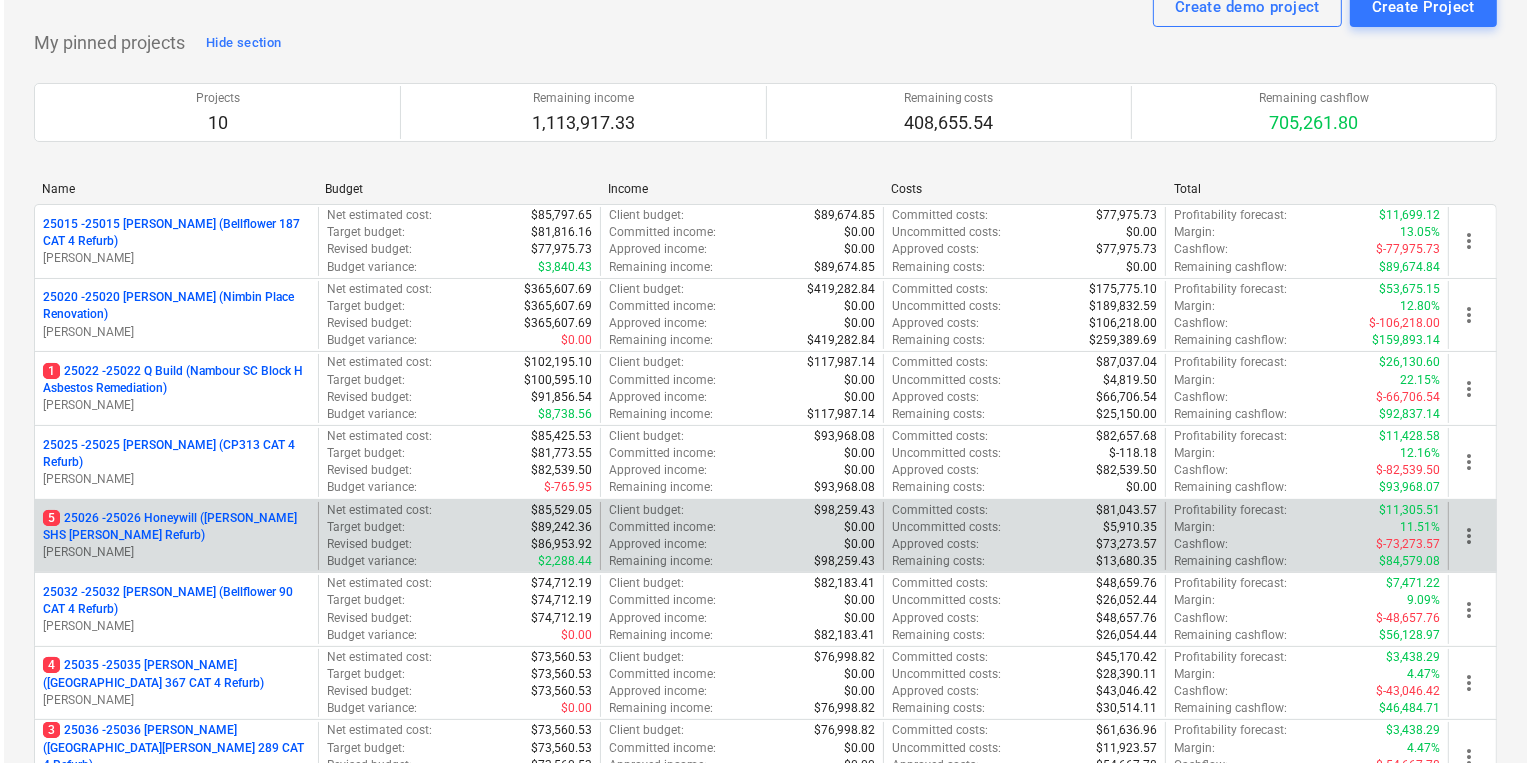 scroll, scrollTop: 0, scrollLeft: 0, axis: both 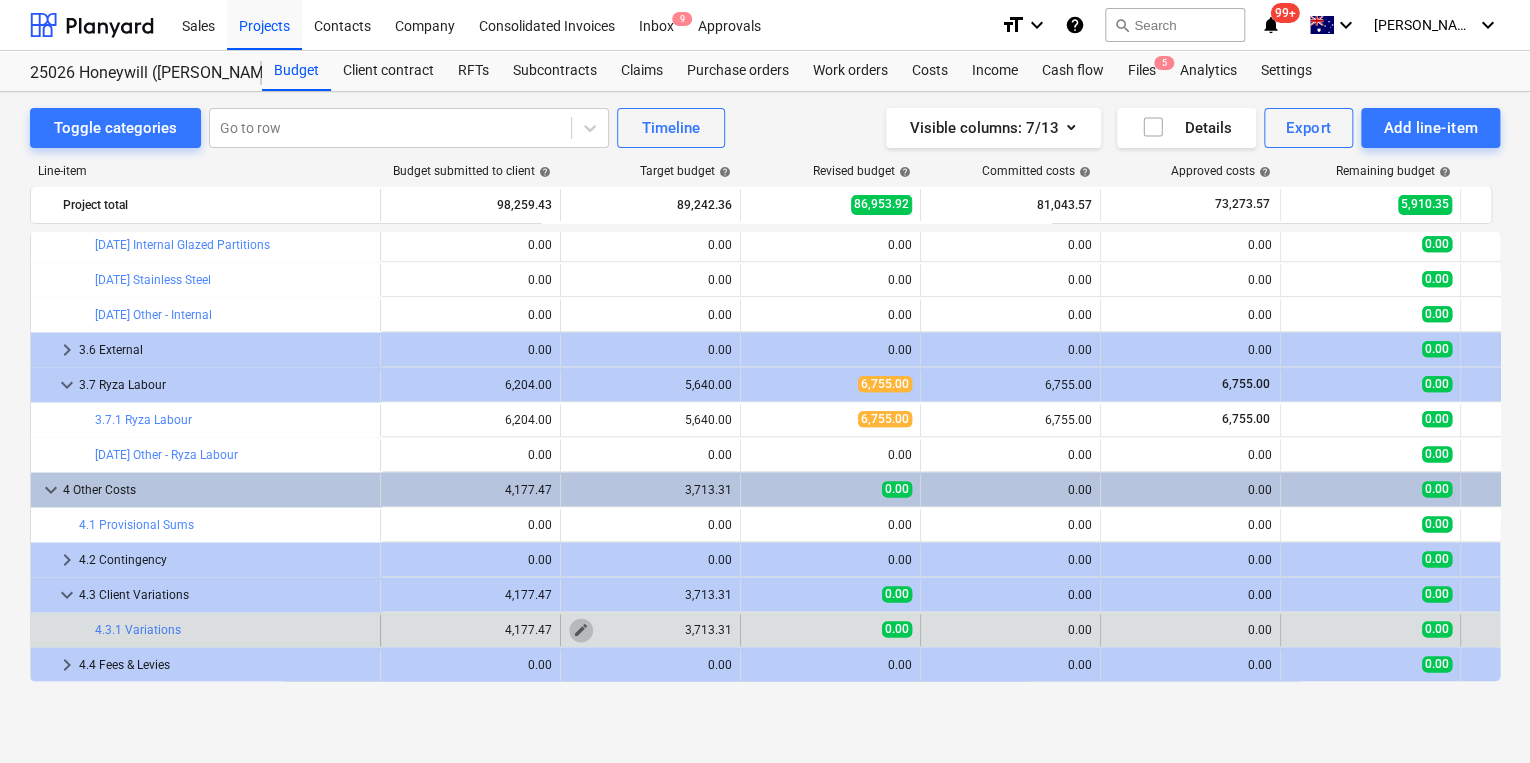 click on "edit" at bounding box center [581, 630] 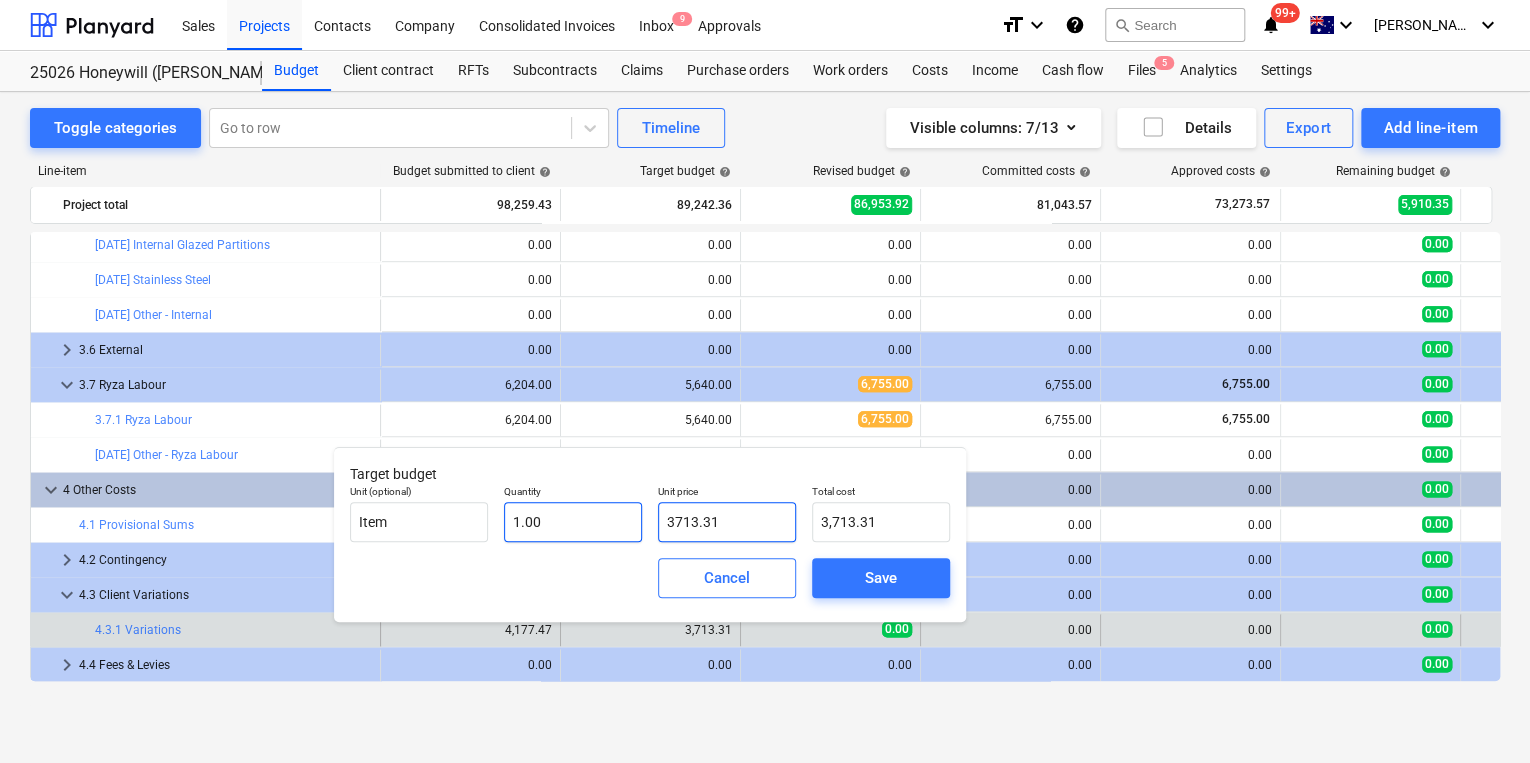 drag, startPoint x: 732, startPoint y: 526, endPoint x: 580, endPoint y: 518, distance: 152.21039 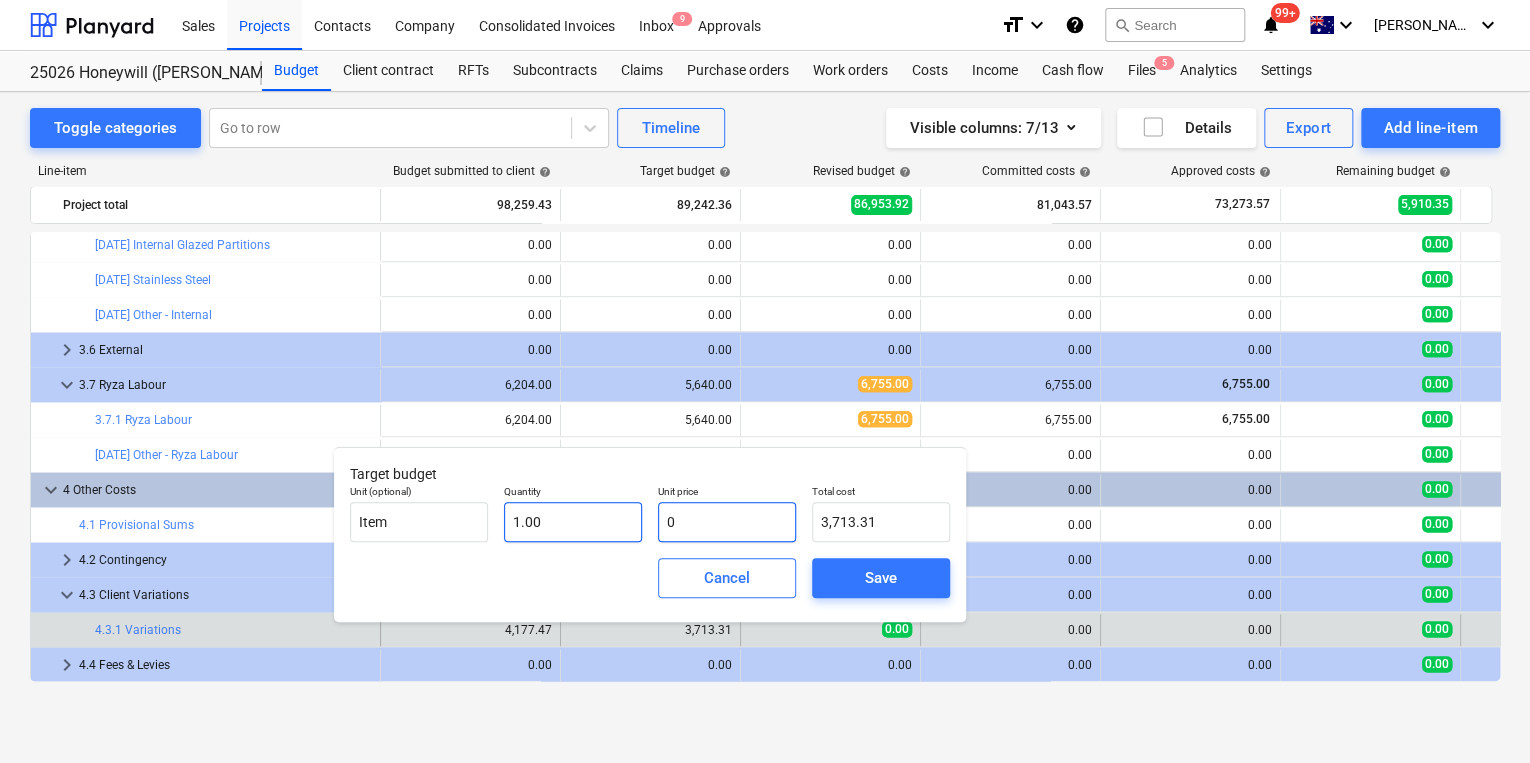 type on "0.00" 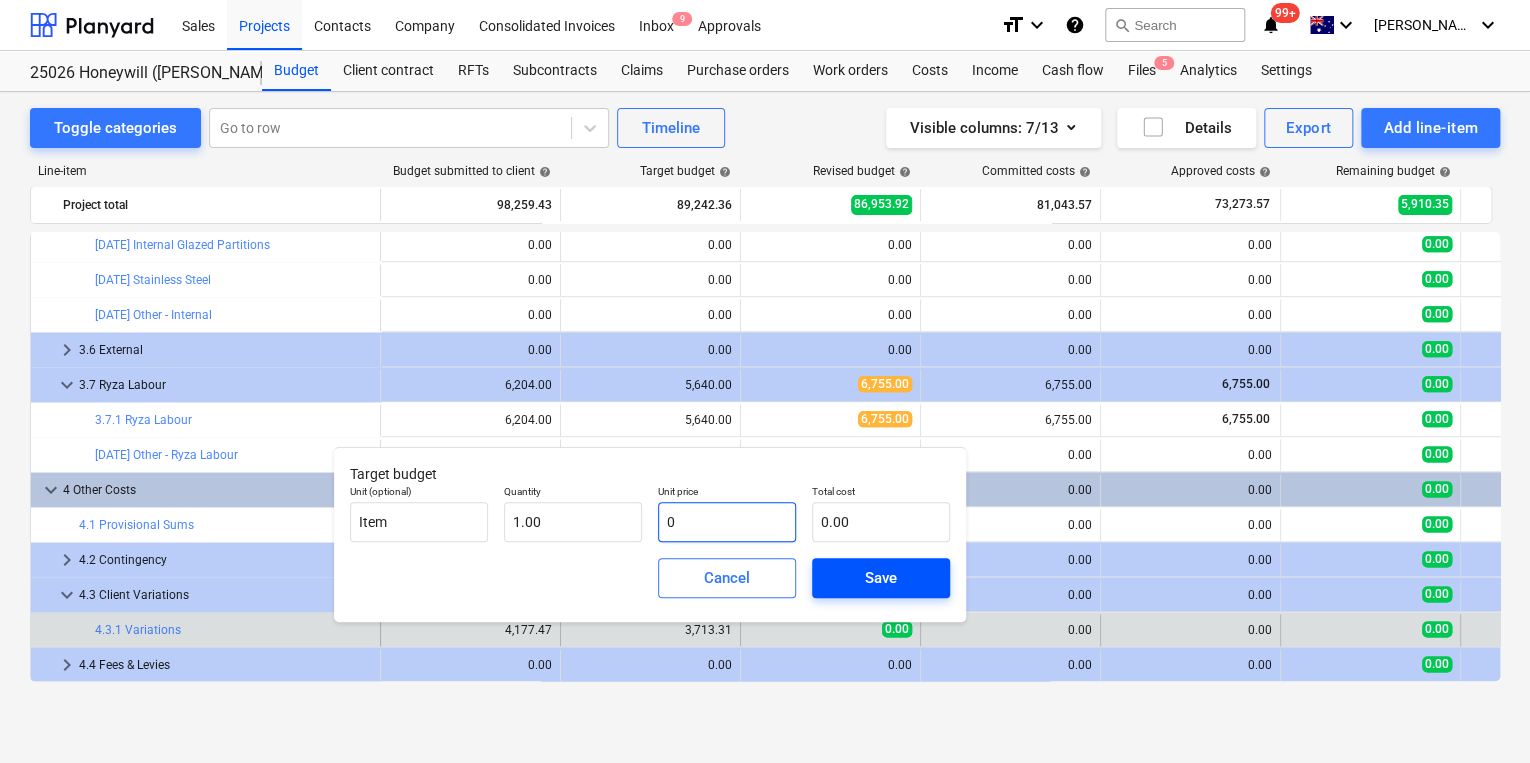 type on "0" 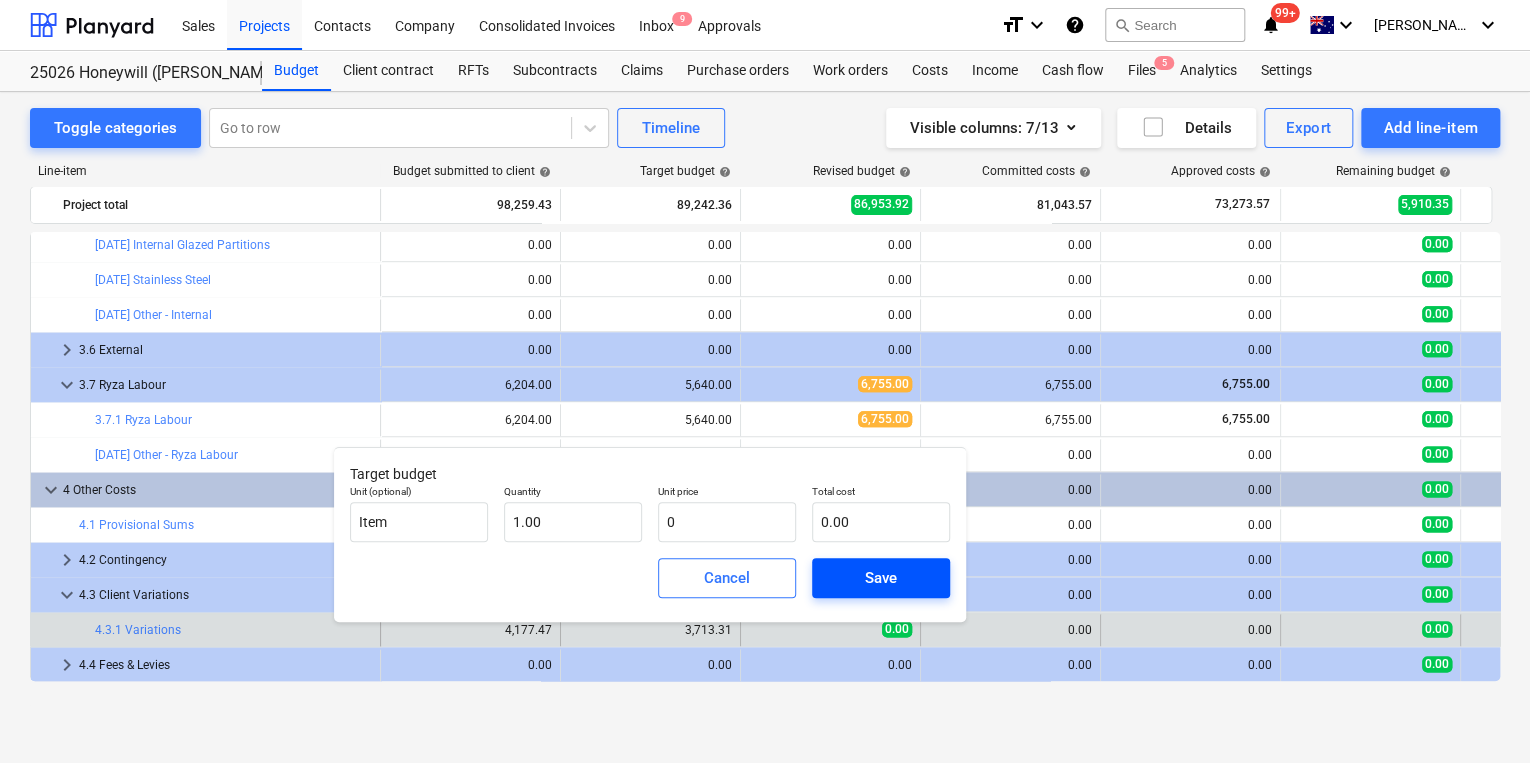 click on "Save" at bounding box center [881, 578] 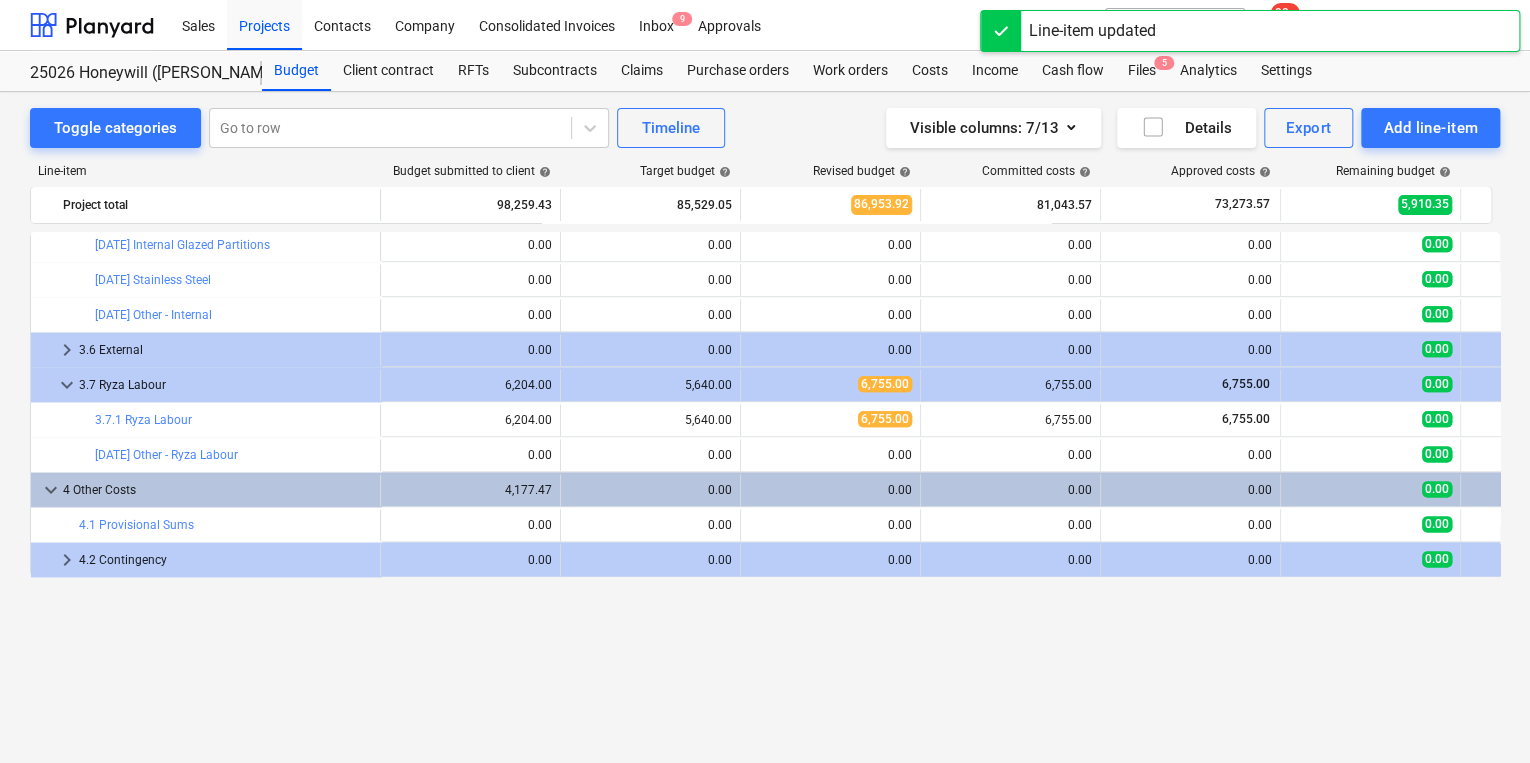 scroll, scrollTop: 1071, scrollLeft: 0, axis: vertical 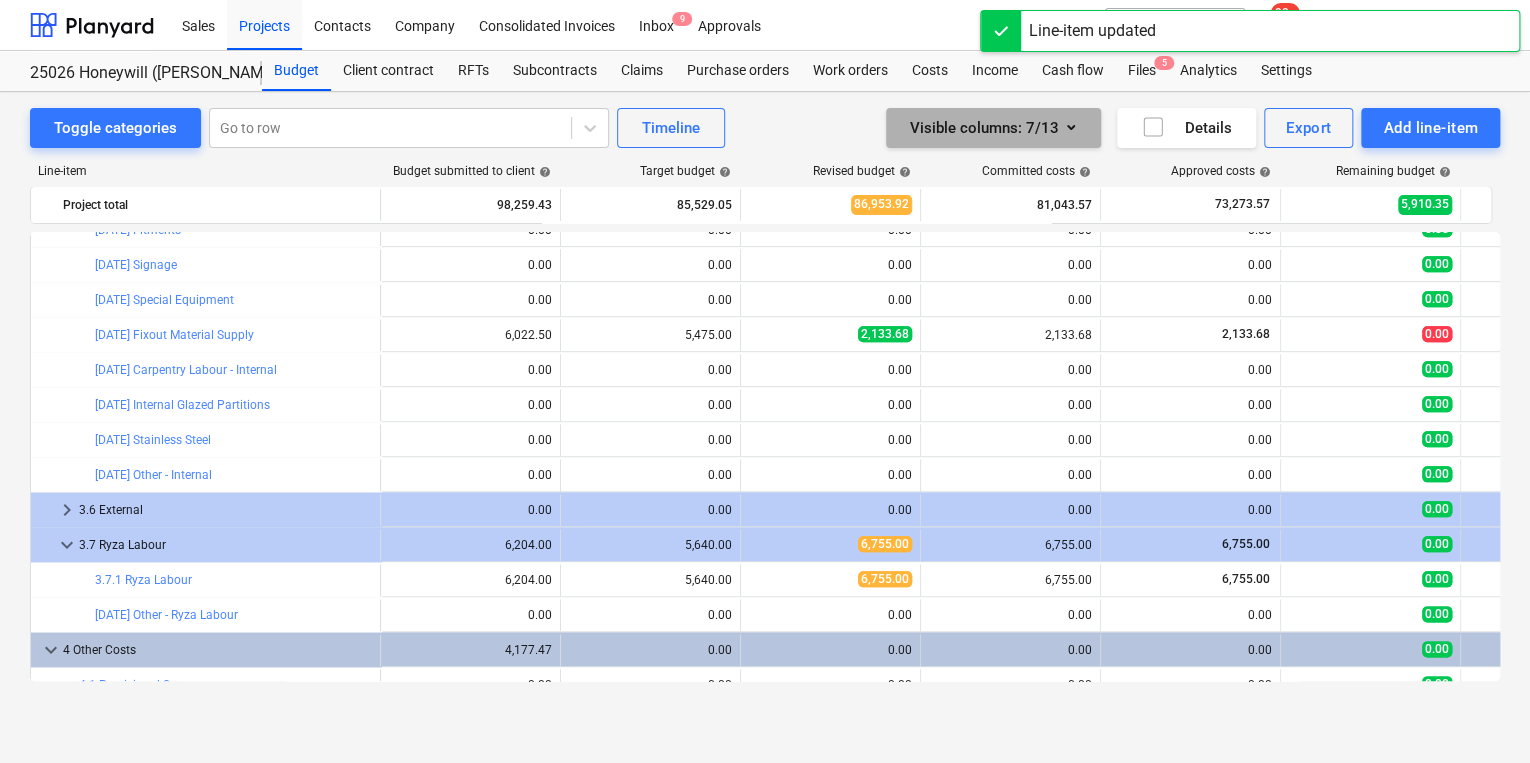 click 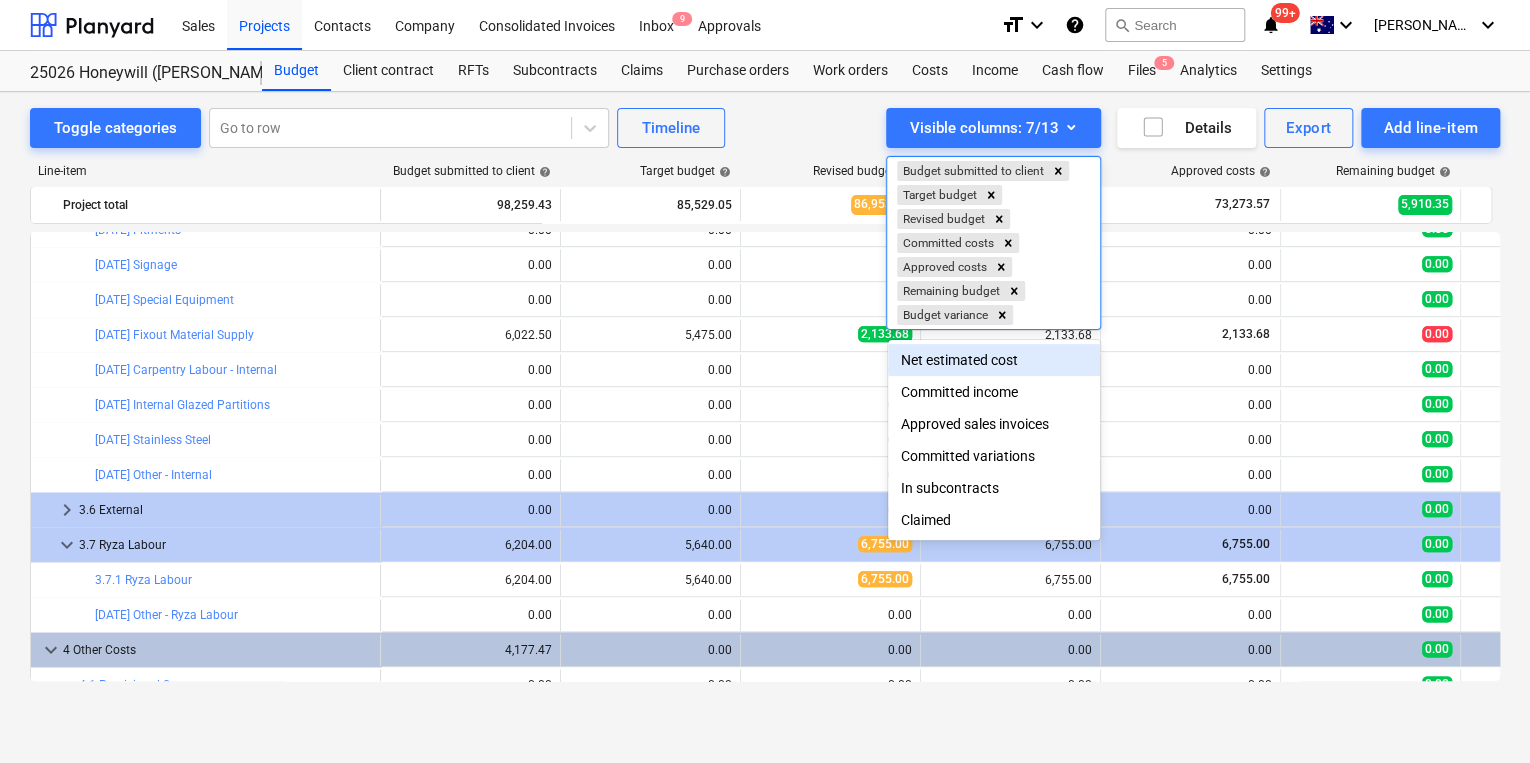 click on "Net estimated cost" at bounding box center [994, 360] 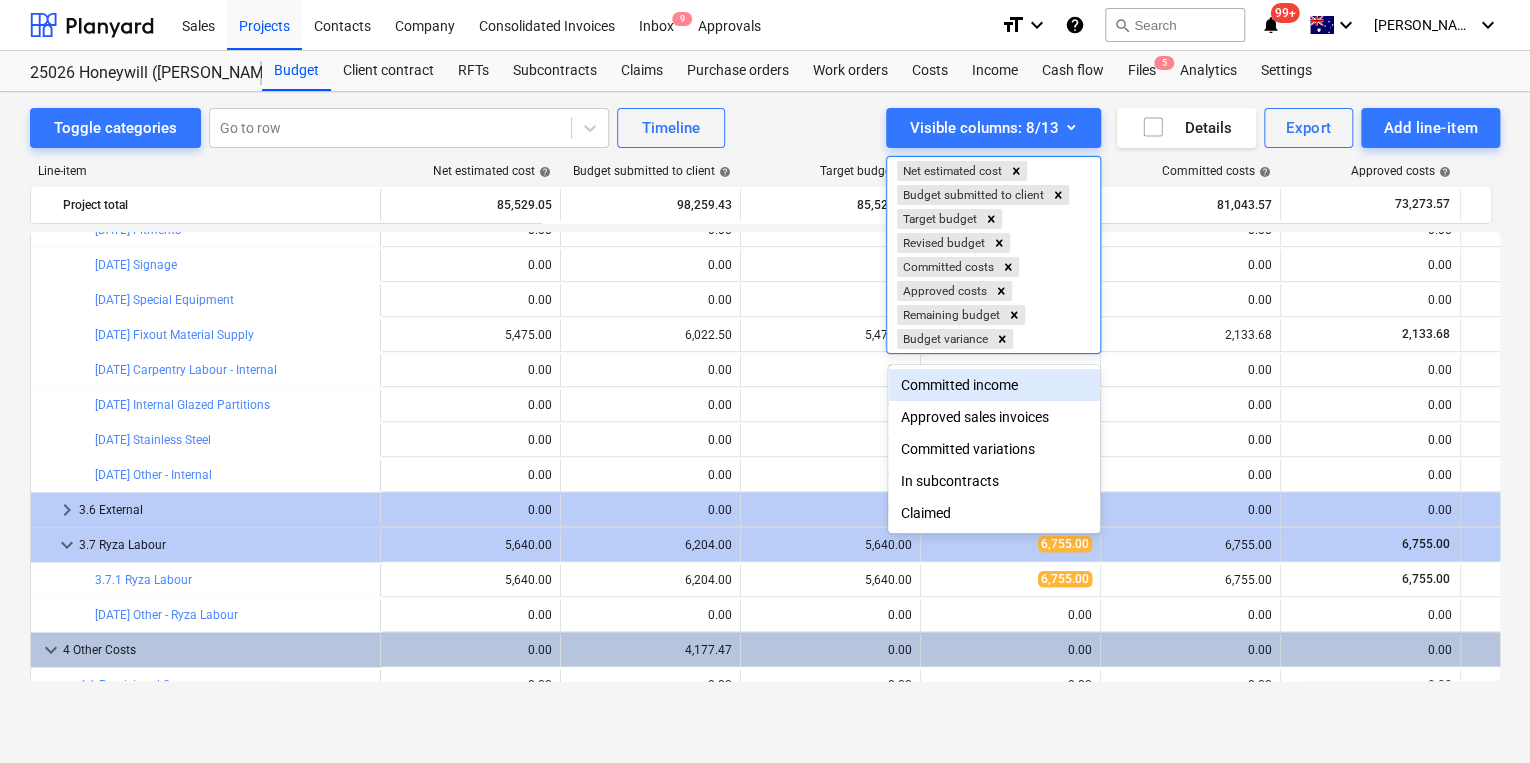 click at bounding box center (765, 381) 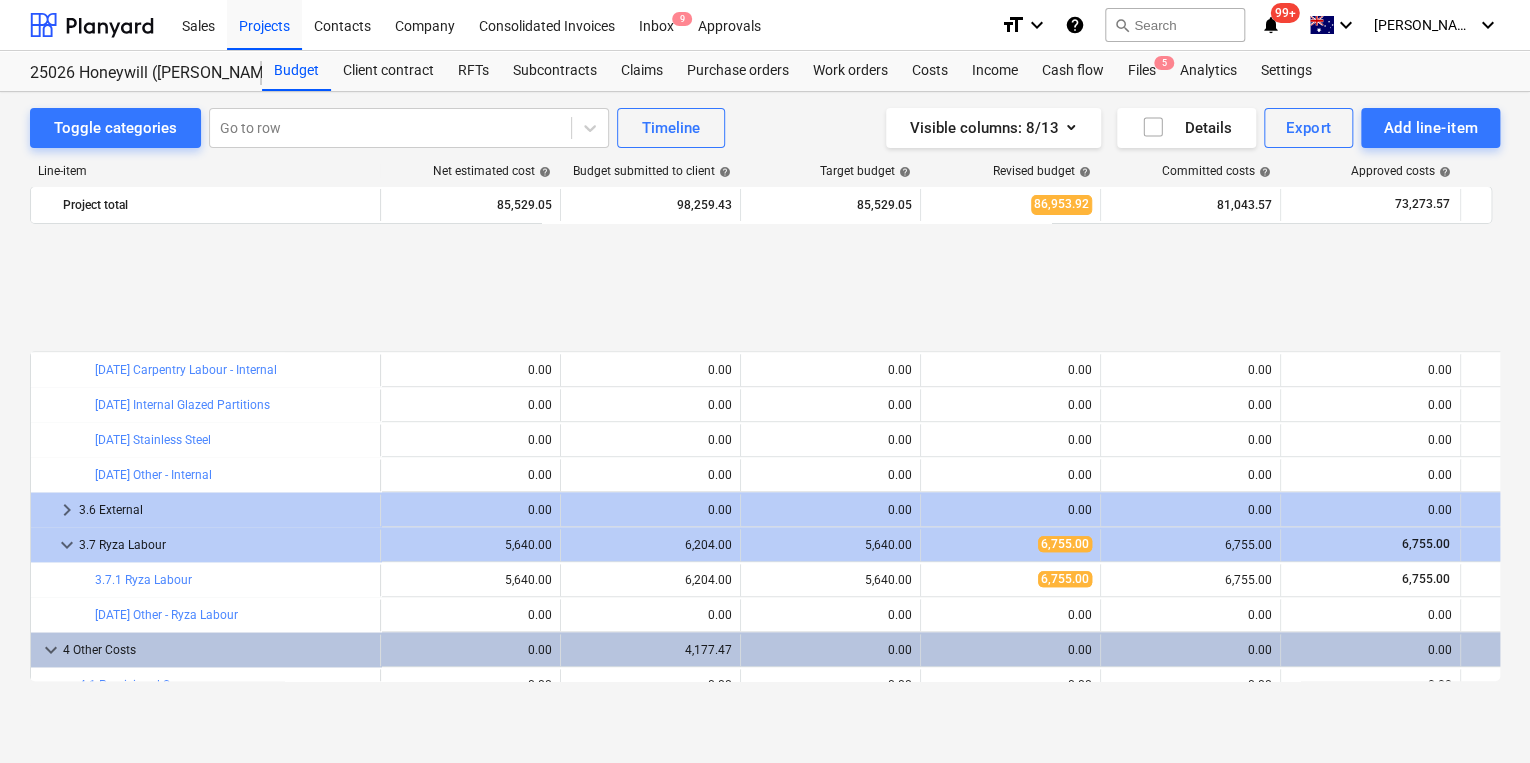 scroll, scrollTop: 1231, scrollLeft: 0, axis: vertical 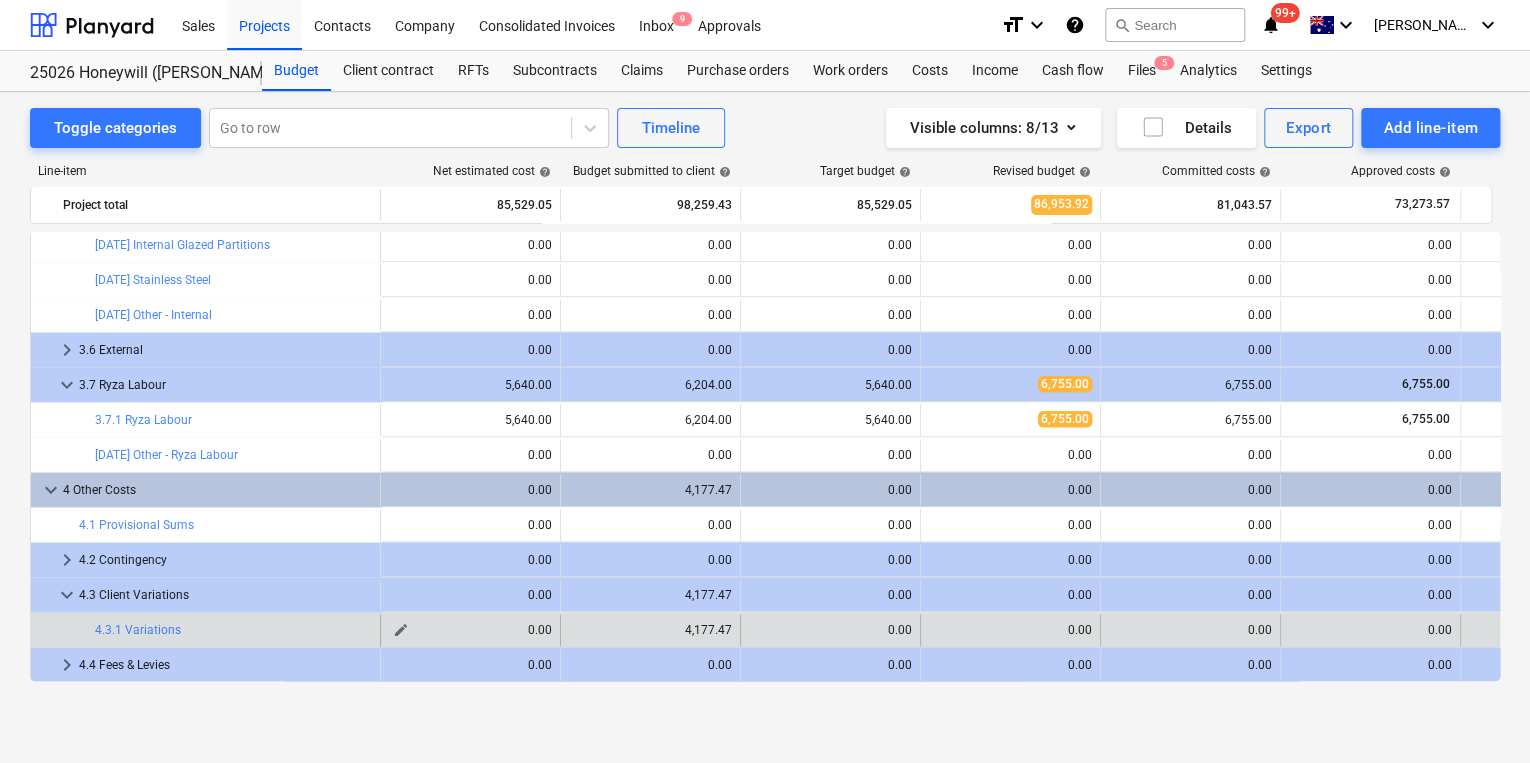 click on "edit" at bounding box center (401, 630) 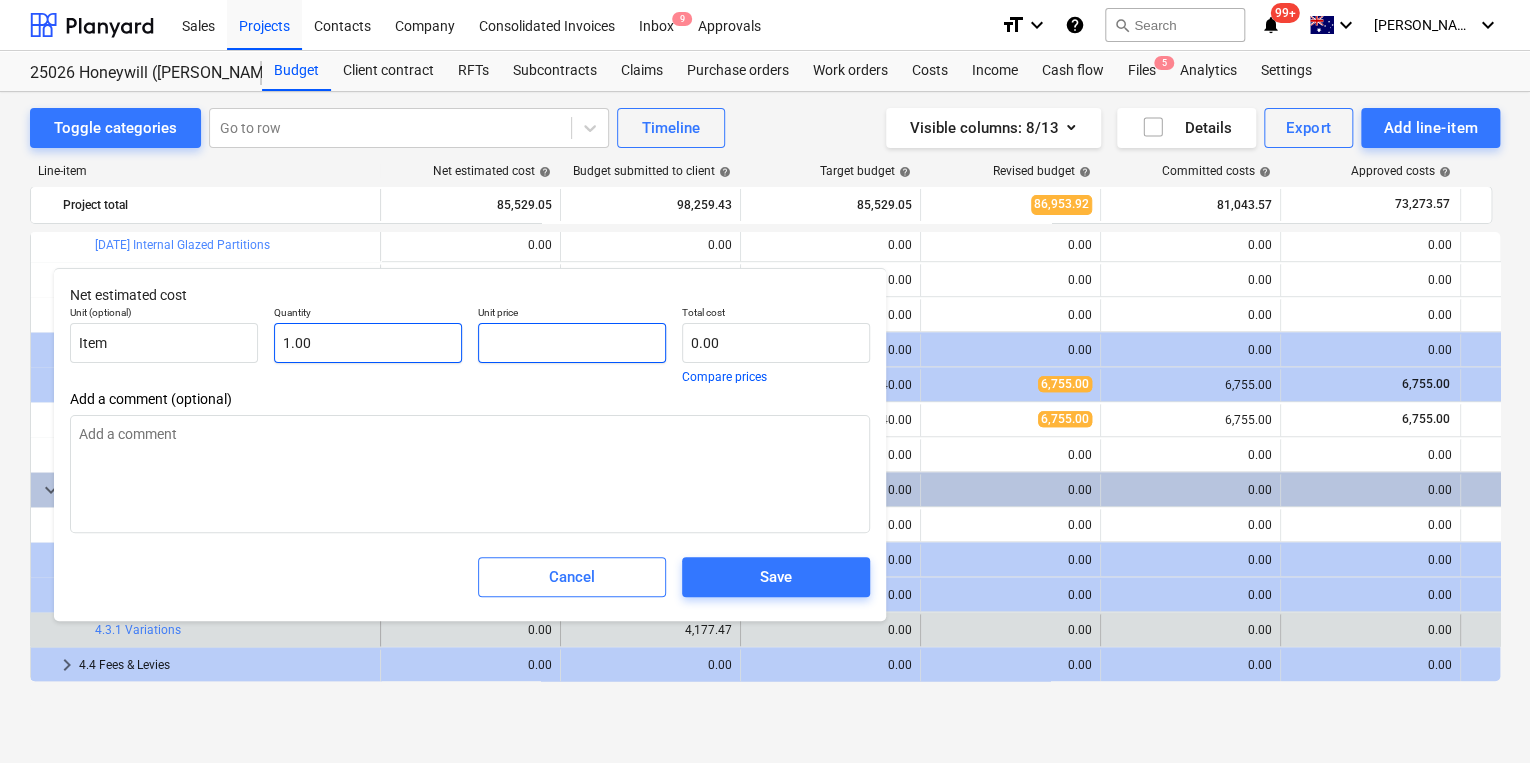 drag, startPoint x: 553, startPoint y: 339, endPoint x: 396, endPoint y: 332, distance: 157.15598 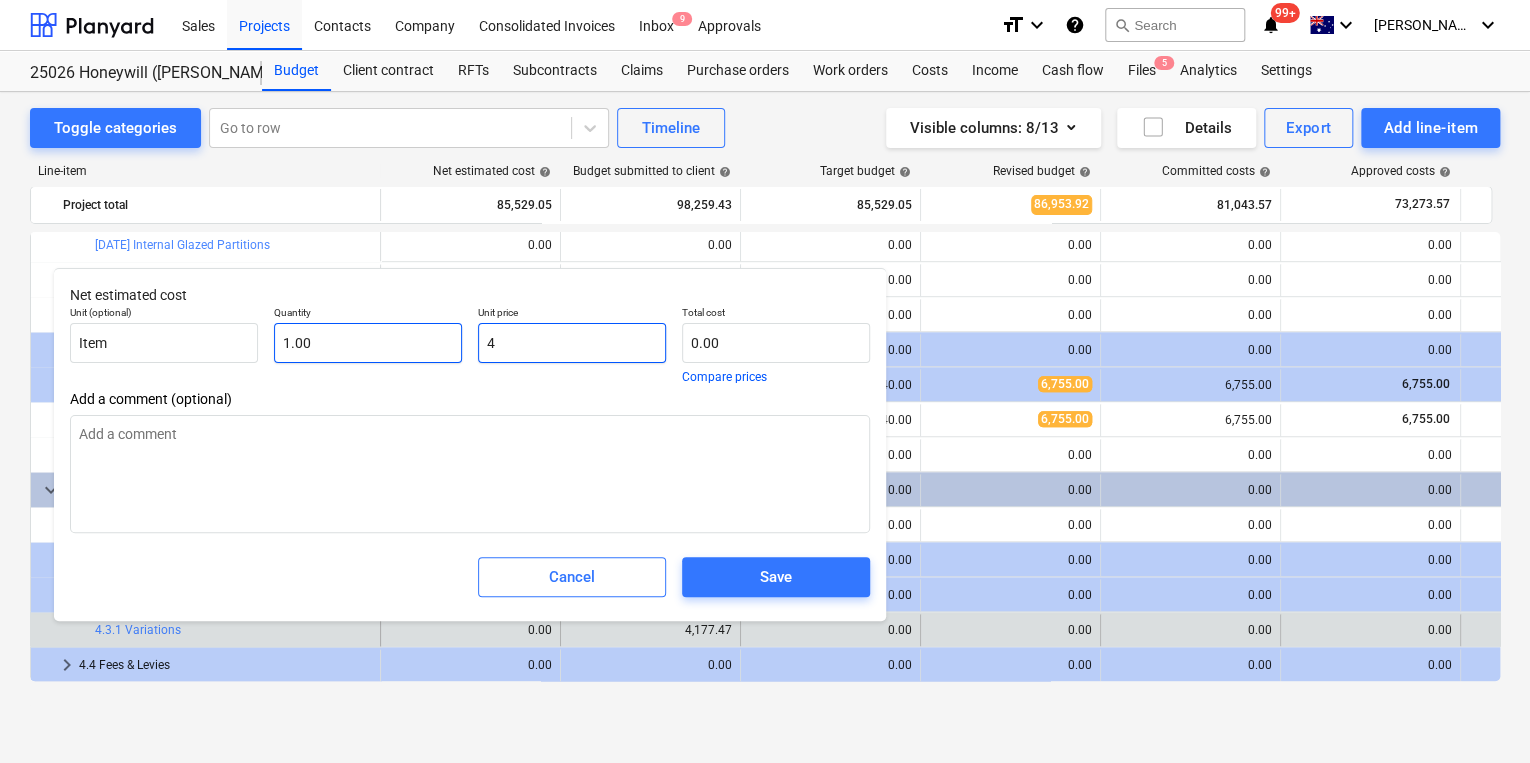 type on "x" 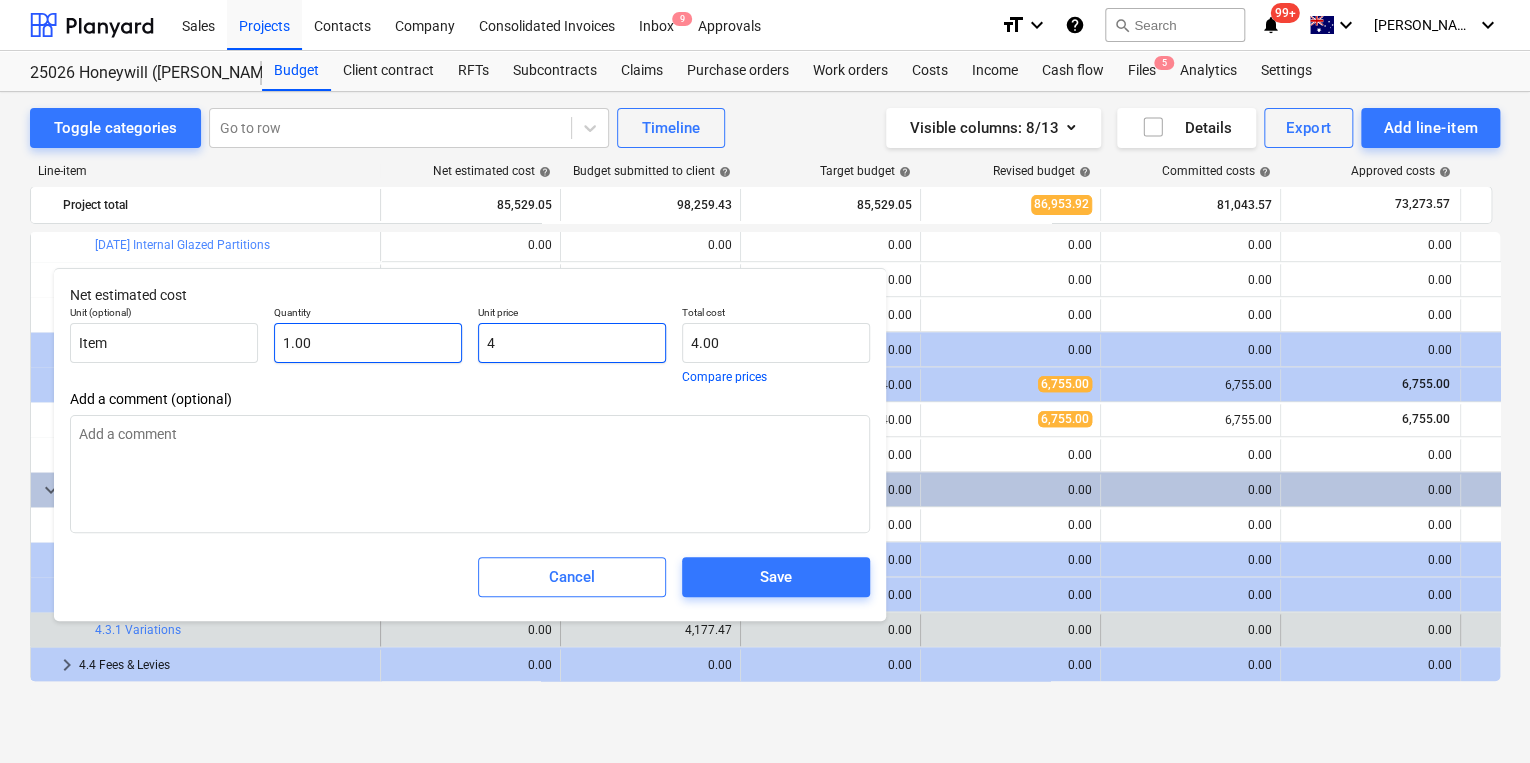 type on "4.00" 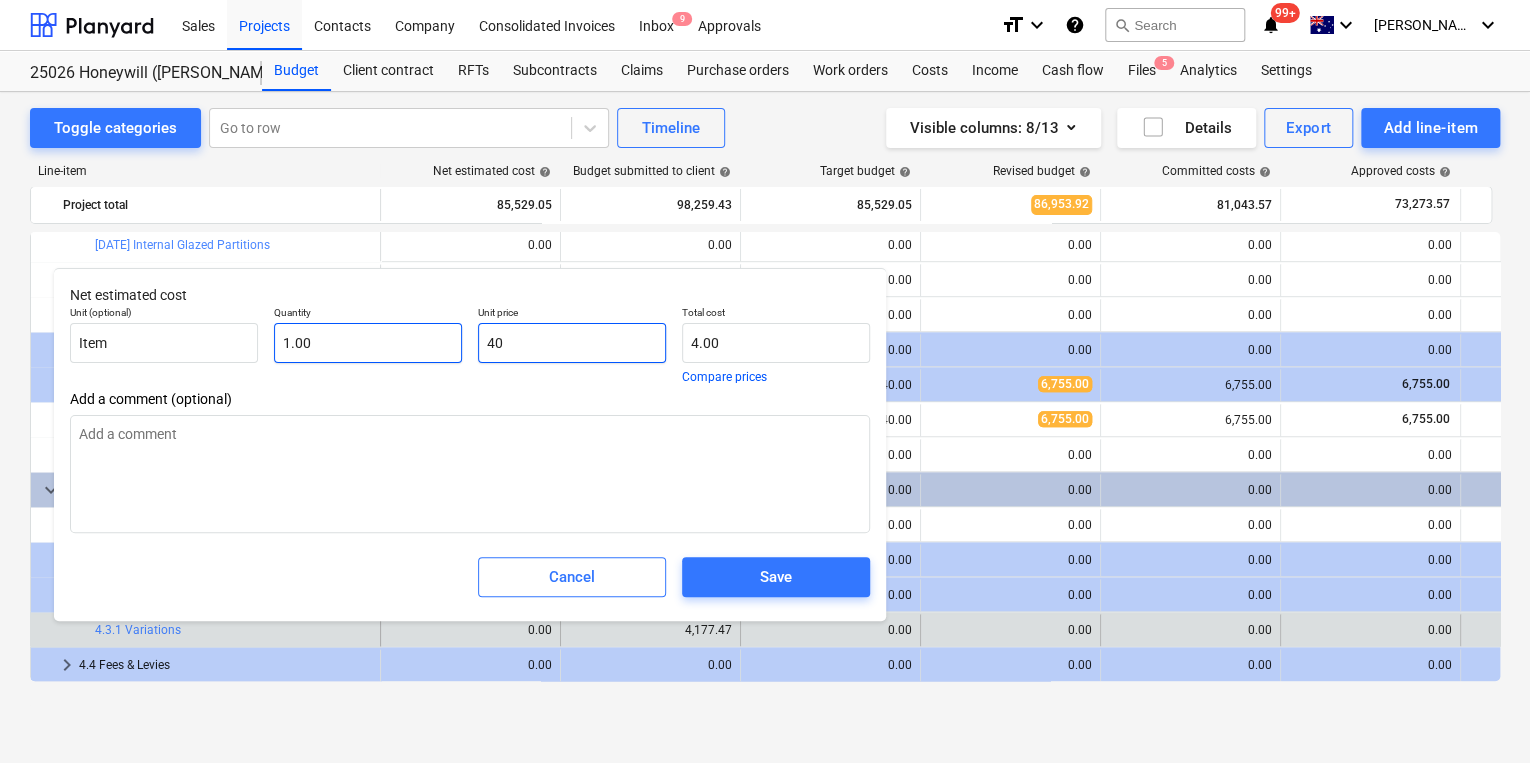 type on "40.00" 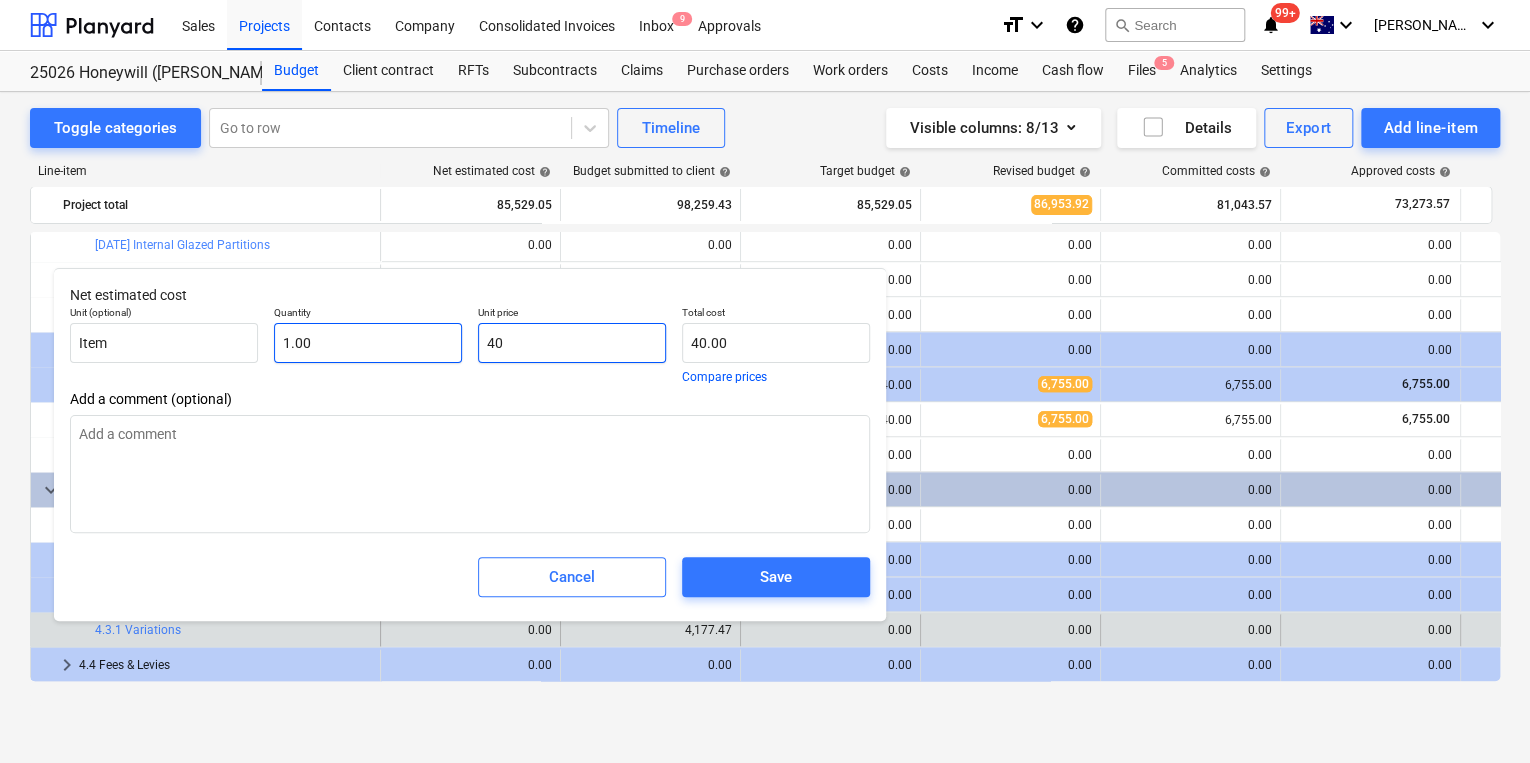 type on "400" 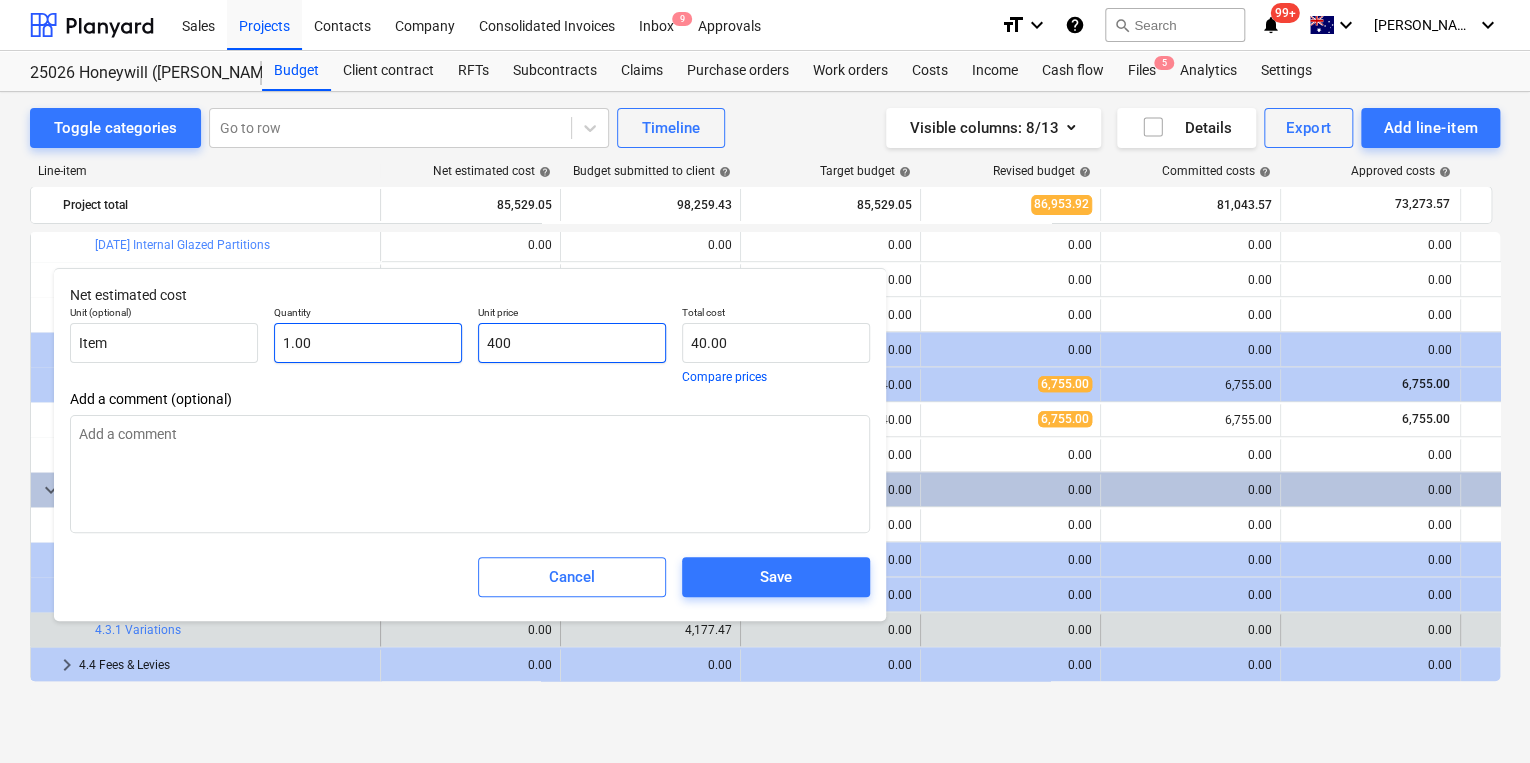 type on "400.00" 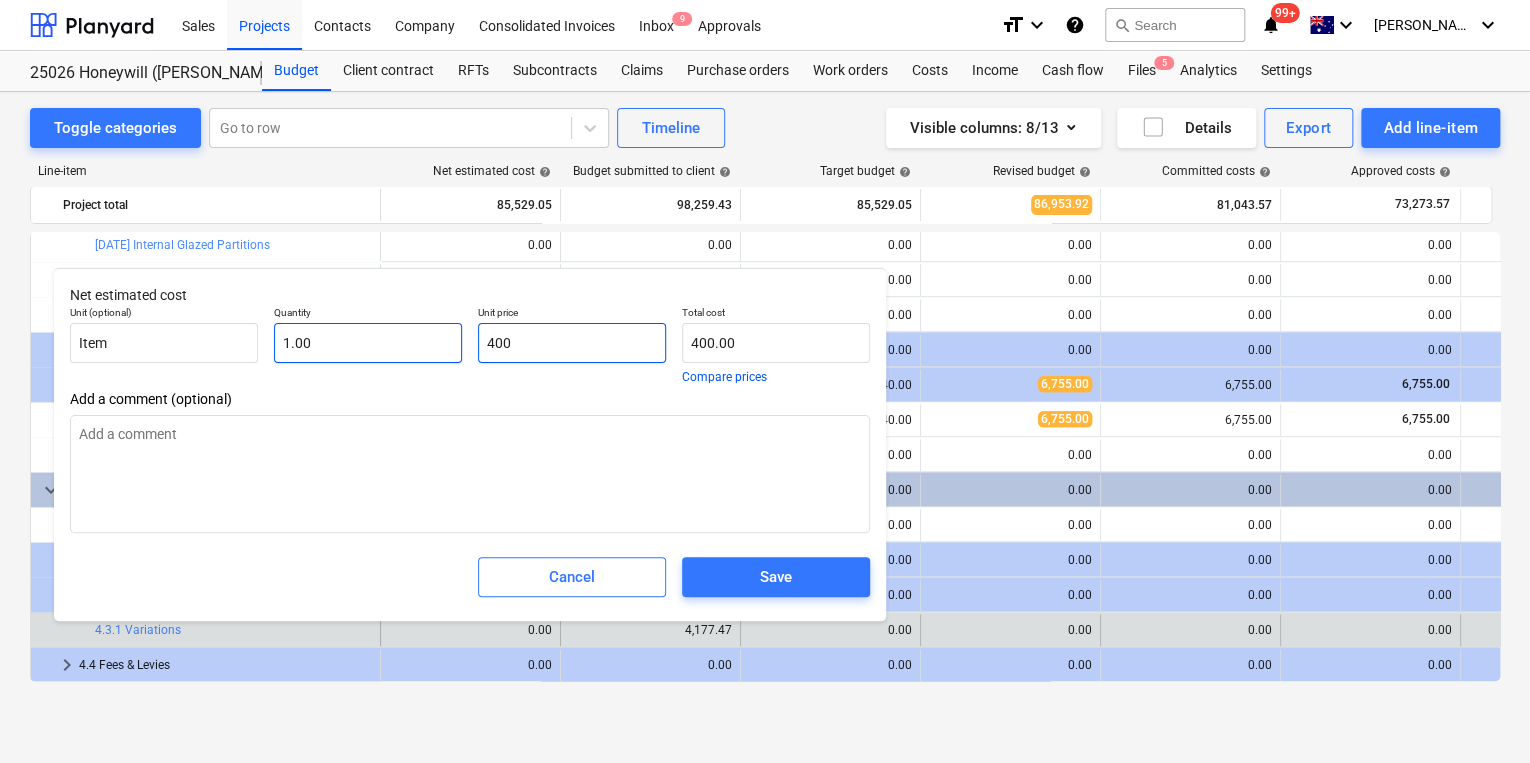 type on "4000" 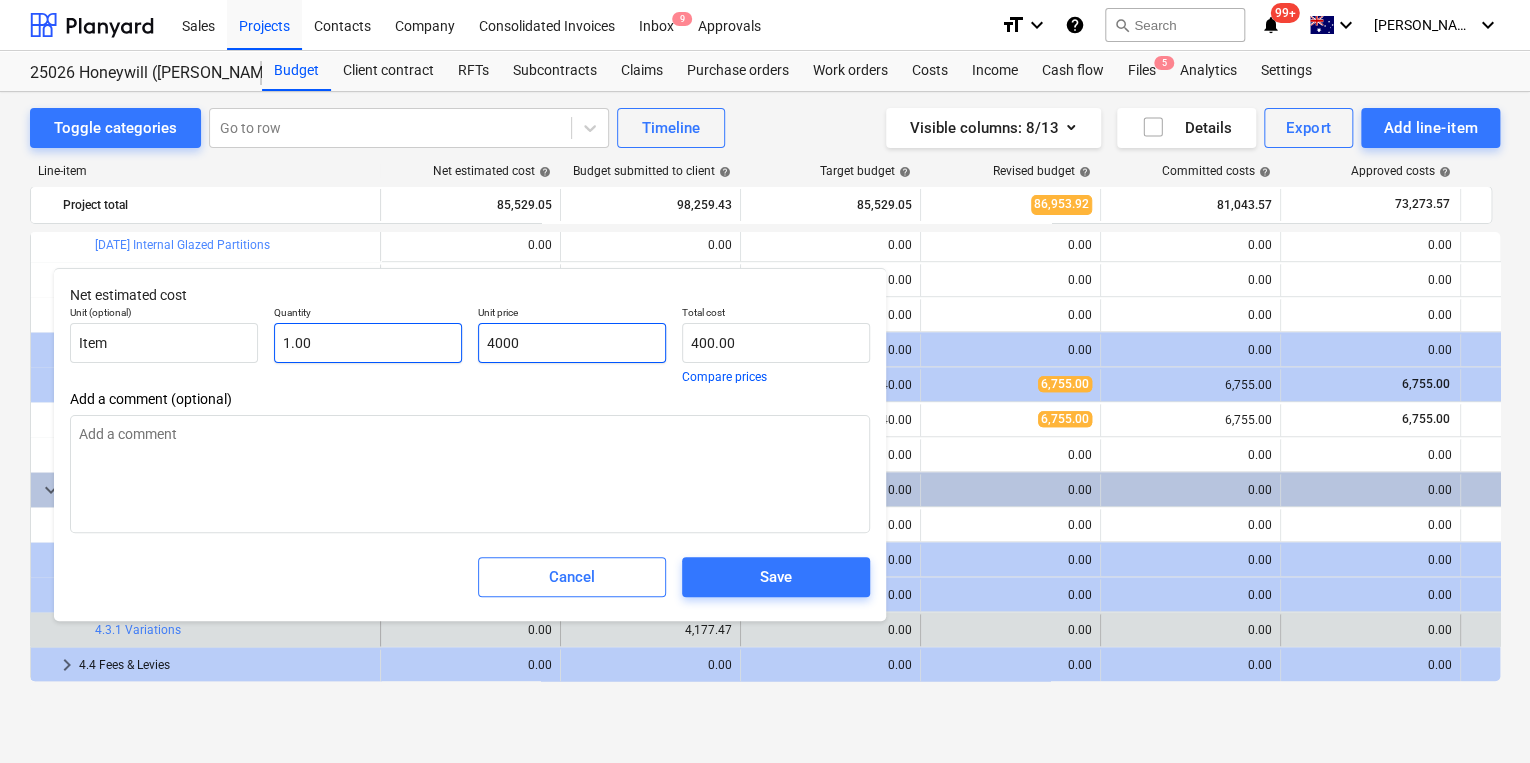 type on "4,000.00" 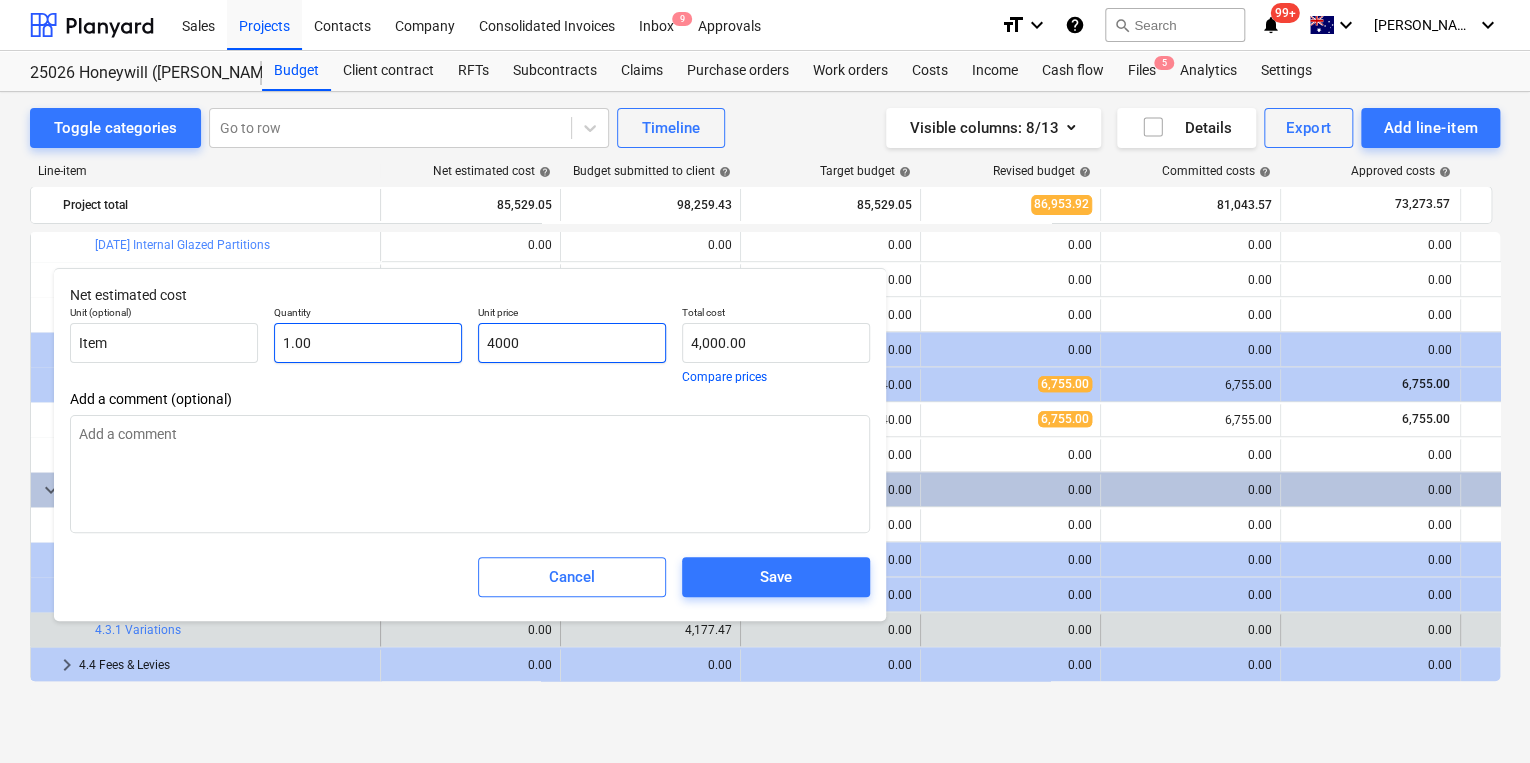 drag, startPoint x: 533, startPoint y: 340, endPoint x: 367, endPoint y: 328, distance: 166.43317 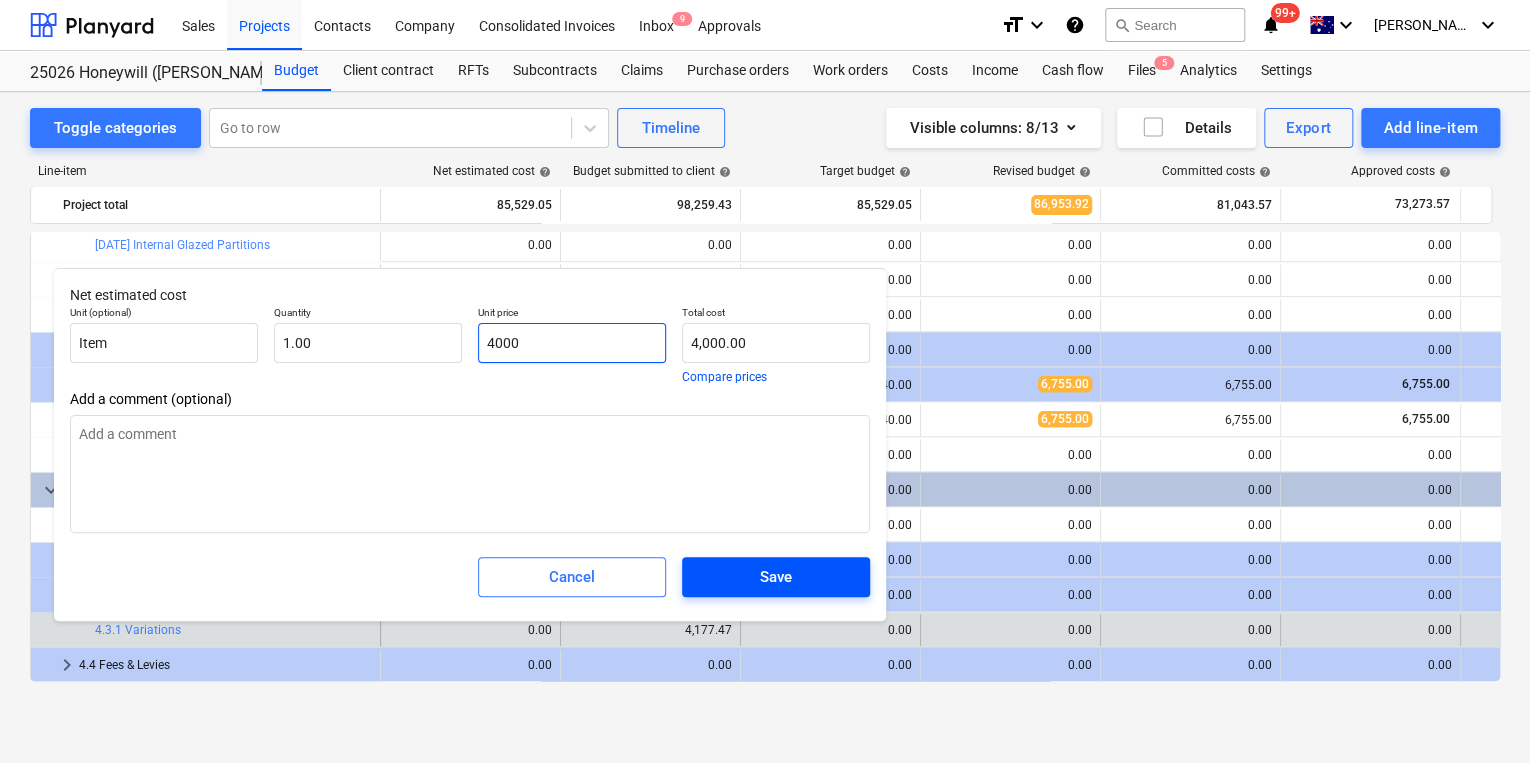type on "4000" 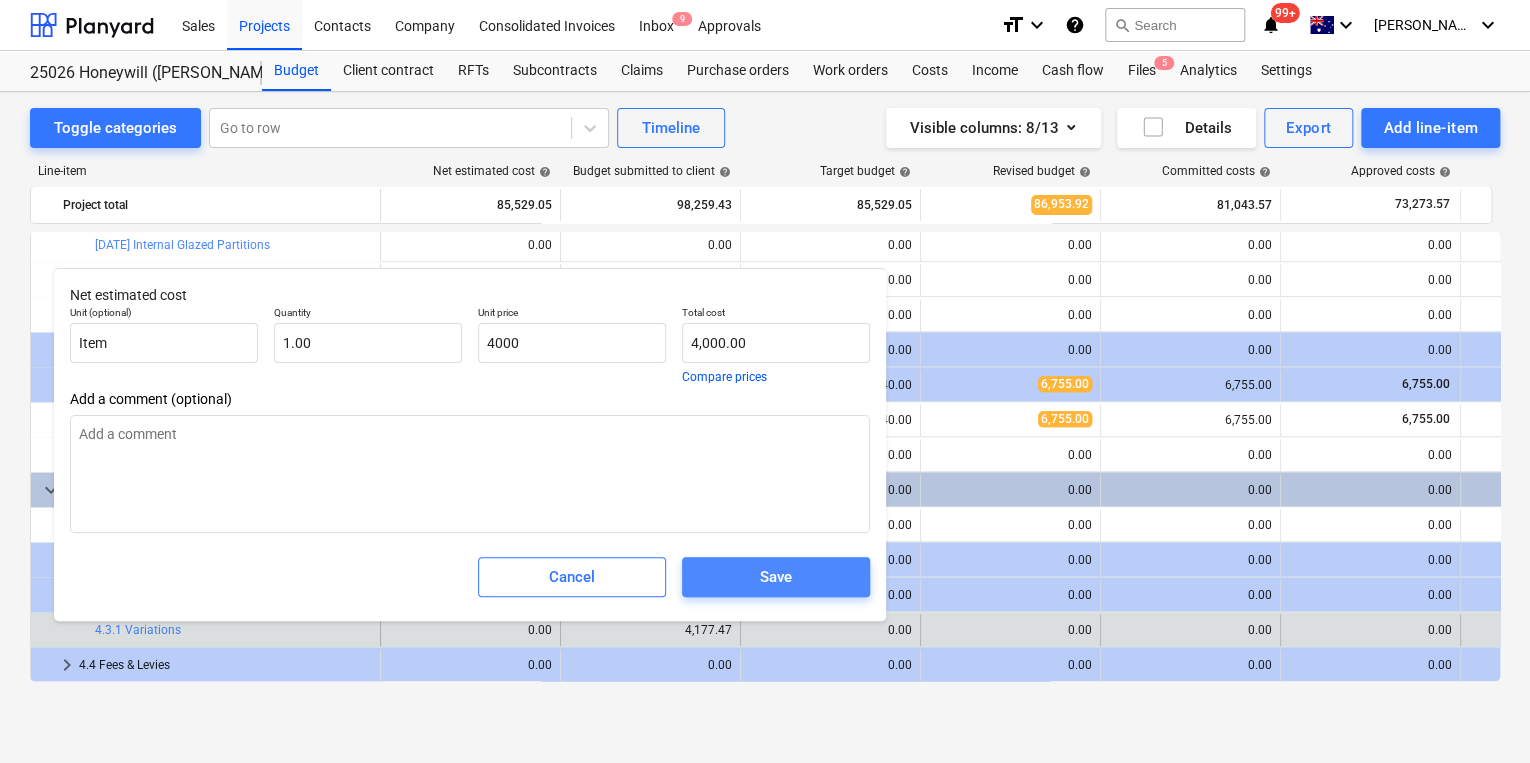 click on "Save" at bounding box center [776, 577] 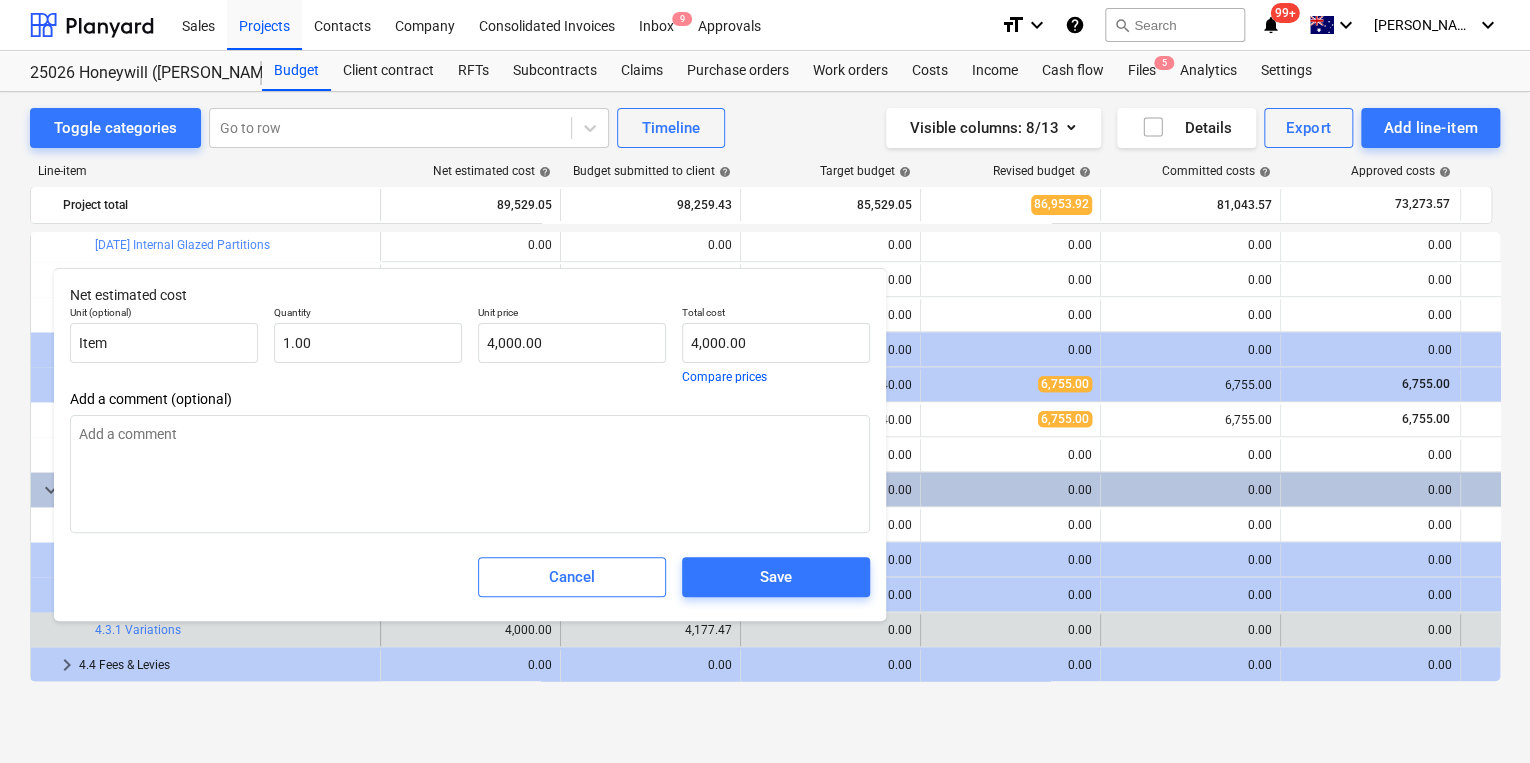 click on "edit 0.00" at bounding box center (830, 630) 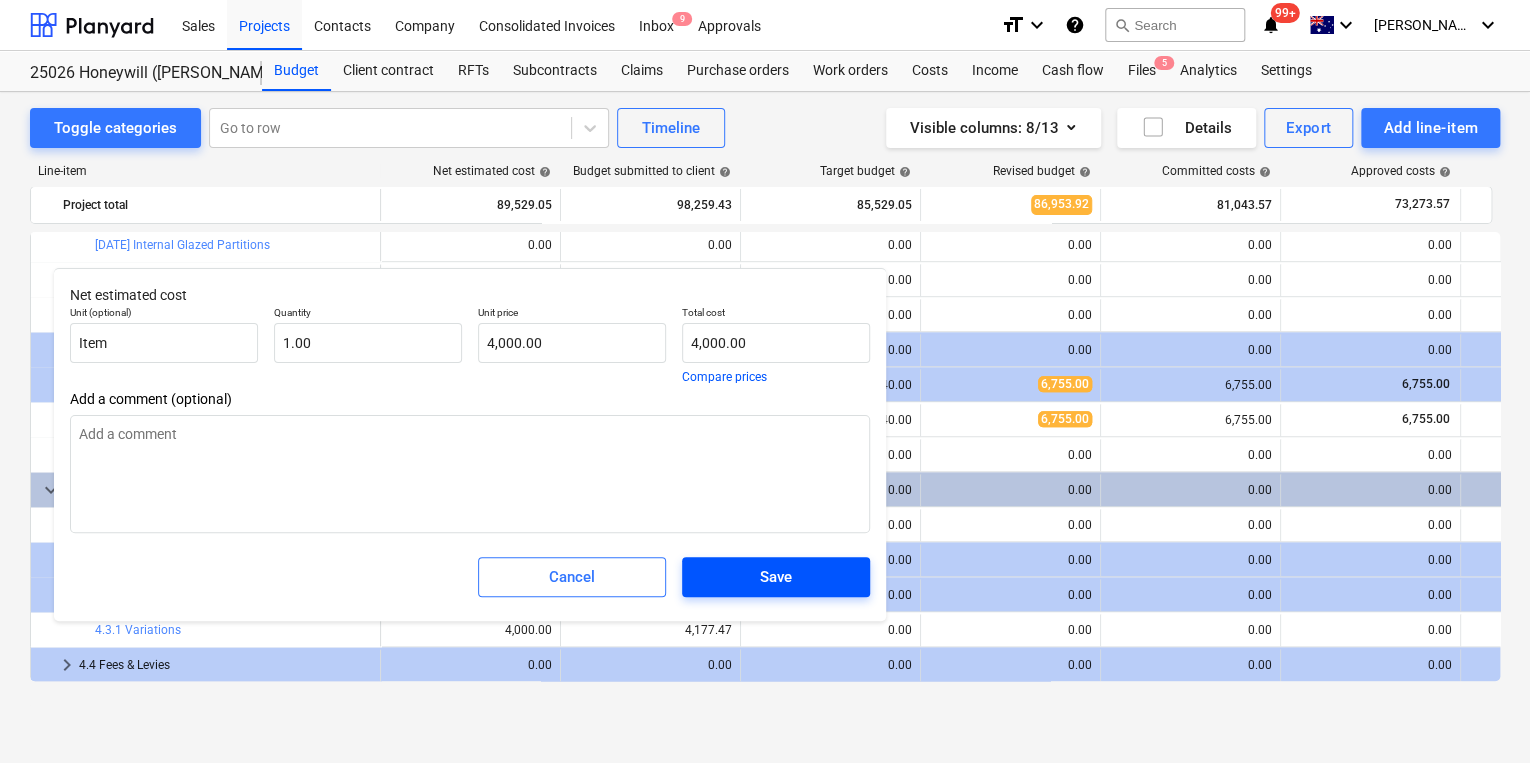 type on "x" 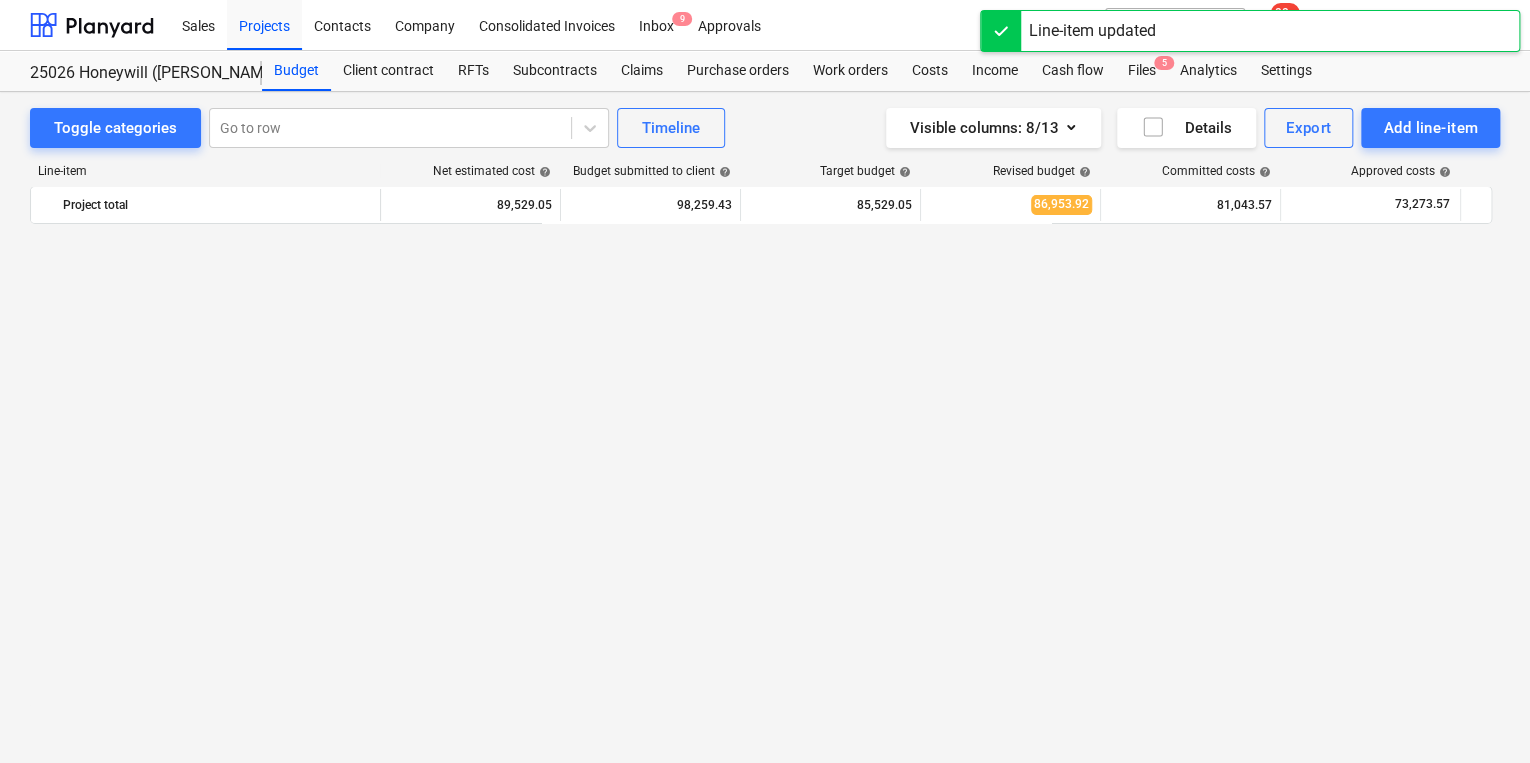 scroll, scrollTop: 1231, scrollLeft: 0, axis: vertical 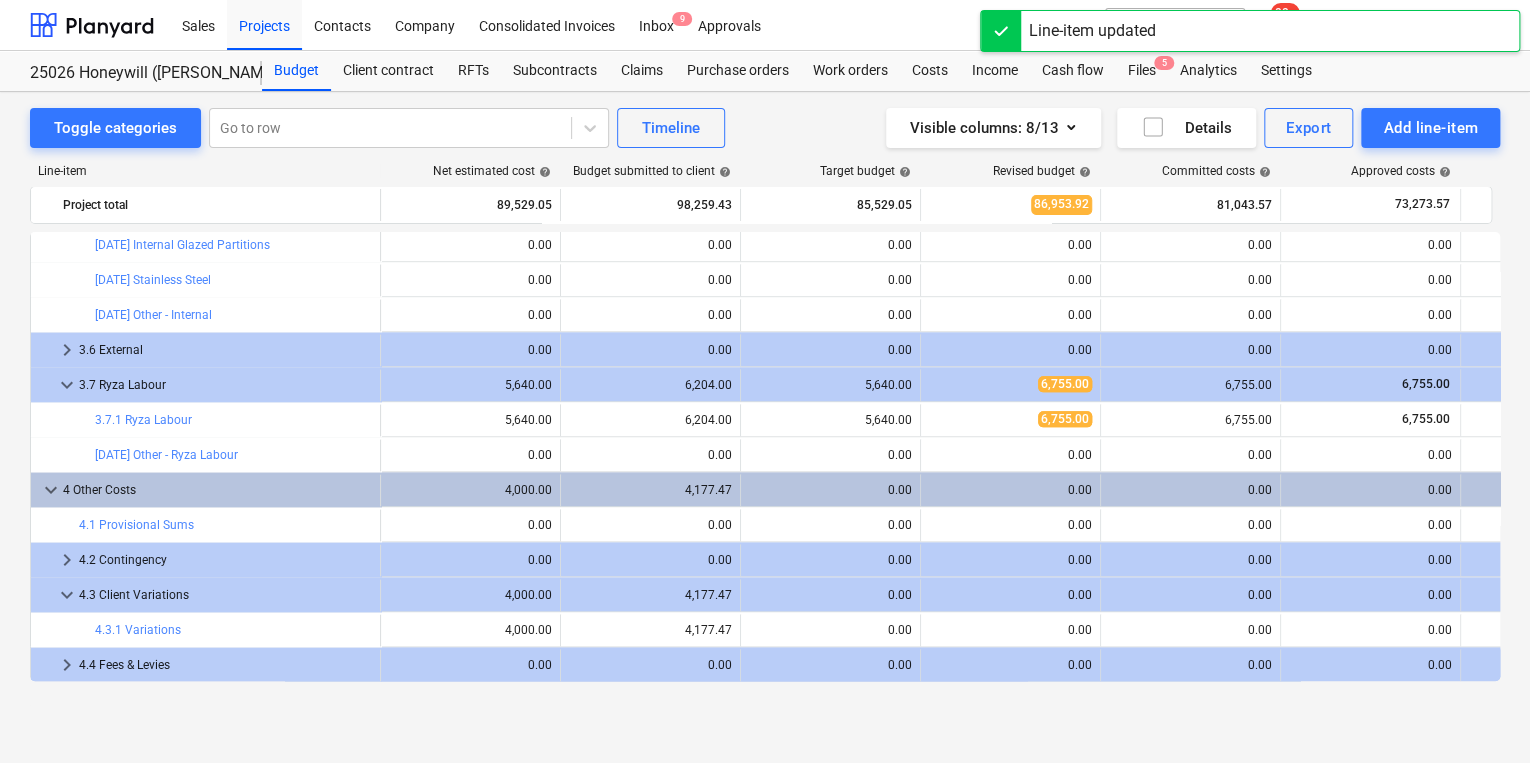 click on "keyboard_arrow_down 3.5 Internal 62,003.70 68,204.07 62,003.70 60,725.57 55,410.57 55,410.57 5,315.00 1,278.13 more_vert bar_chart 3.5.1 Lifts/Vertical Transport edit 0.00 edit 0.00 edit 0.00 edit 0.00 0.00 0.00 0.00 0.00 more_vert bar_chart 3.5.2 Ceilings & Partitions edit 1,500.00 edit 1,650.00 edit 1,500.00 edit 1,815.00 0.00 0.00 1,815.00 -315.00 more_vert bar_chart 3.5.3 Waterproofing edit 0.00 edit 0.00 edit 0.00 edit 0.00 0.00 0.00 0.00 0.00 more_vert bar_chart 3.5.4 Tiling edit 0.00 edit 0.00 edit 0.00 edit 0.00 0.00 0.00 0.00 0.00 more_vert bar_chart 3.5.5 Internal Painting edit 3,500.00 edit 3,850.00 edit 3,500.00 edit 3,500.00 0.00 0.00 3,500.00 0.00 more_vert bar_chart 3.5.6 Floor Coverings - Carpet edit 0.00 edit 0.00 edit 0.00 edit 0.00 0.00 0.00 0.00 0.00 more_vert bar_chart 3.5.7 Floor Coverings - Vinyl/Timber edit 0.00 edit 0.00 edit 0.00 edit 0.00 0.00 0.00 0.00 0.00 more_vert bar_chart 3.5.8 Epoxy edit 0.00 edit 0.00 edit 0.00 edit 0.00 0.00 0.00 0.00 0.00 more_vert bar_chart 3.5.9 Joinery" at bounding box center (765, 456) 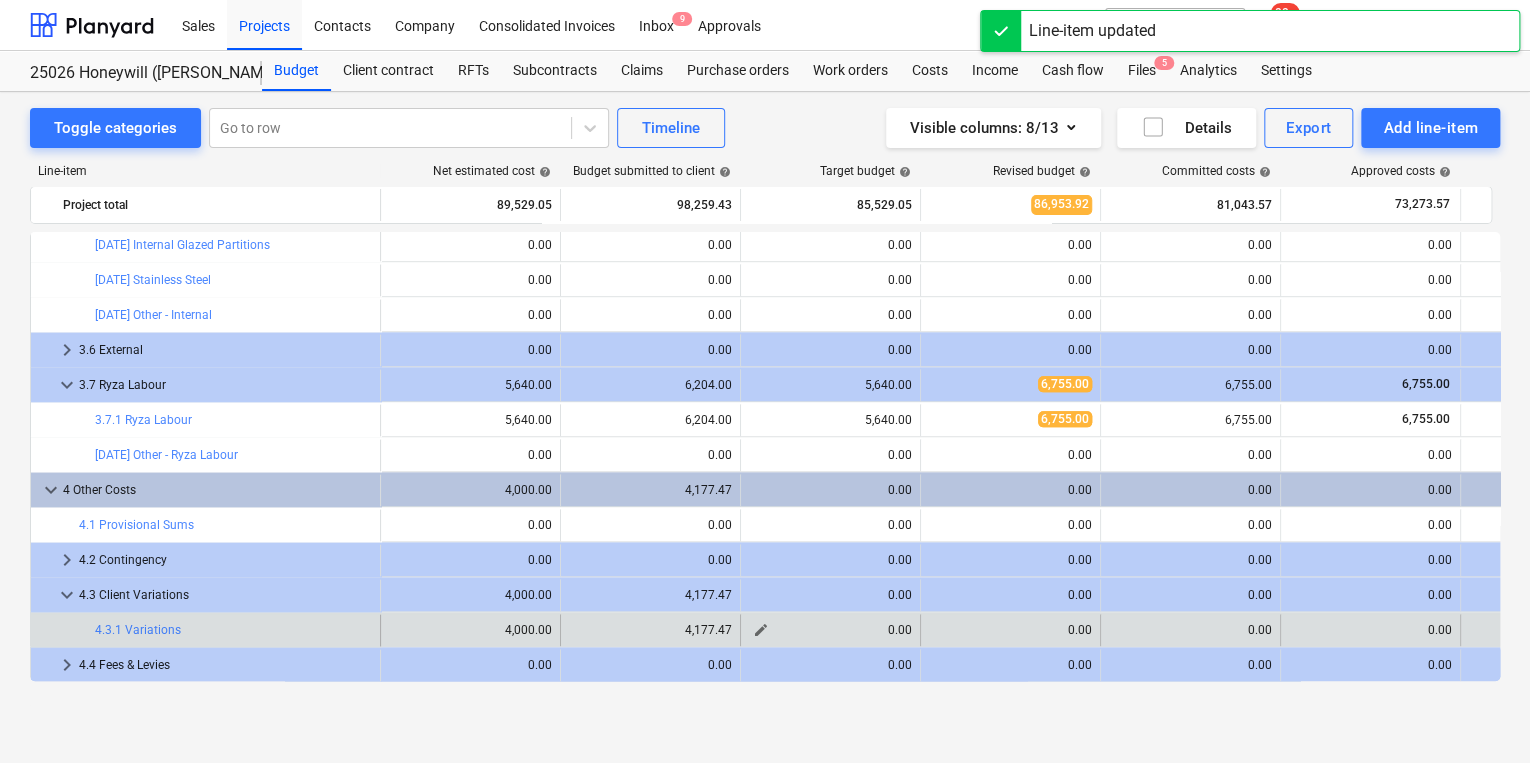 click on "edit" at bounding box center (761, 630) 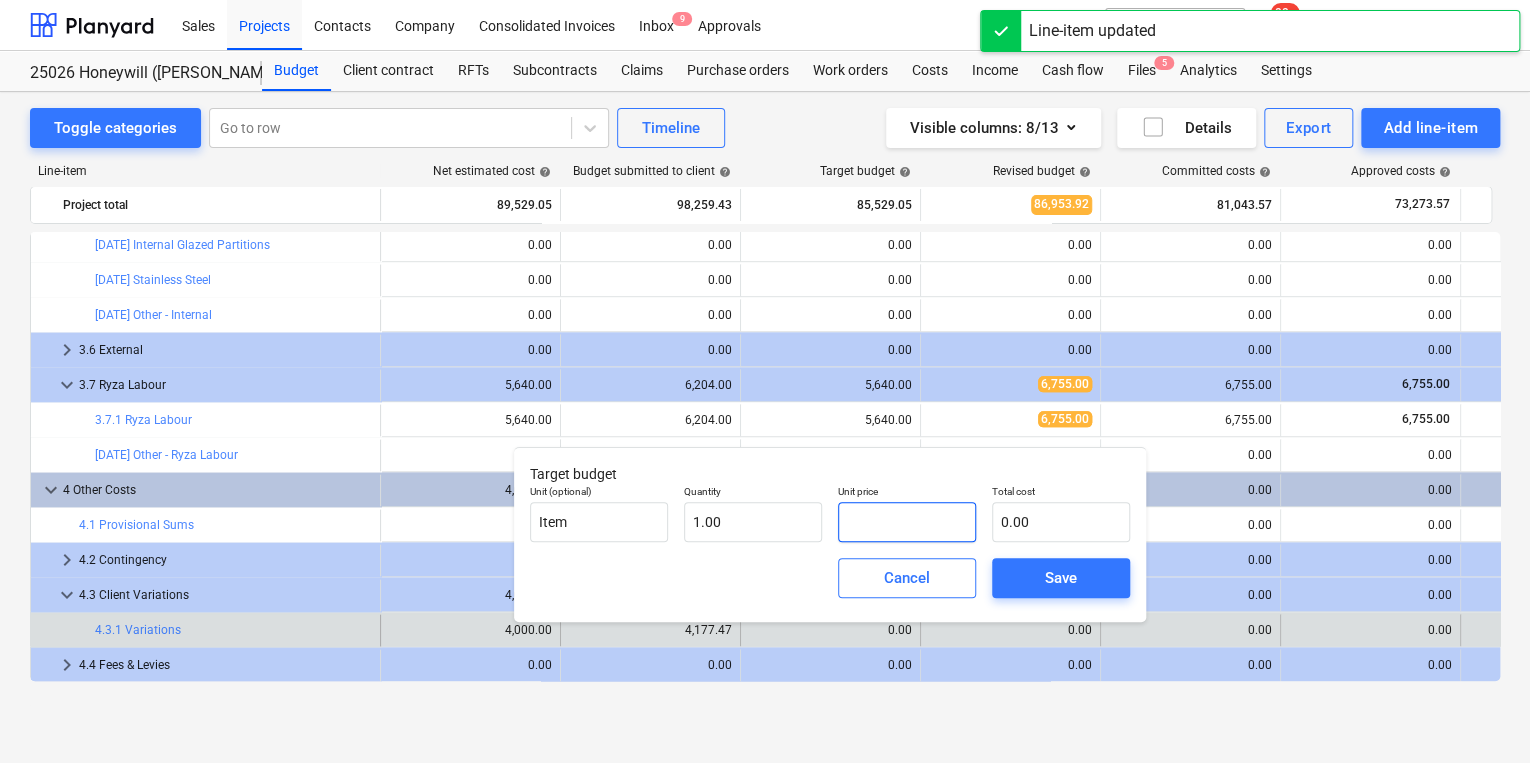 drag, startPoint x: 820, startPoint y: 516, endPoint x: 628, endPoint y: 492, distance: 193.49419 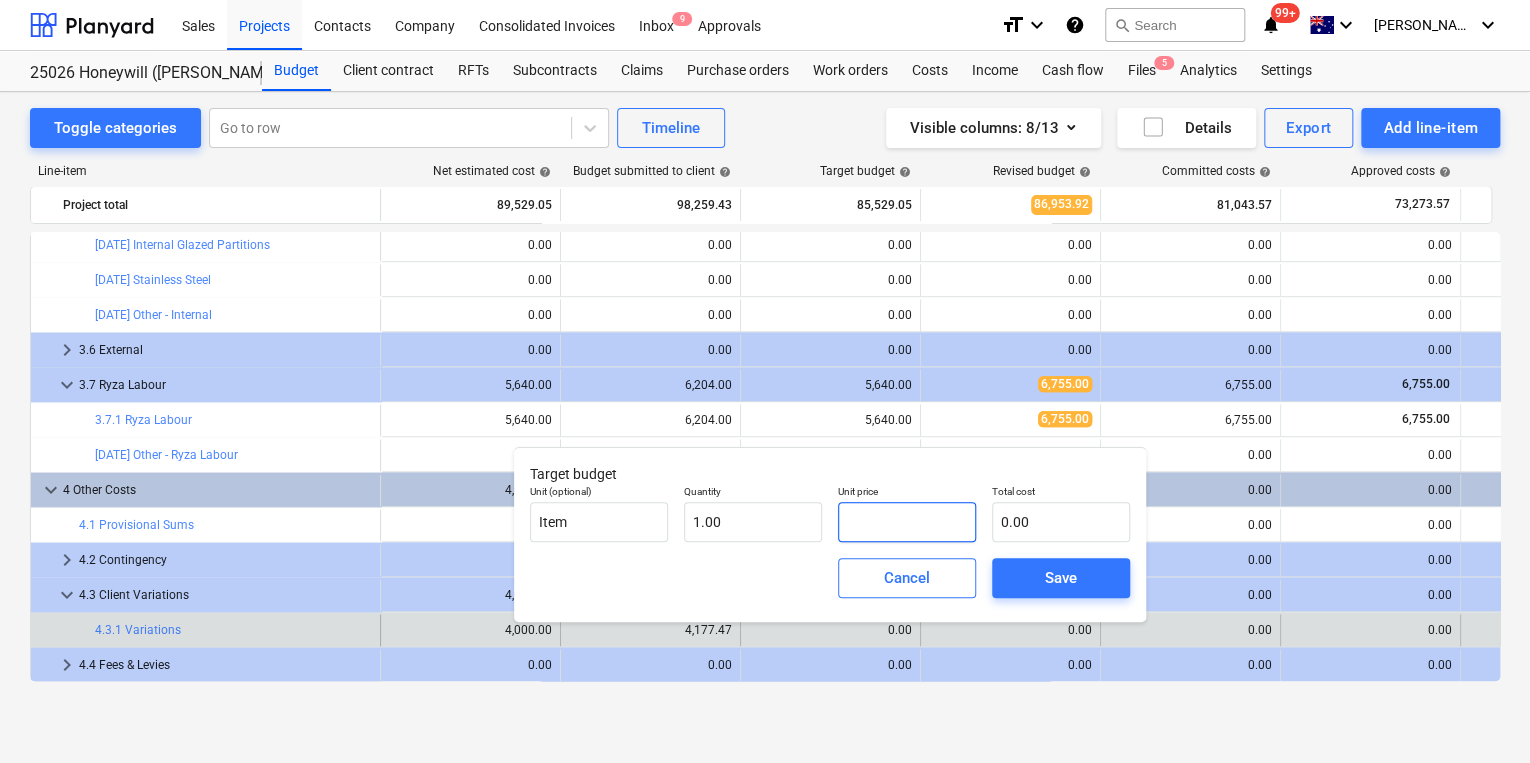 type on "4" 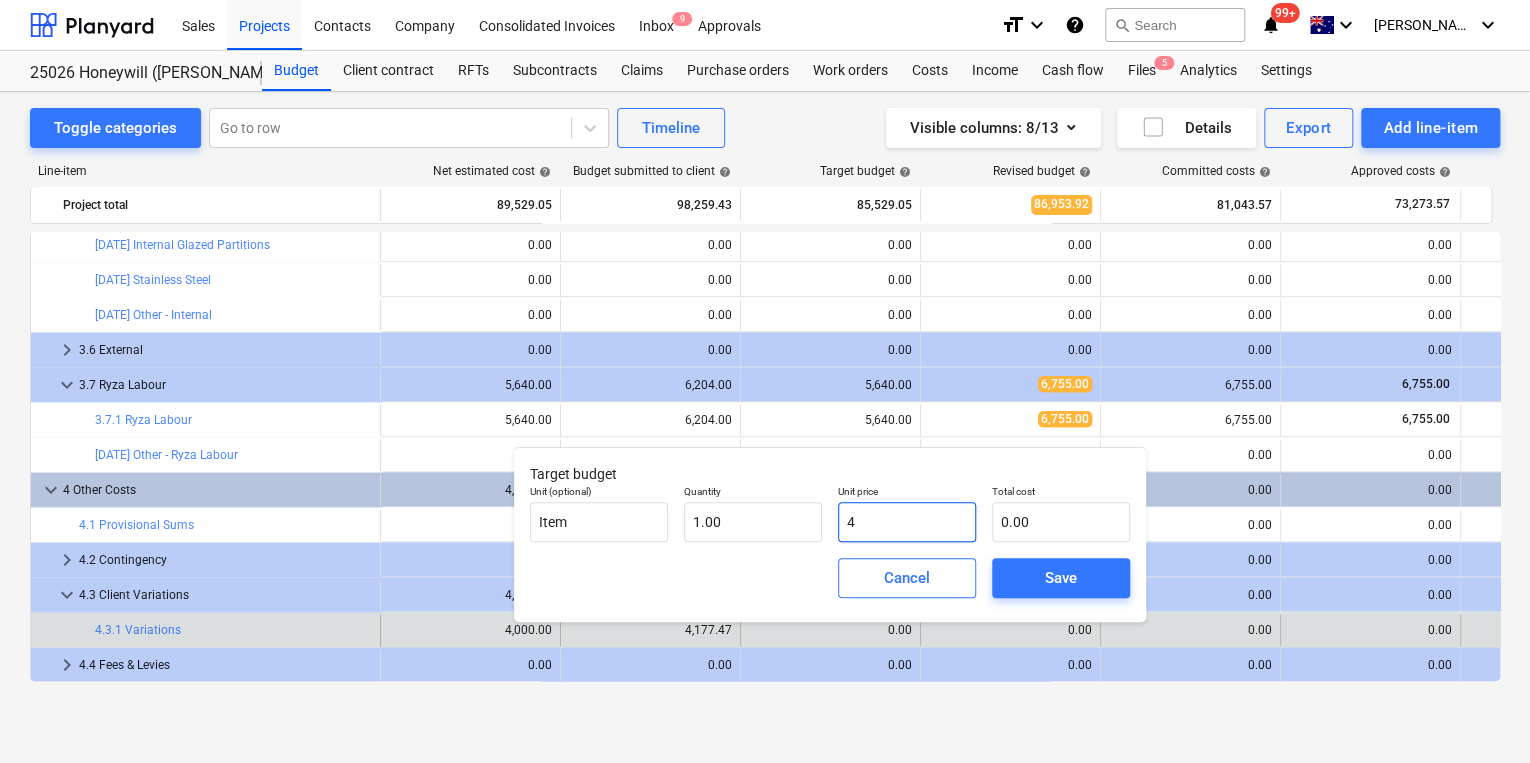 type on "4.00" 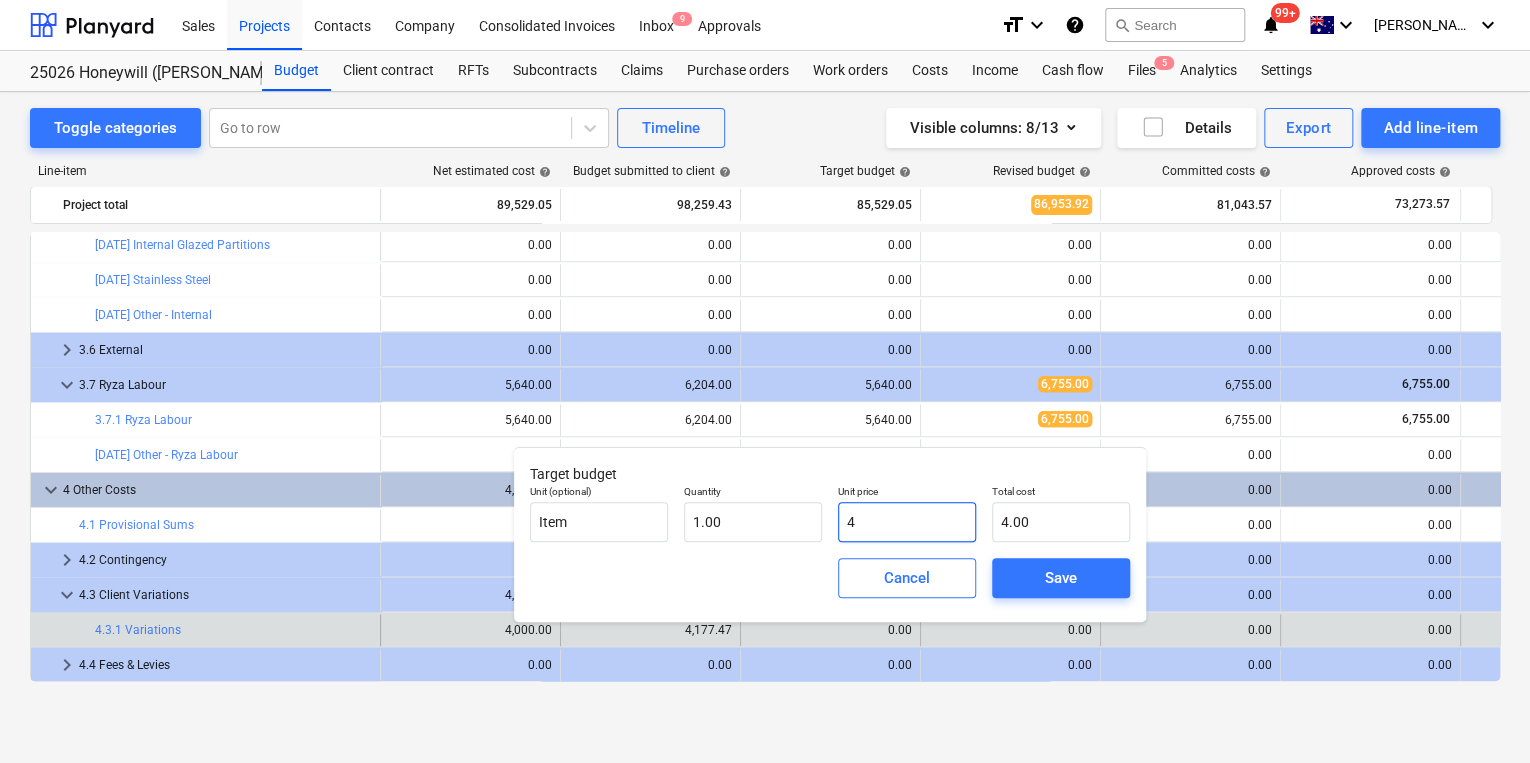 type on "40" 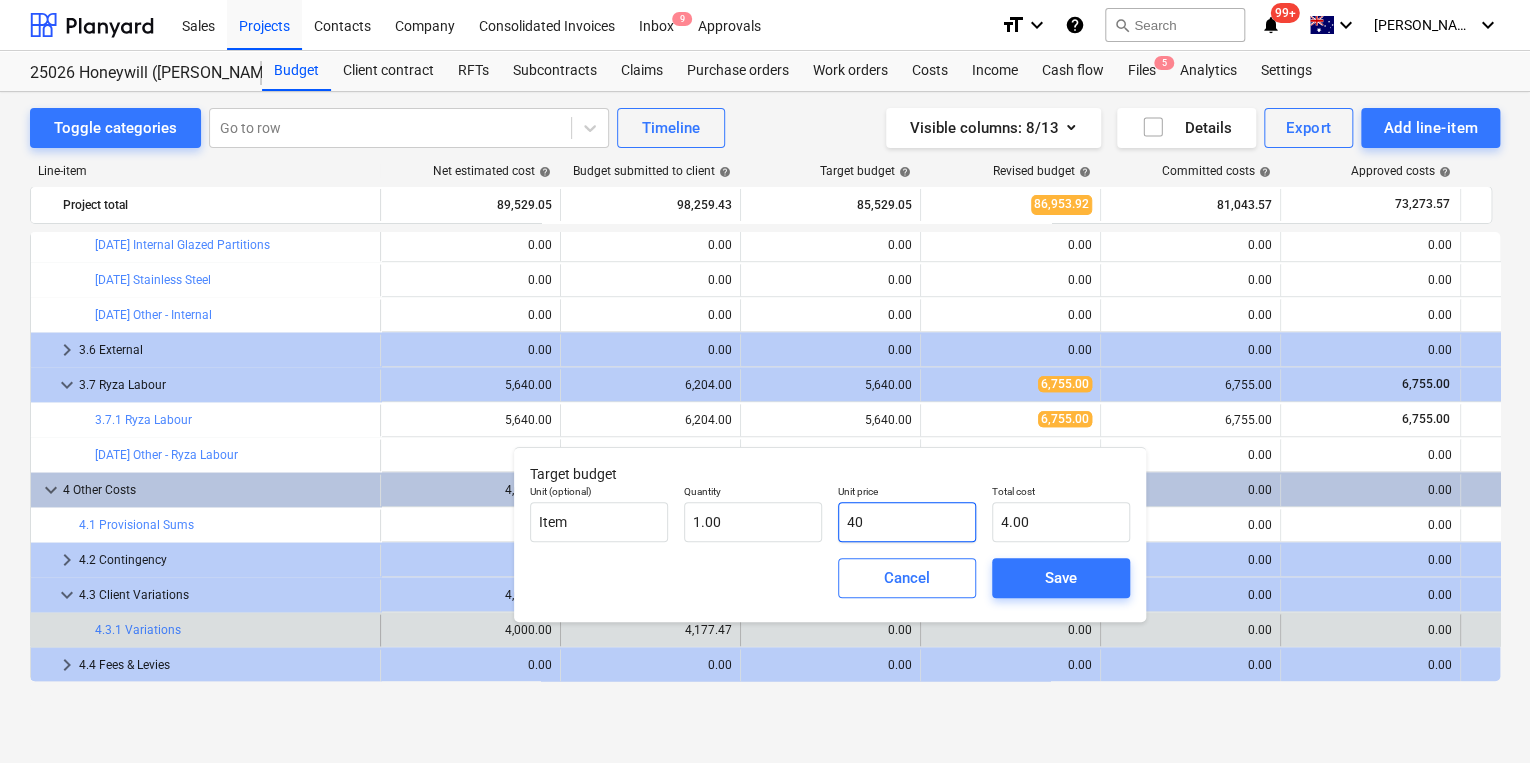 type on "40.00" 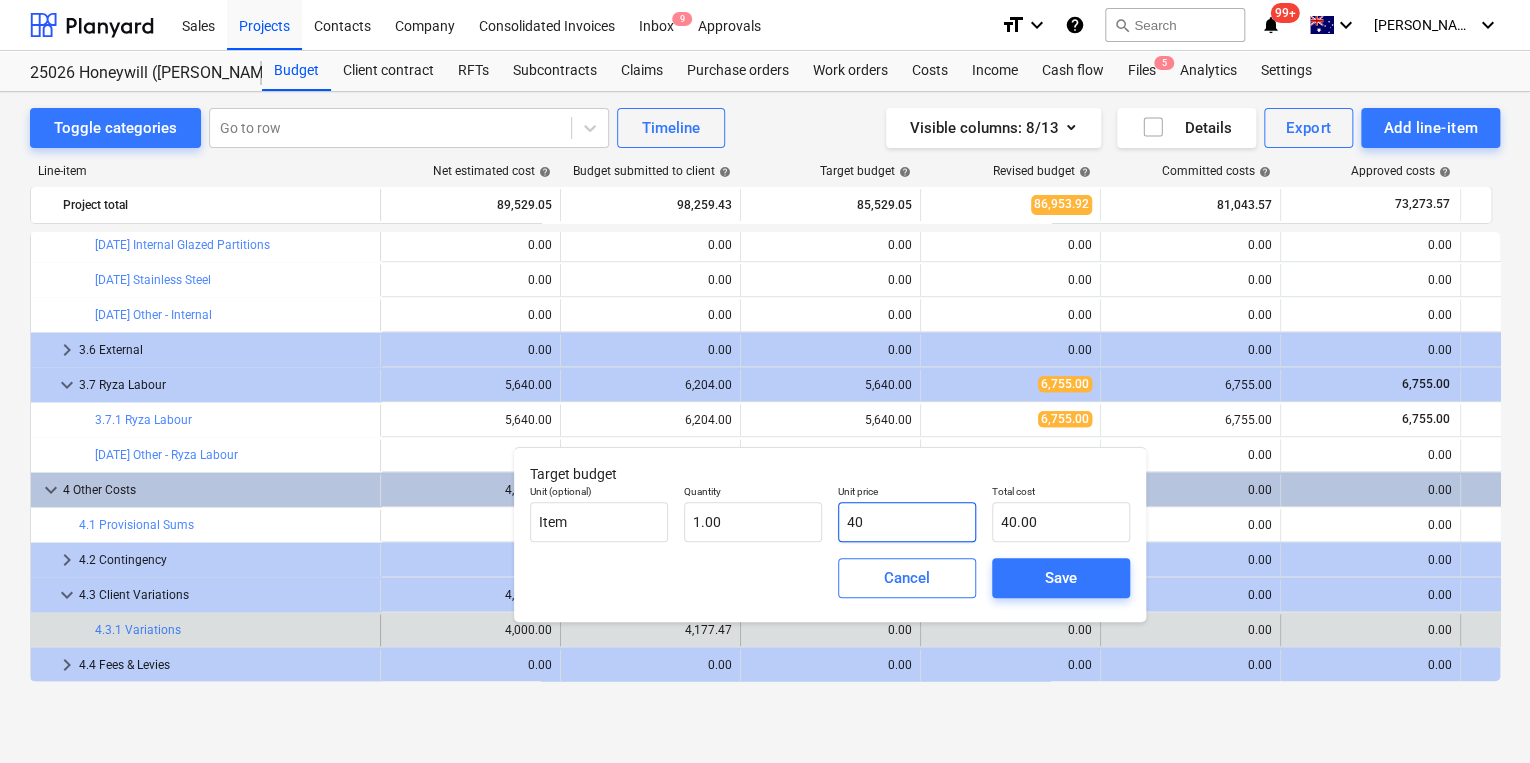 type on "400" 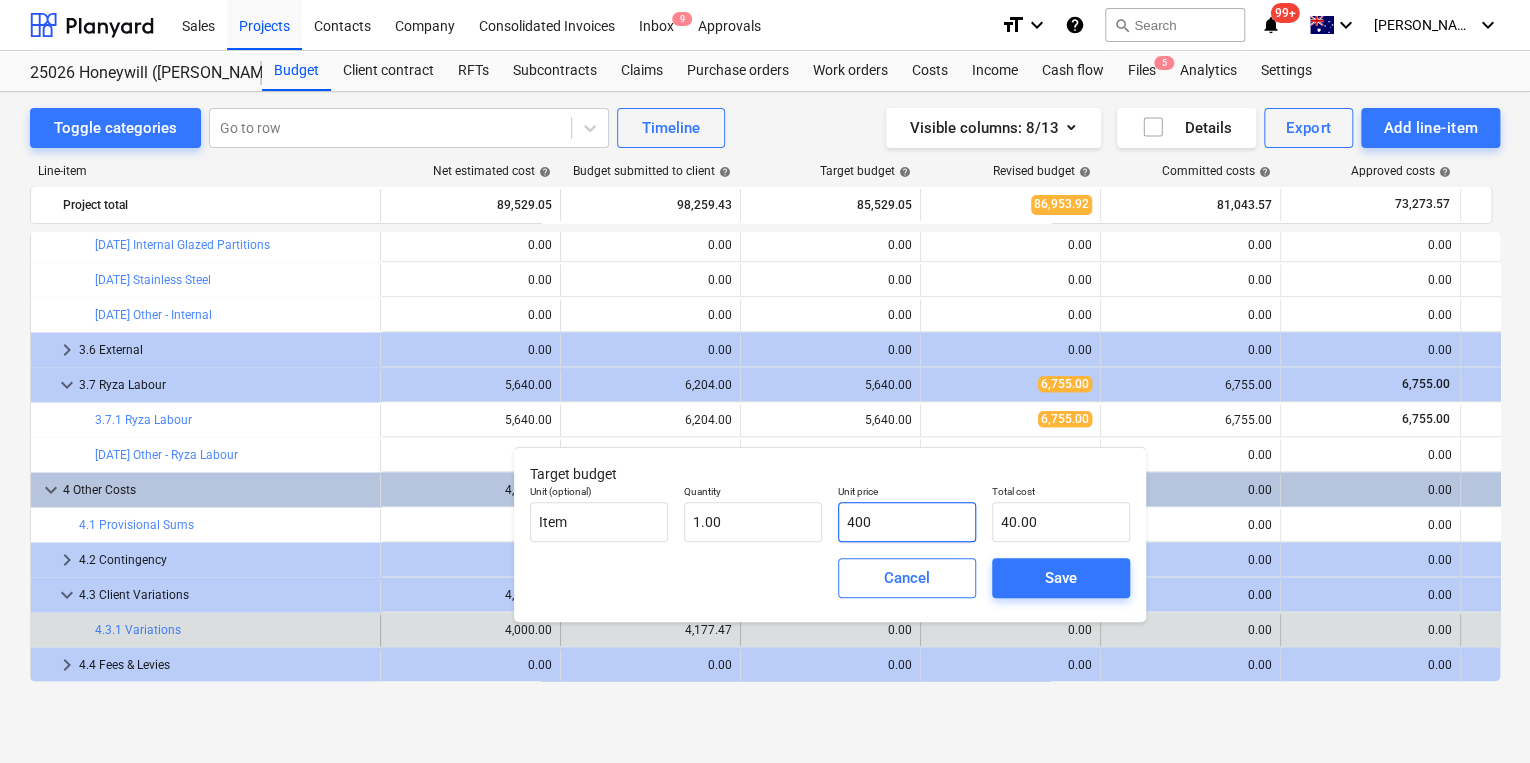 type on "400.00" 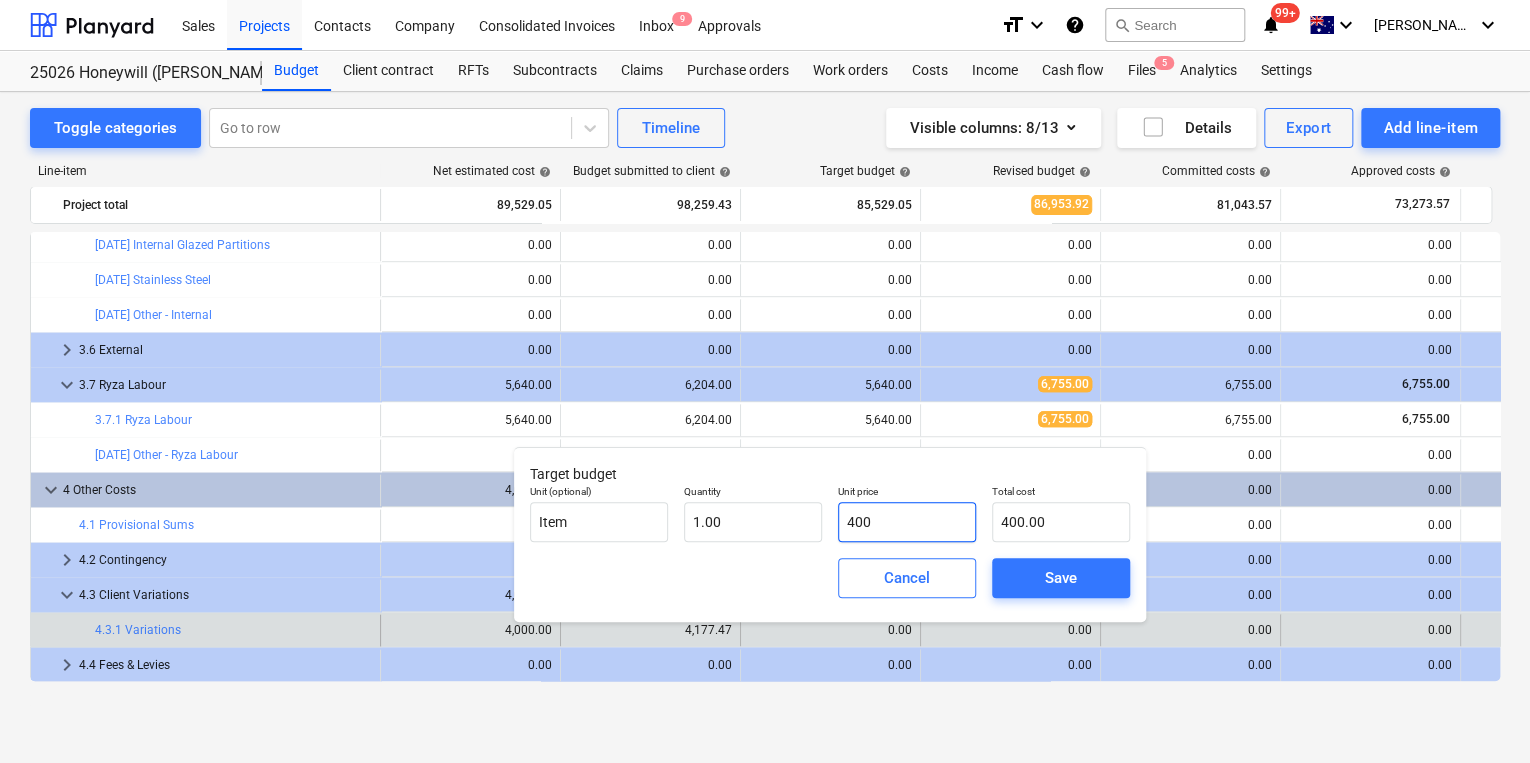 type on "4000" 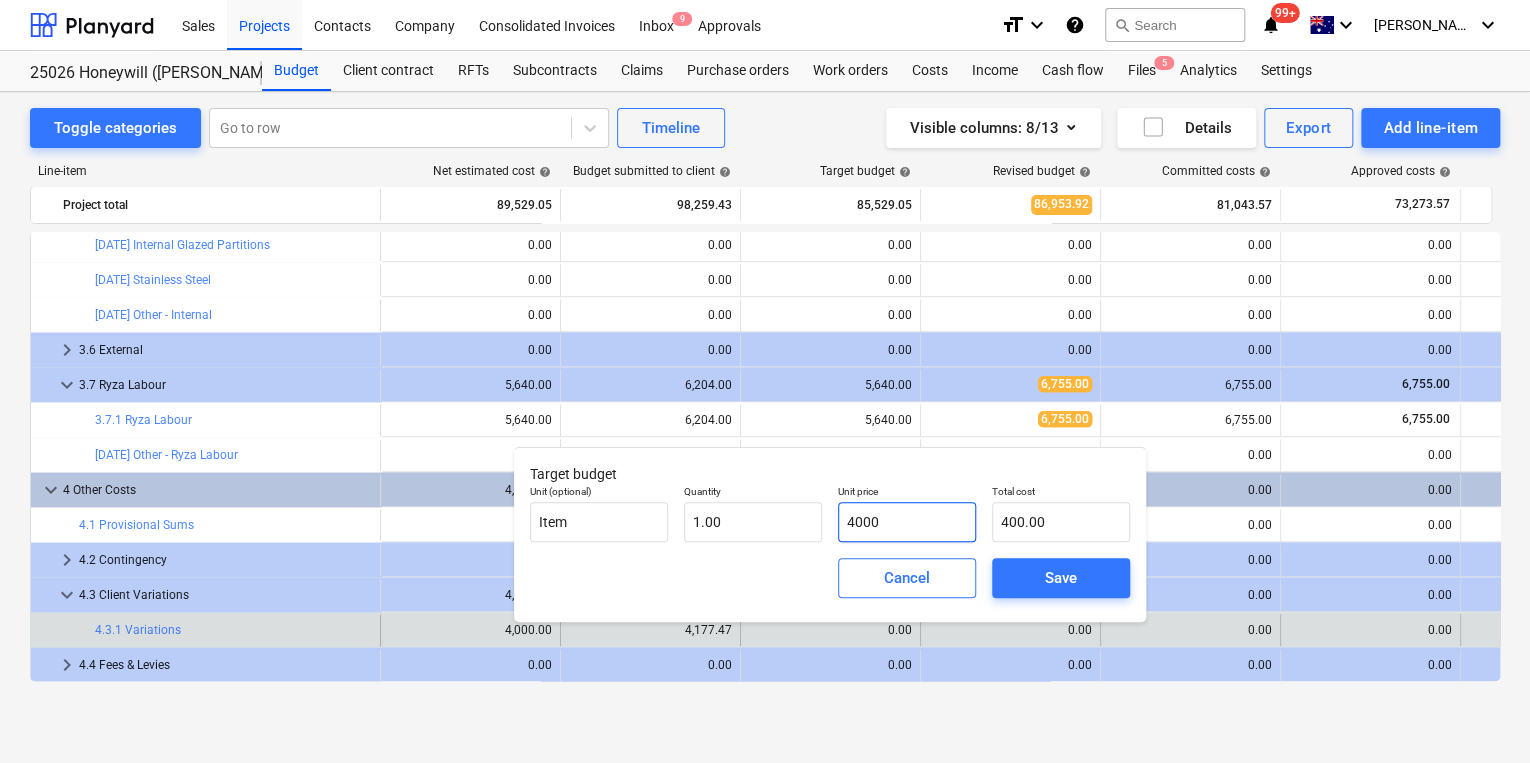type on "4,000.00" 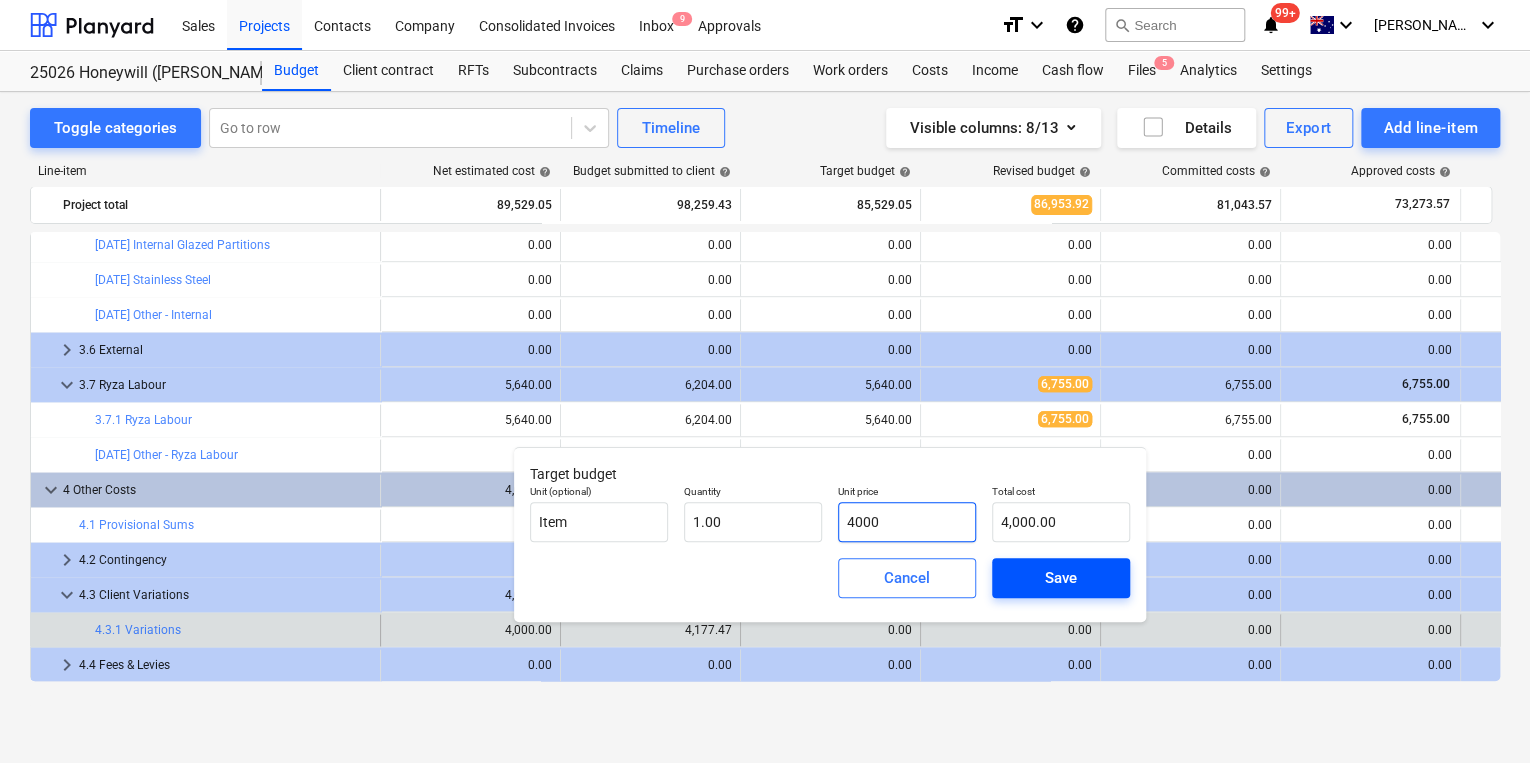 type on "4000" 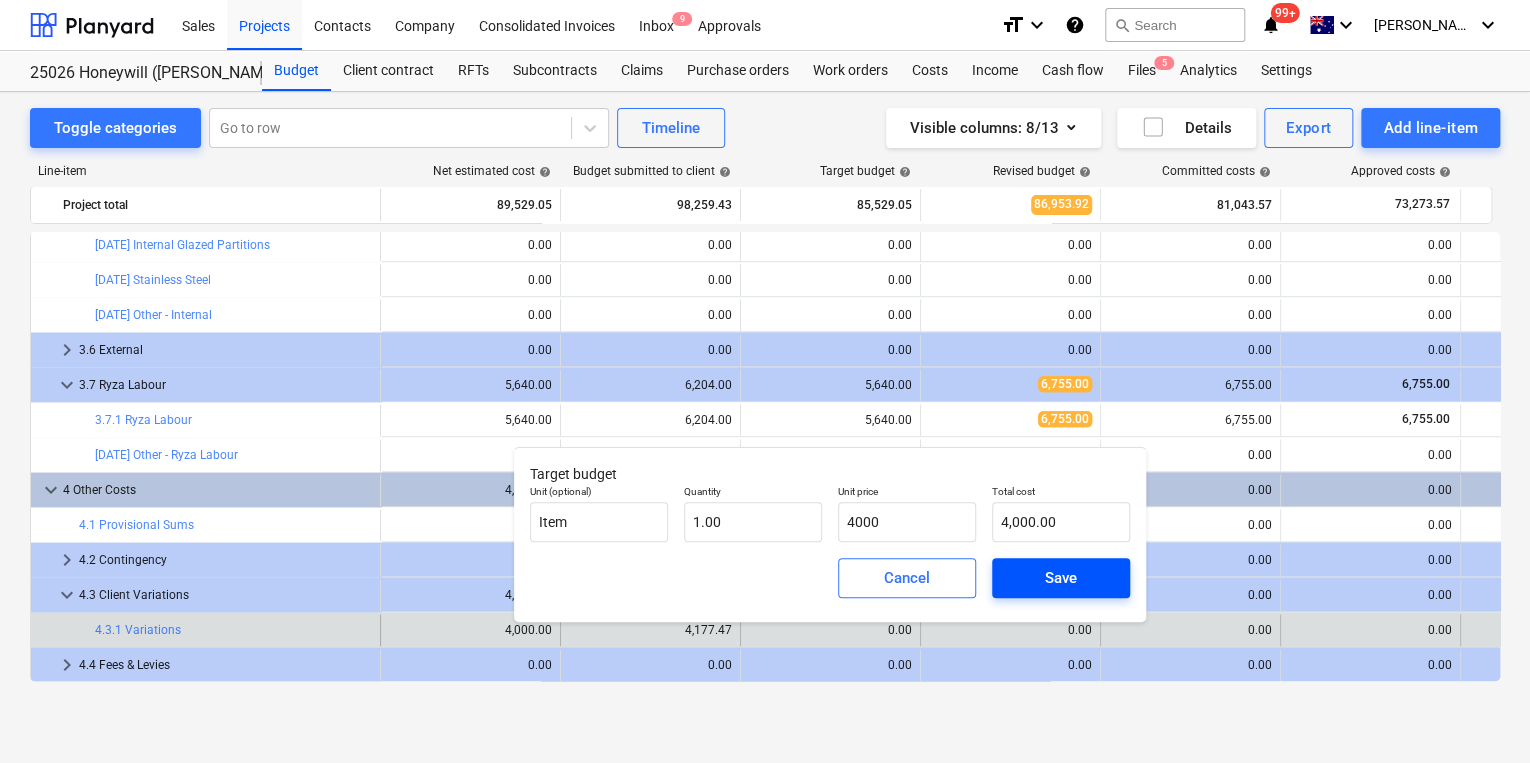 click on "Save" at bounding box center [1061, 578] 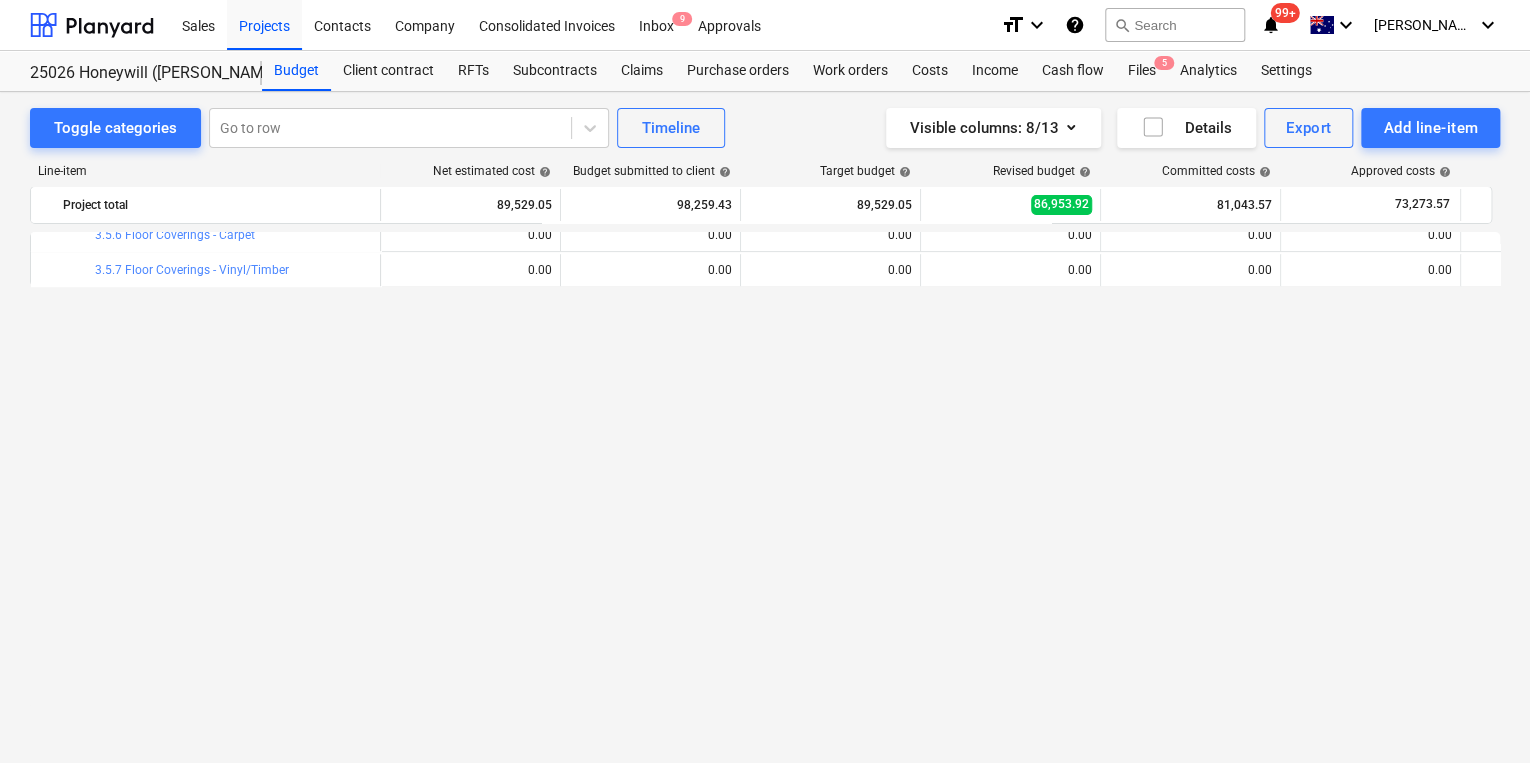 scroll, scrollTop: 271, scrollLeft: 0, axis: vertical 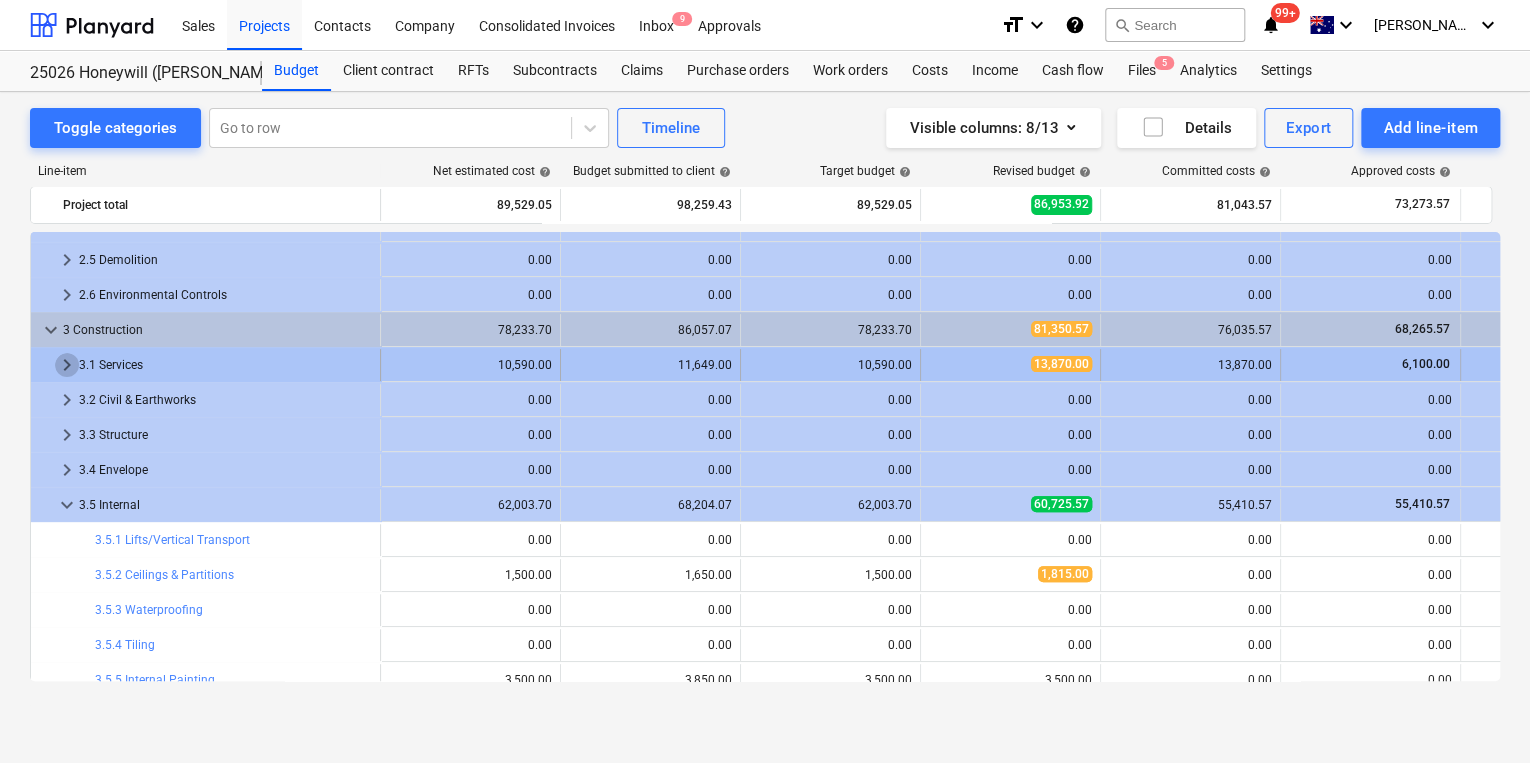 click on "keyboard_arrow_right" at bounding box center [67, 365] 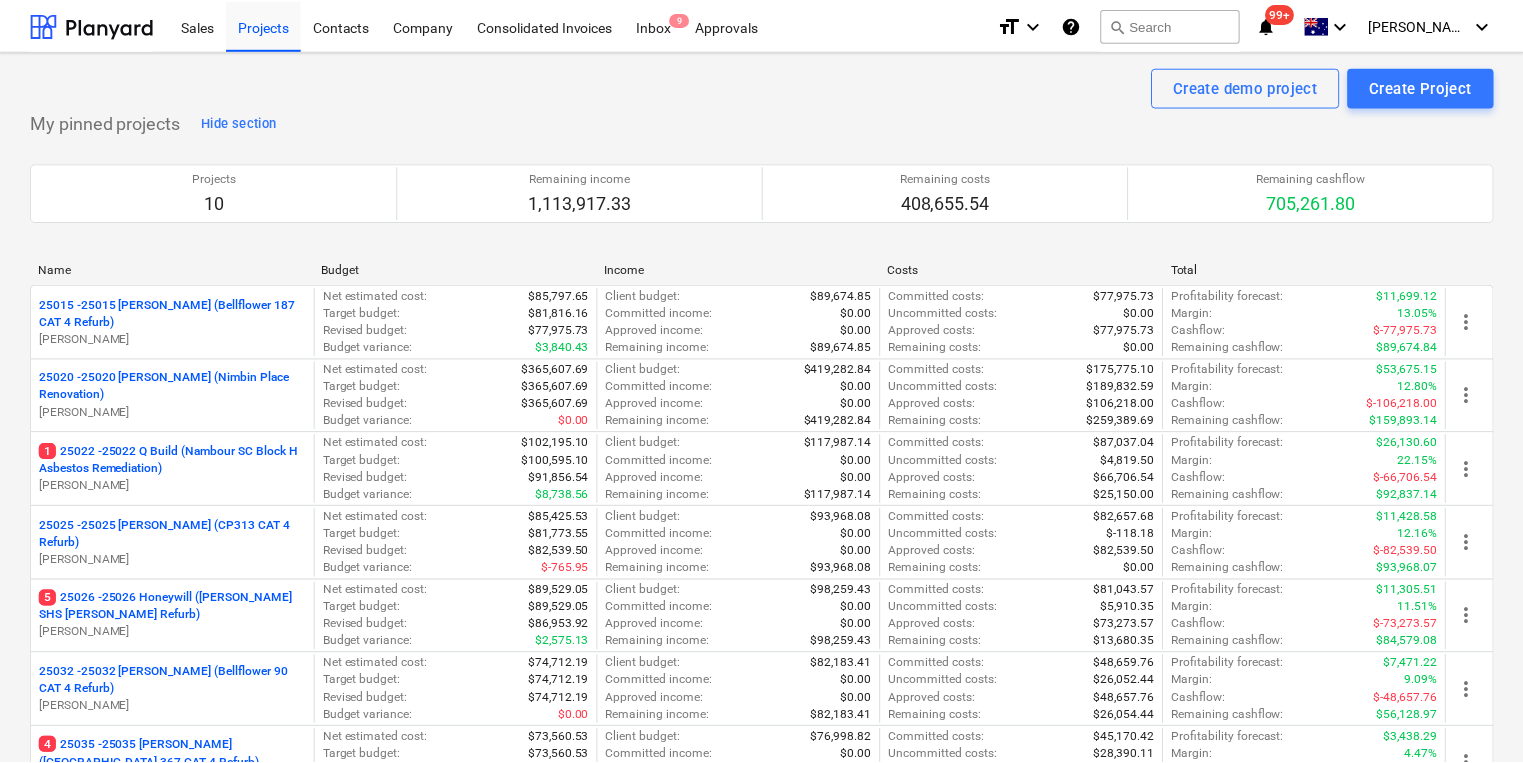 scroll, scrollTop: 80, scrollLeft: 0, axis: vertical 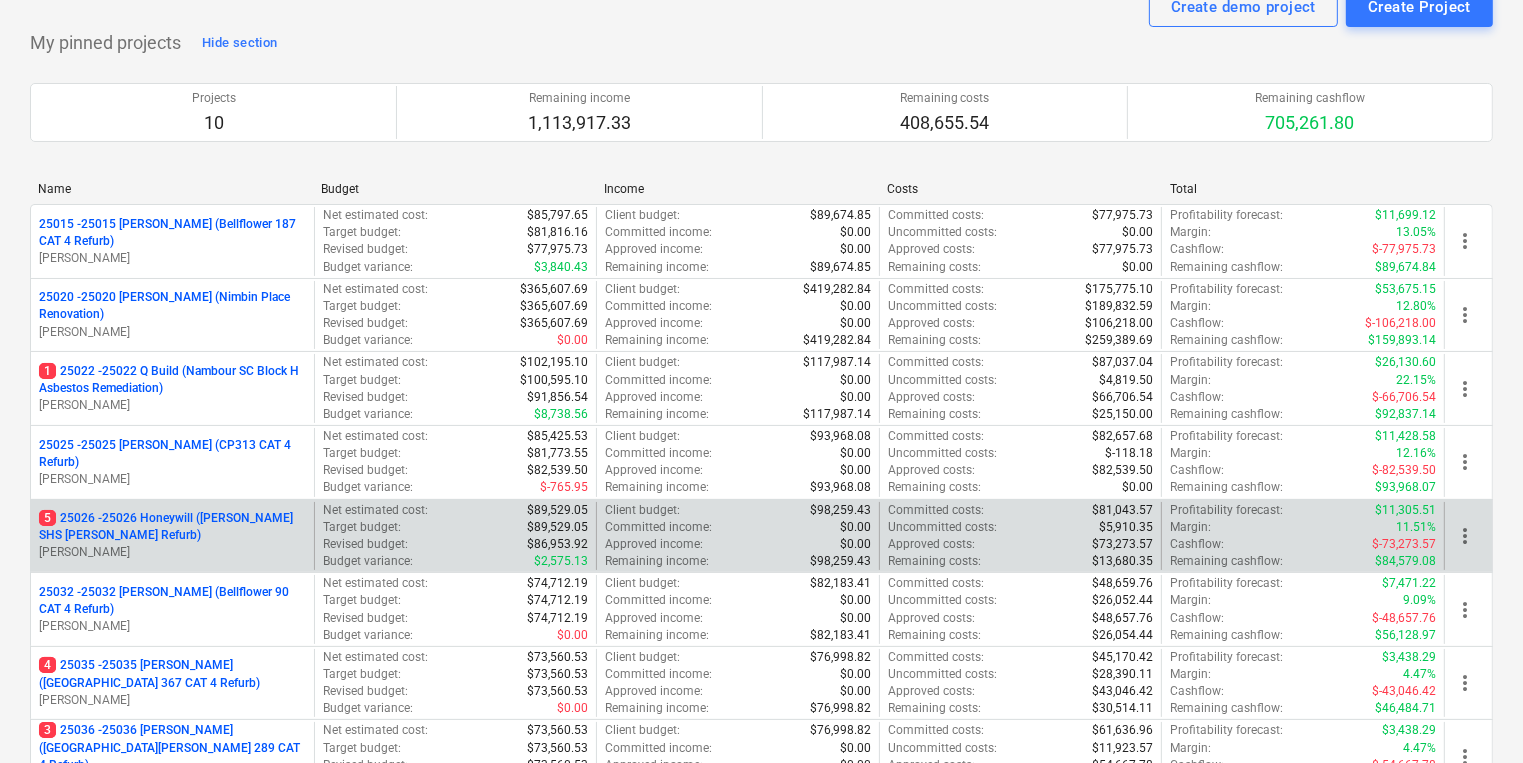 click on "5  25026 -  25026 Honeywill ([PERSON_NAME] SHS [PERSON_NAME] Refurb)" at bounding box center (172, 527) 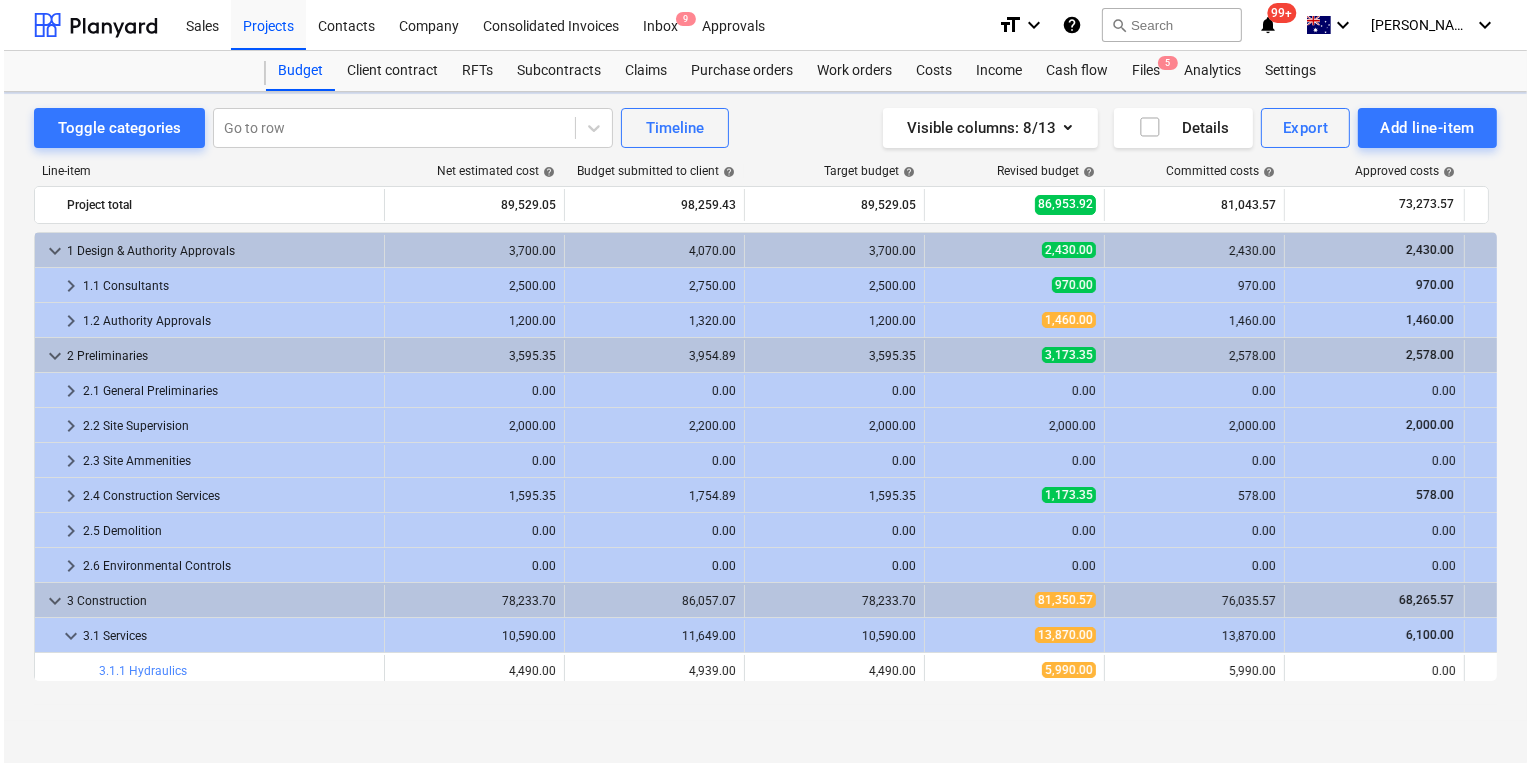 scroll, scrollTop: 0, scrollLeft: 0, axis: both 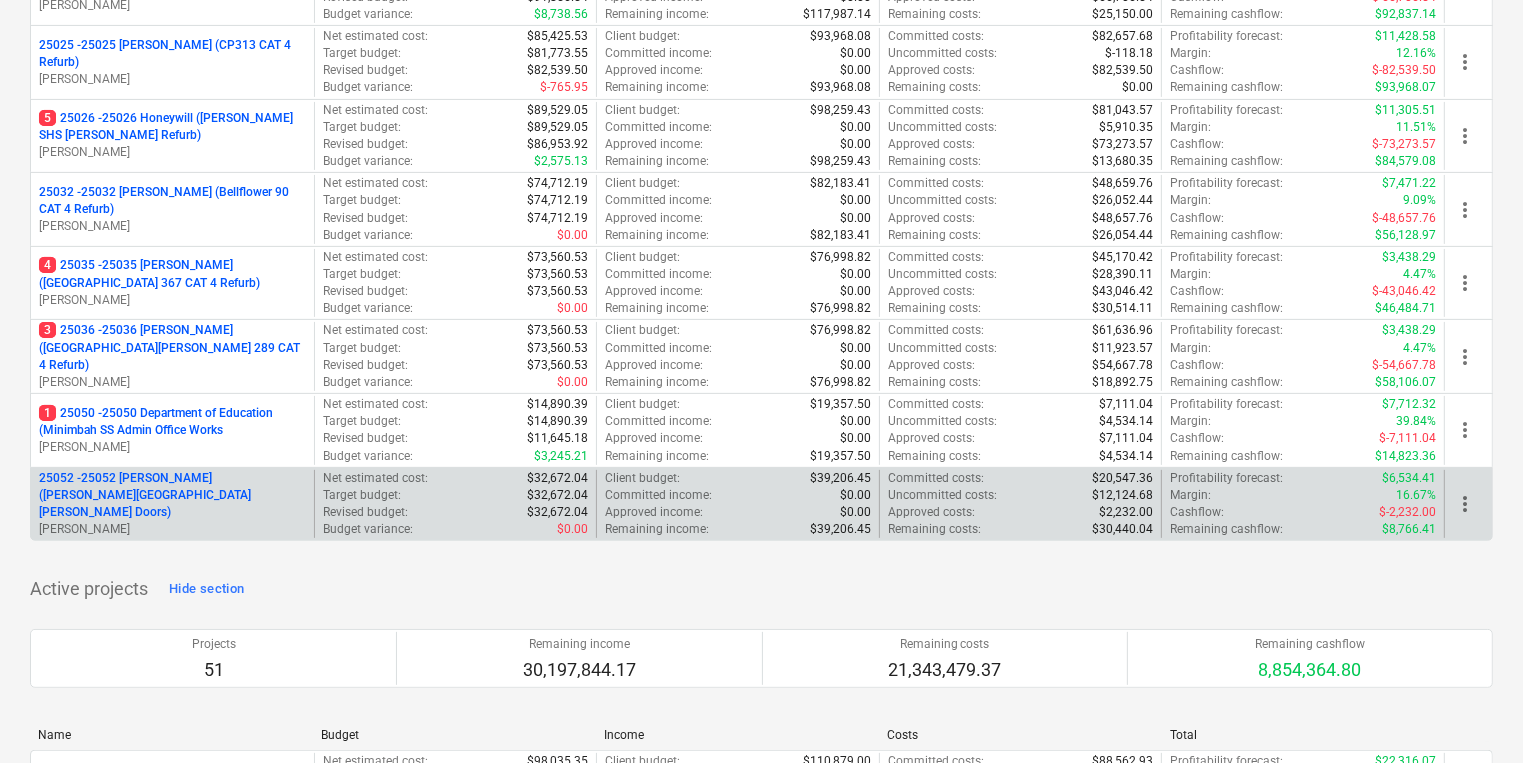 click on "25052 -  25052 [PERSON_NAME] ([PERSON_NAME] SHS [PERSON_NAME] Doors)" at bounding box center [172, 495] 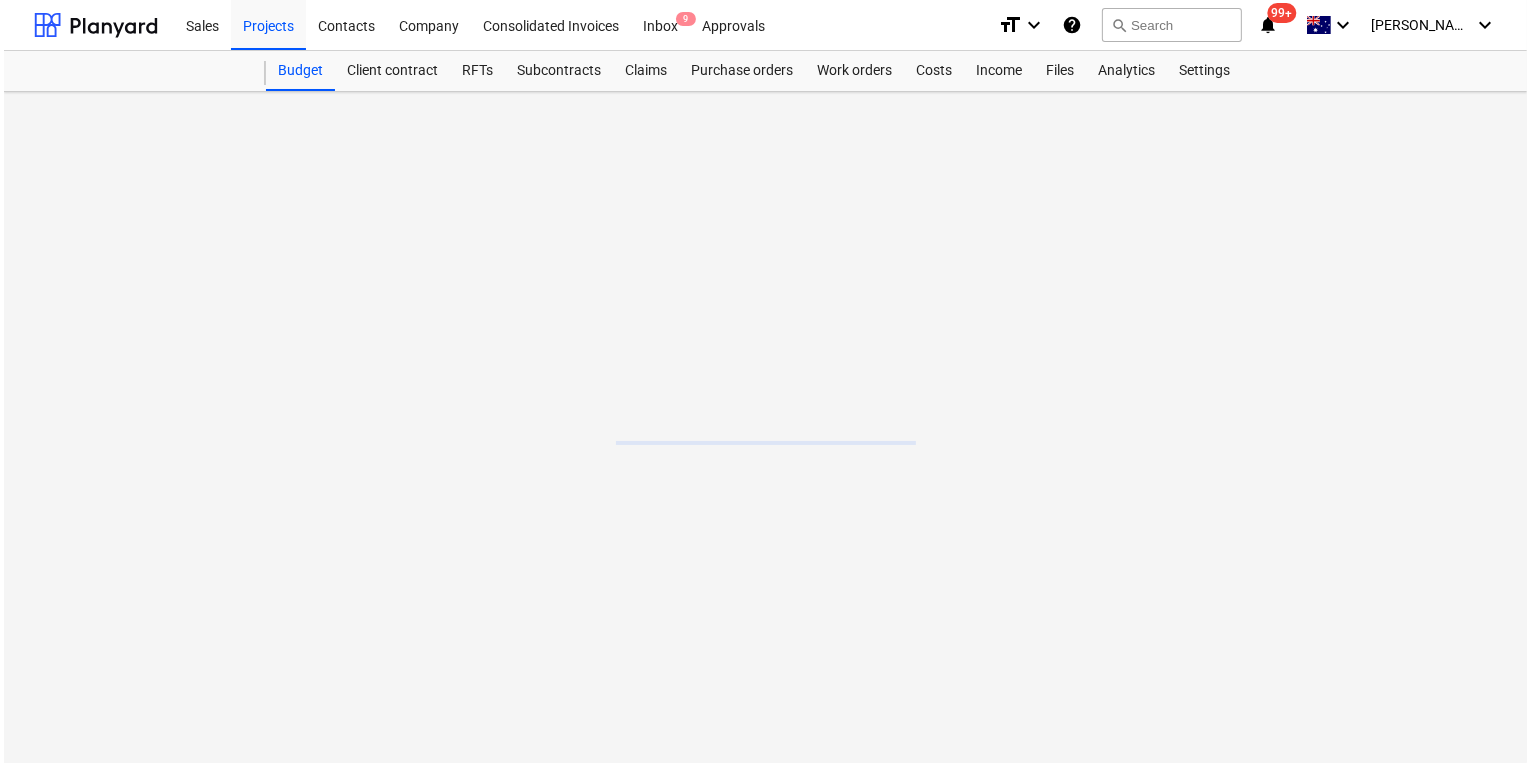 scroll, scrollTop: 0, scrollLeft: 0, axis: both 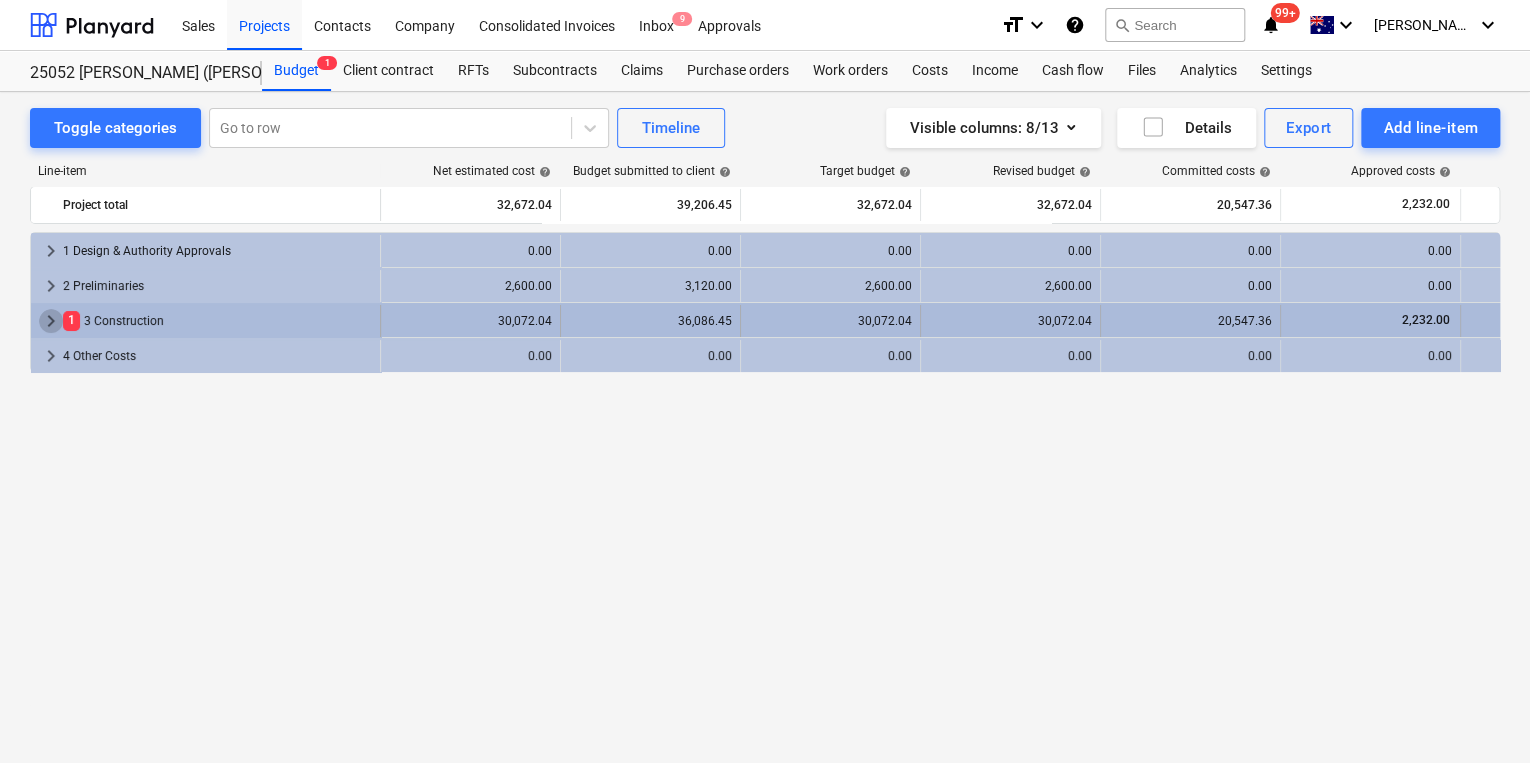 click on "keyboard_arrow_right" at bounding box center [51, 321] 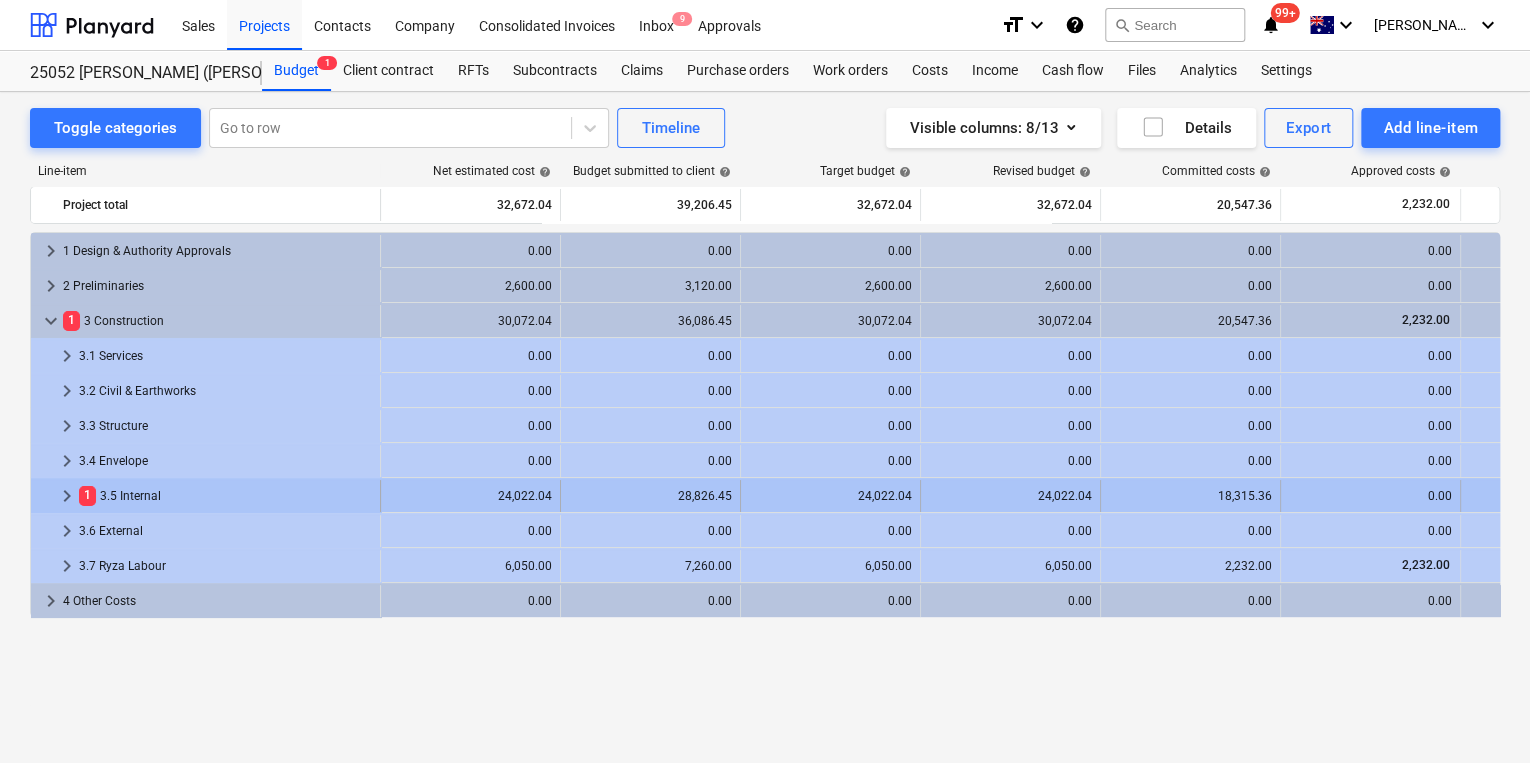 click on "keyboard_arrow_right" at bounding box center (67, 496) 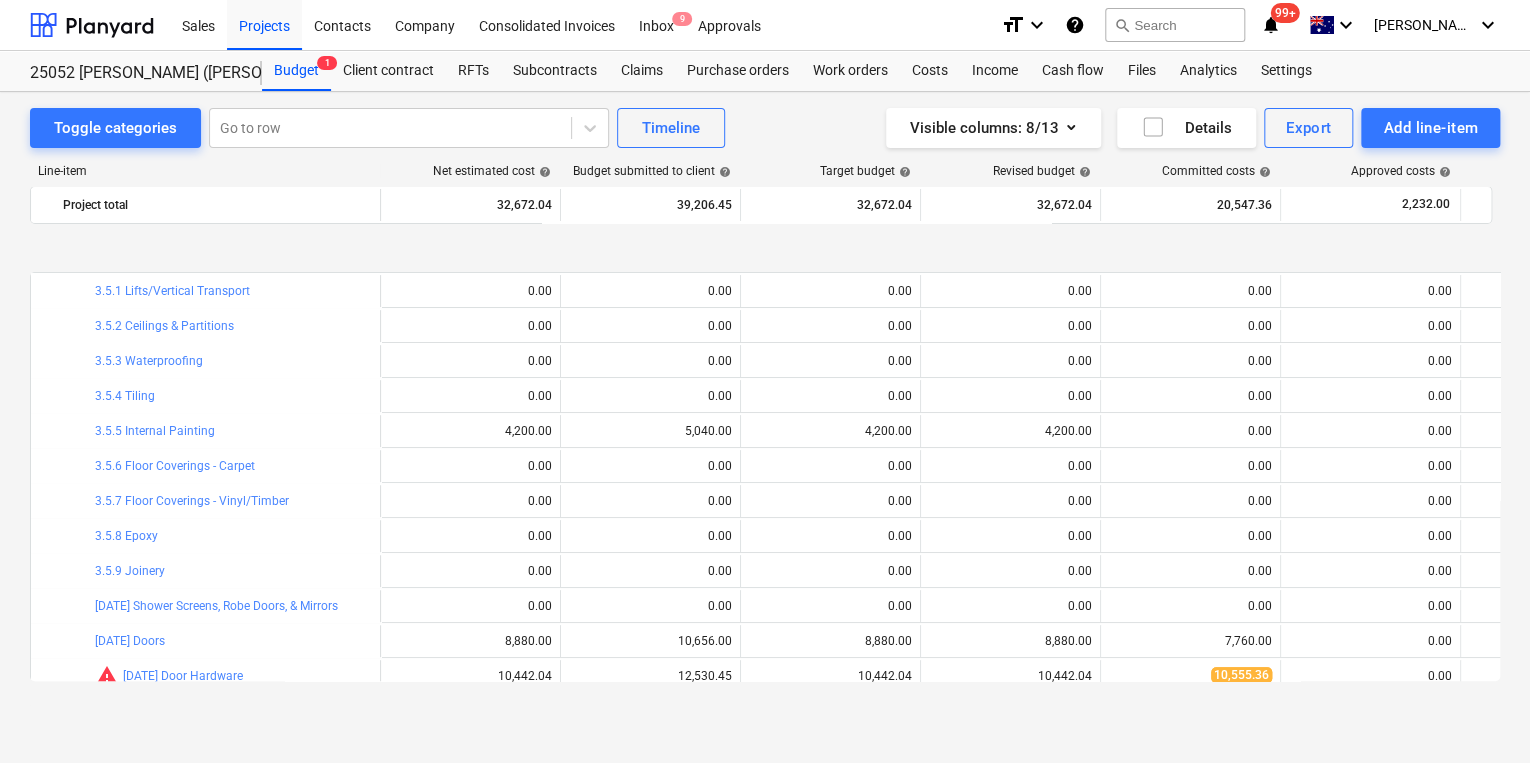 scroll, scrollTop: 320, scrollLeft: 0, axis: vertical 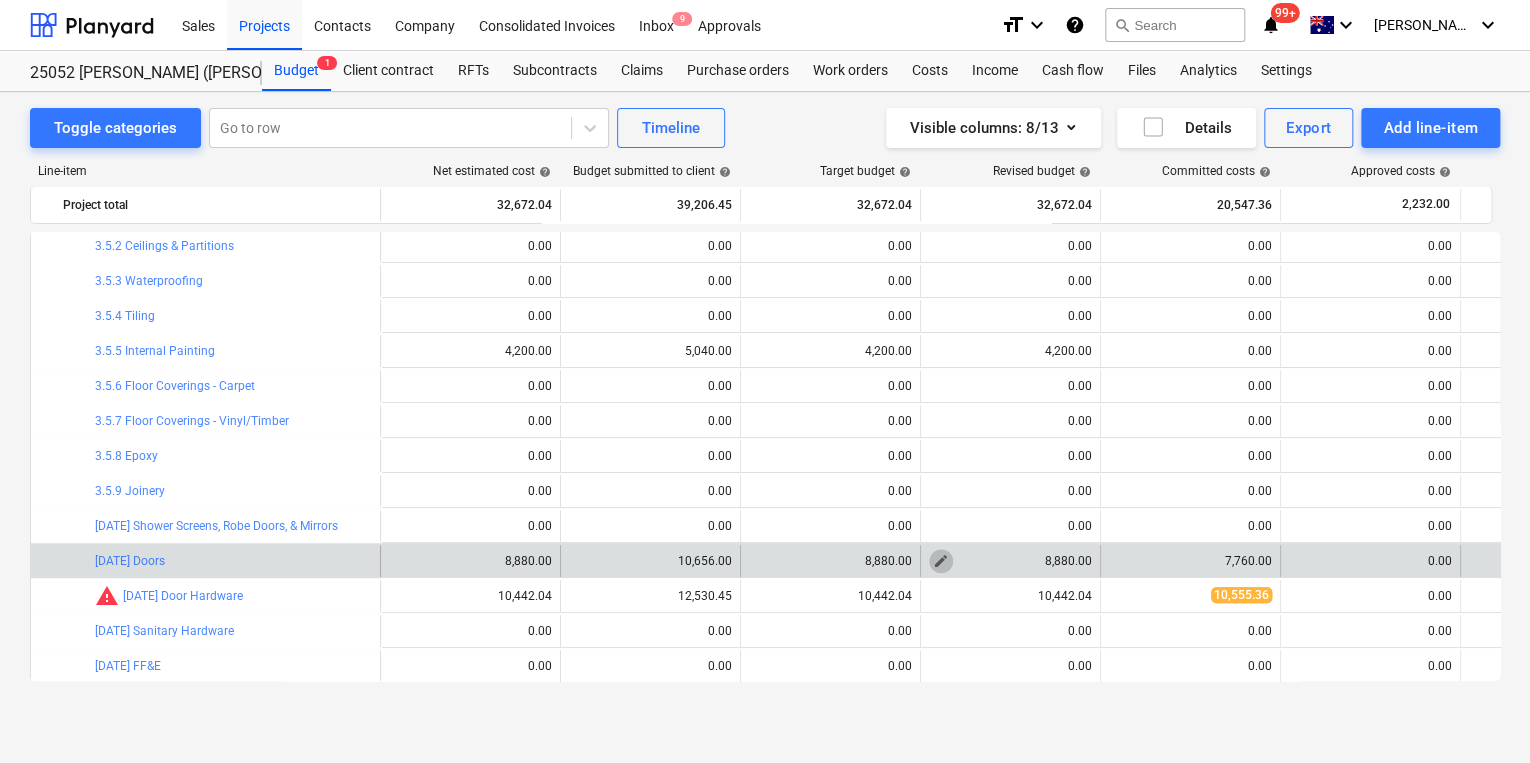 click on "edit" at bounding box center [941, 561] 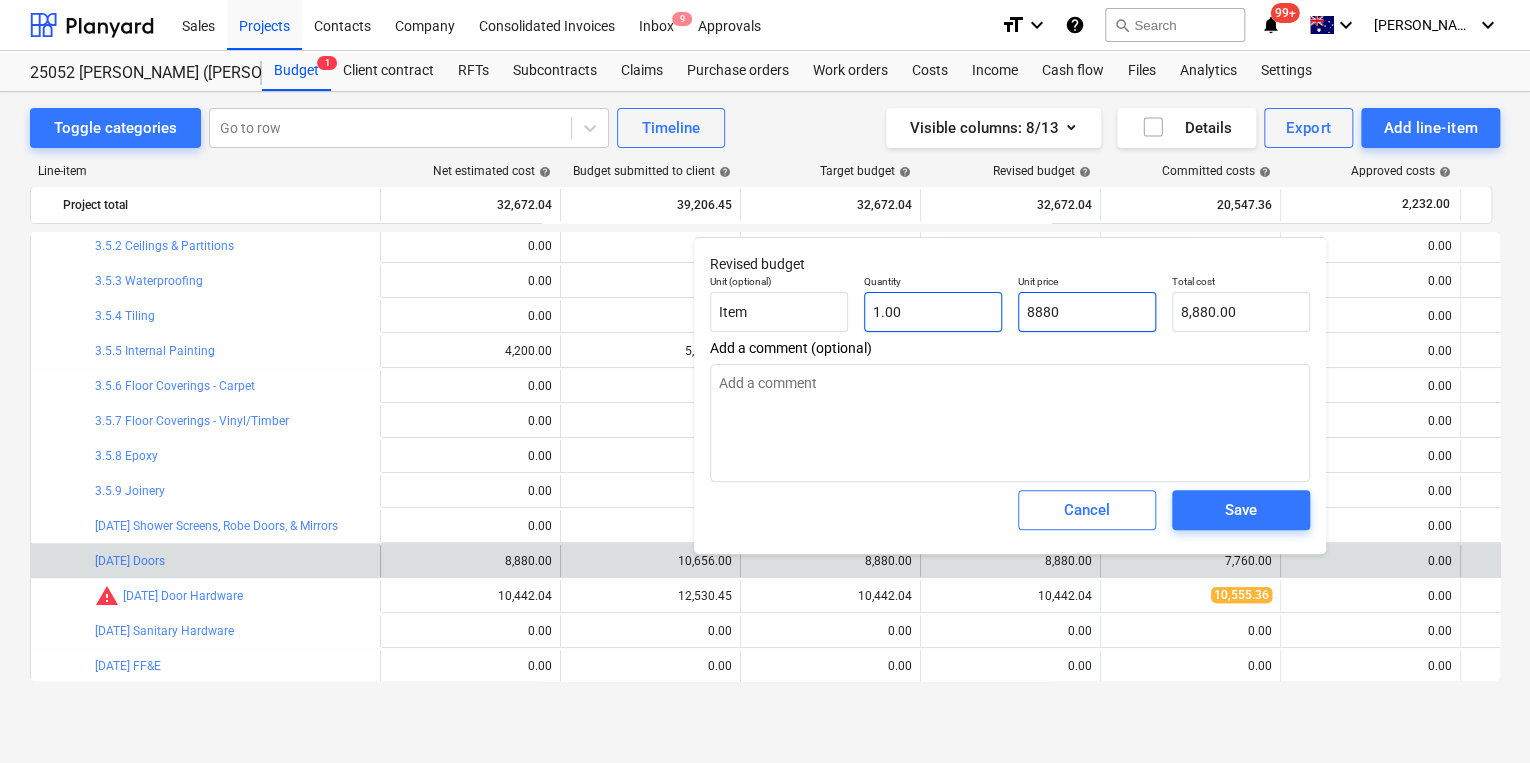 drag, startPoint x: 1085, startPoint y: 307, endPoint x: 894, endPoint y: 304, distance: 191.02356 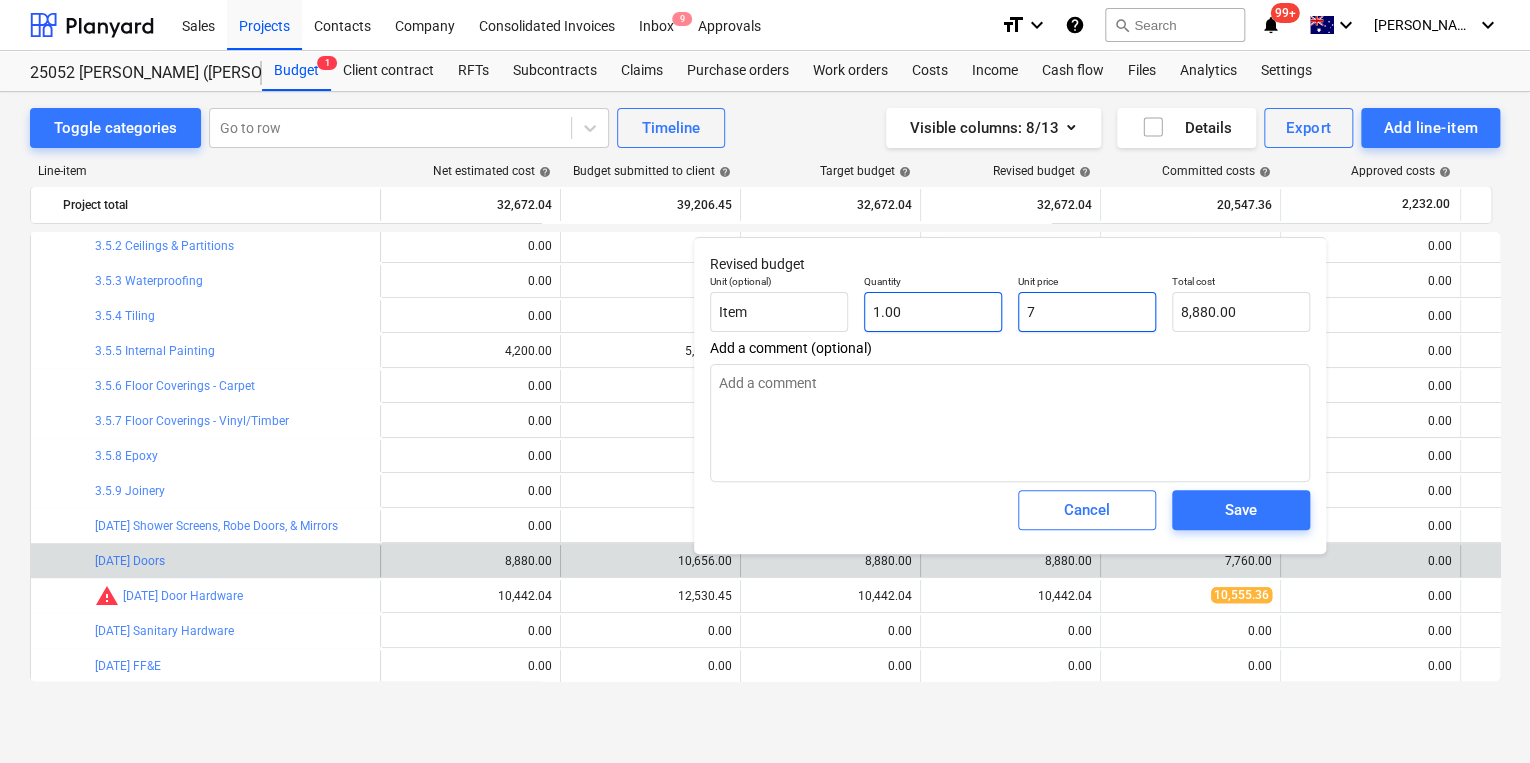 type on "x" 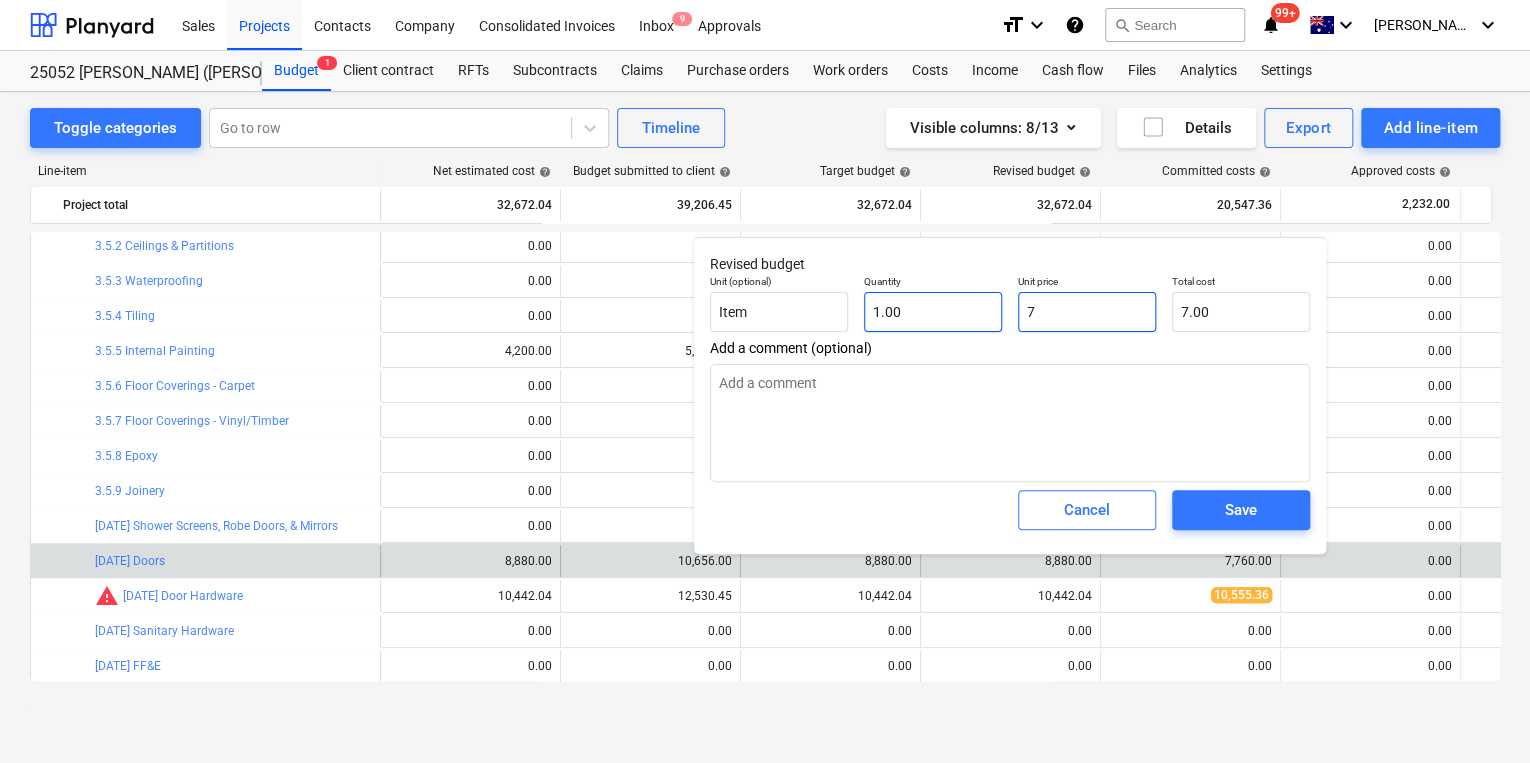 type on "x" 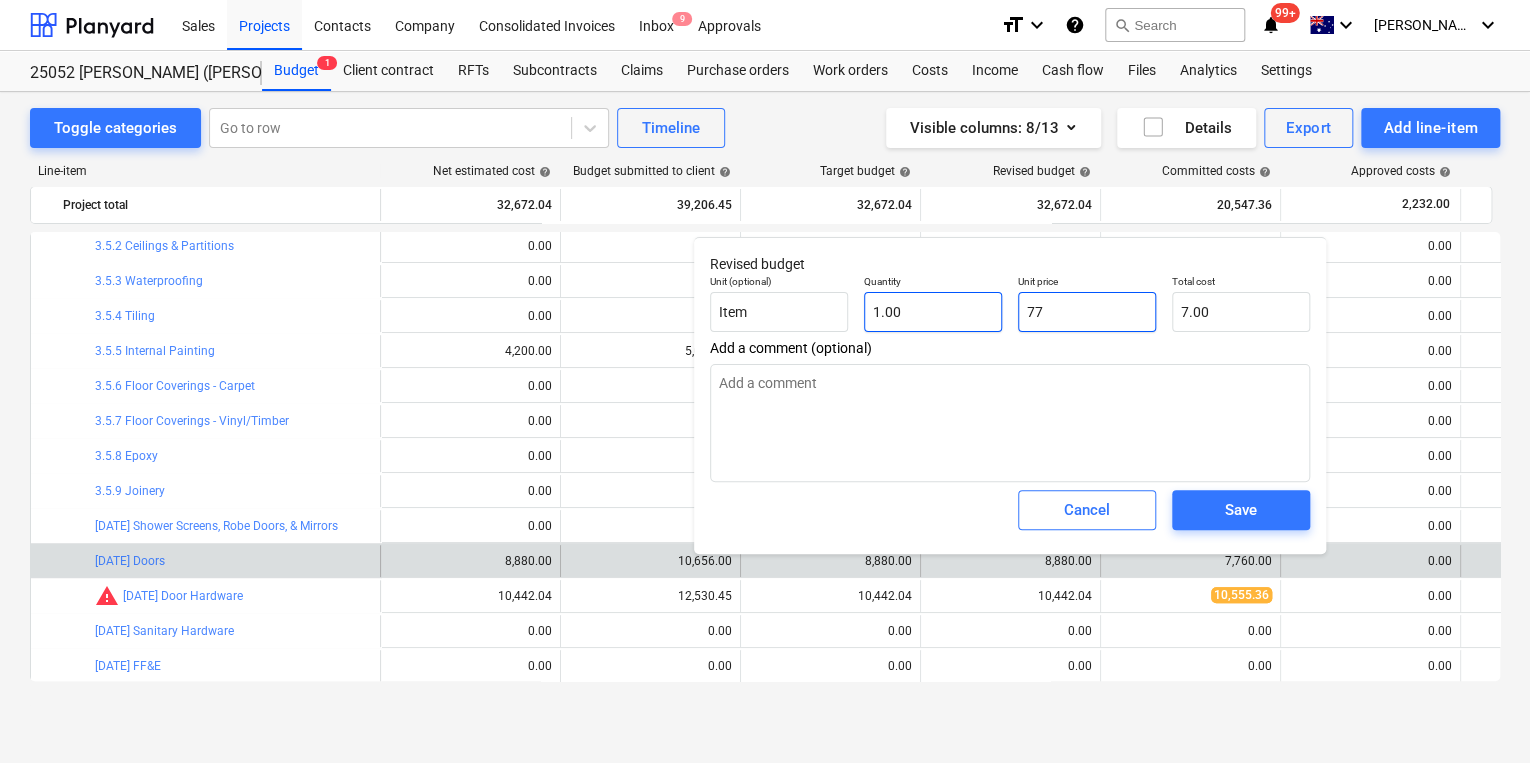type on "77.00" 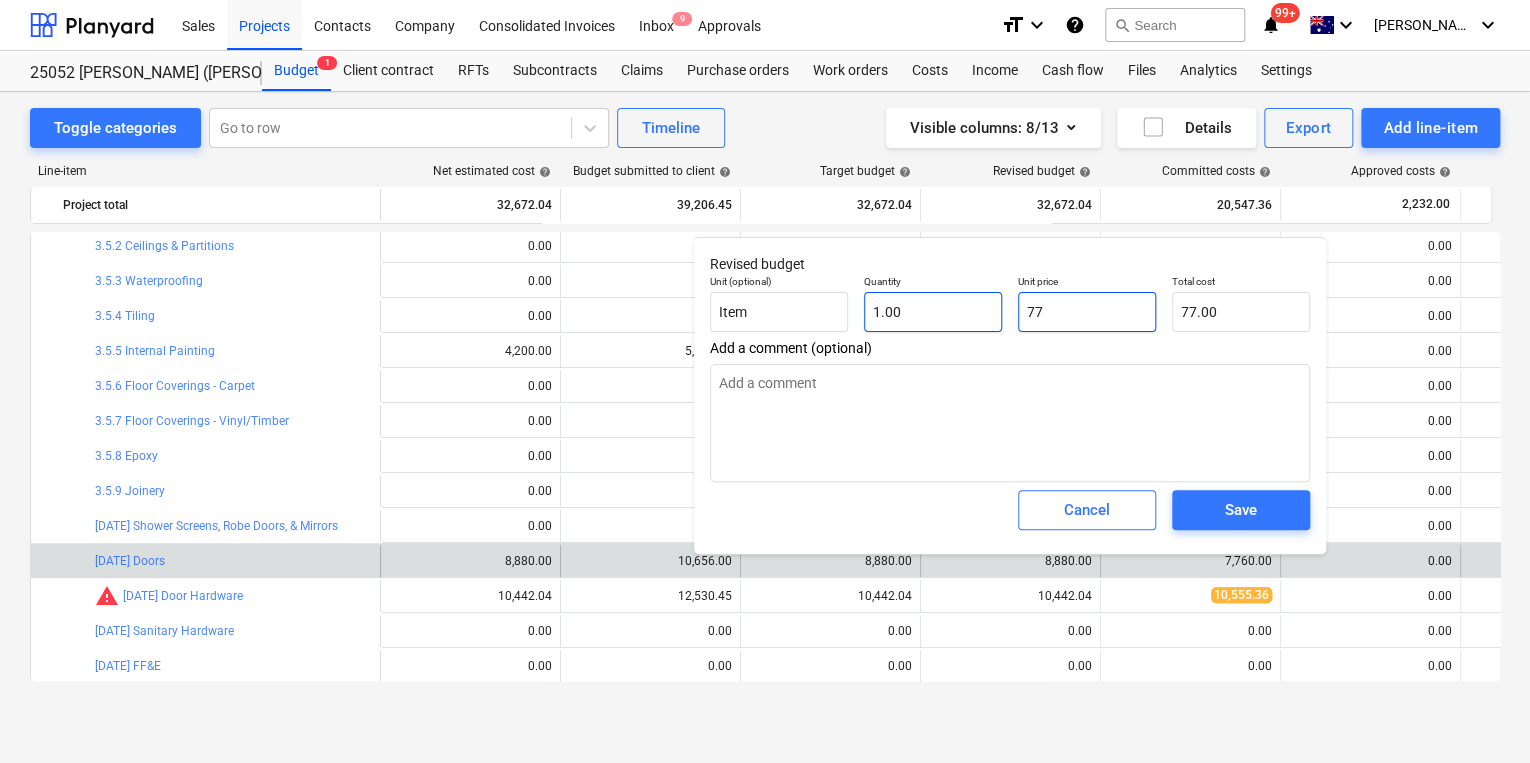 type on "x" 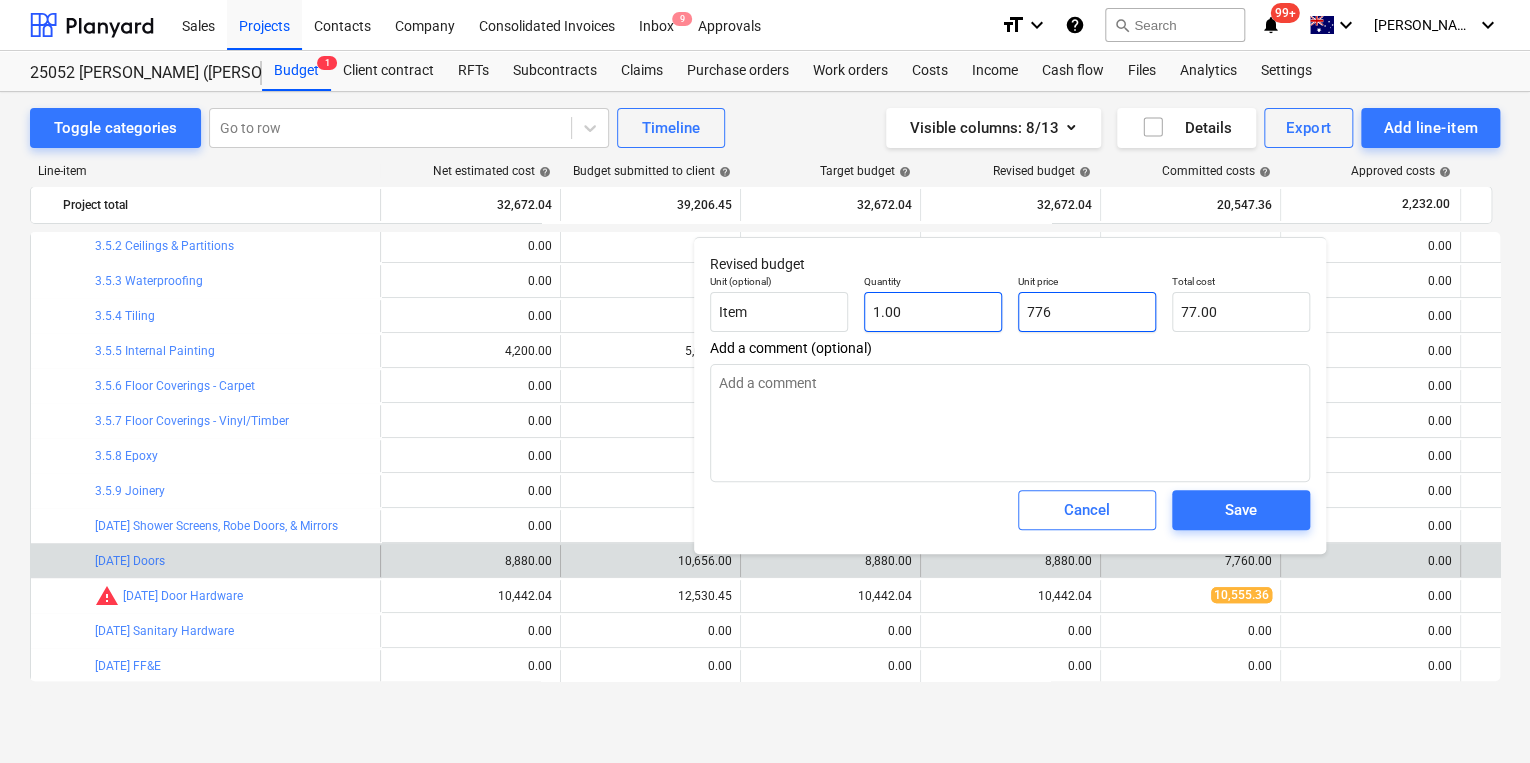 type on "776.00" 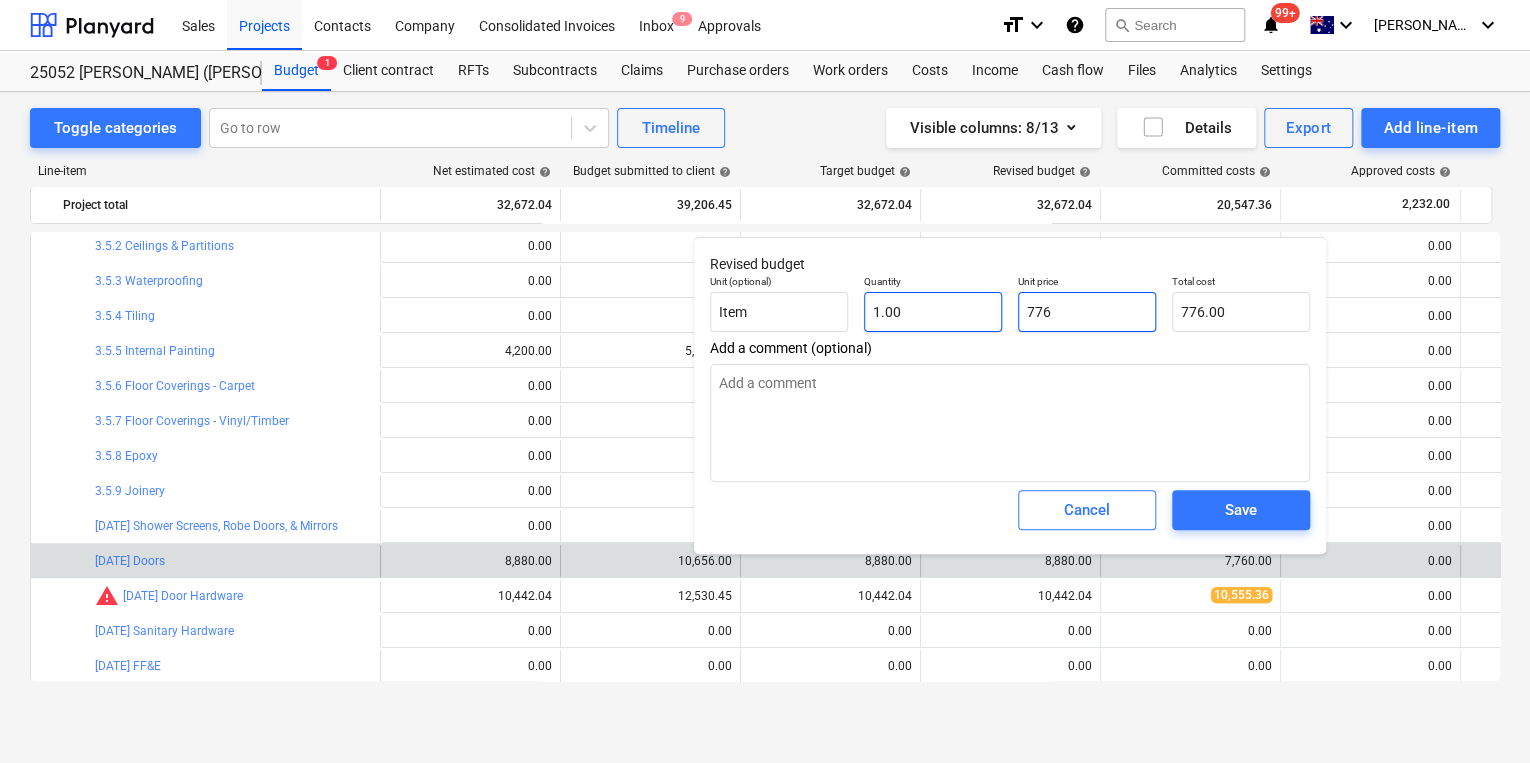 type on "7760" 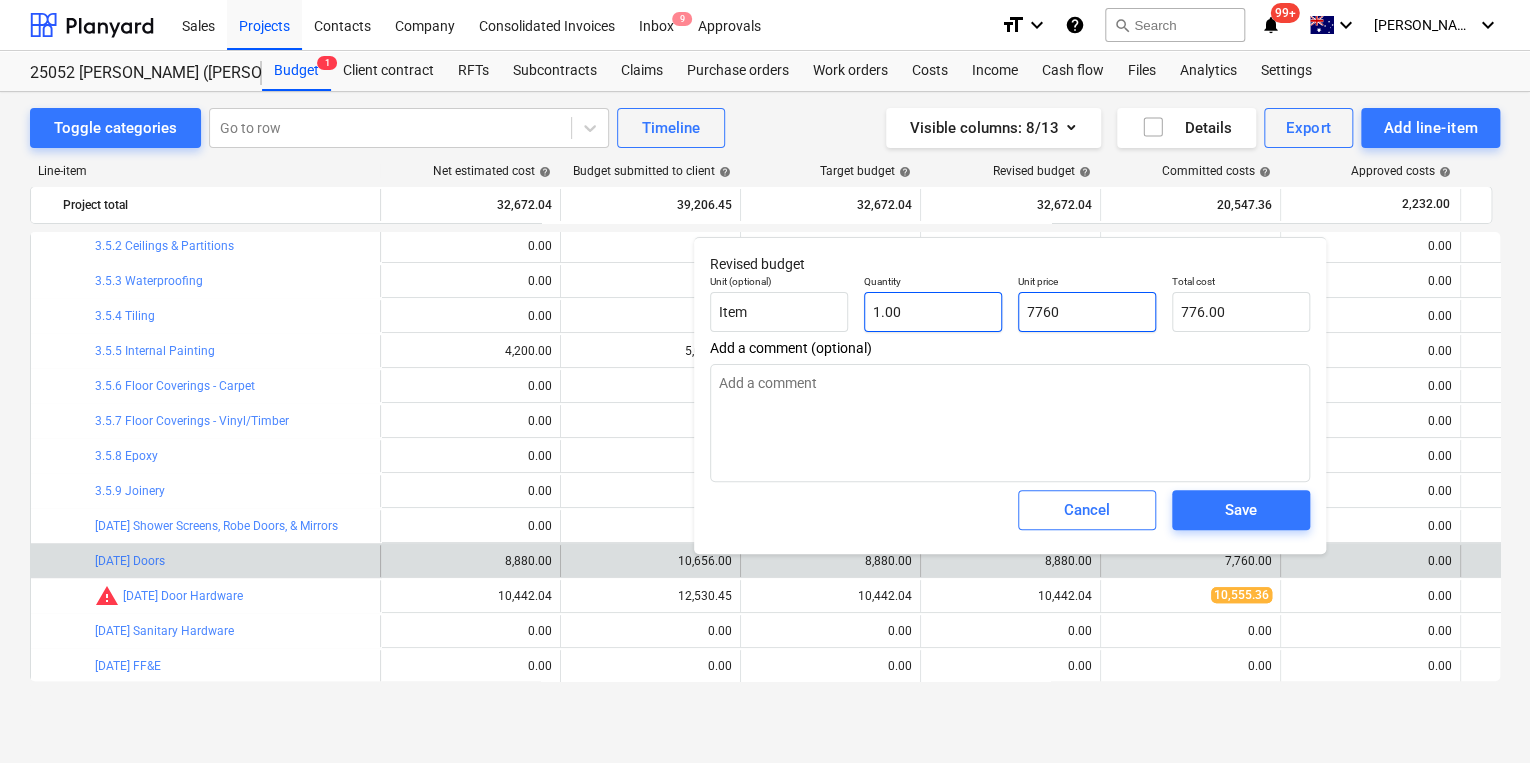 type on "x" 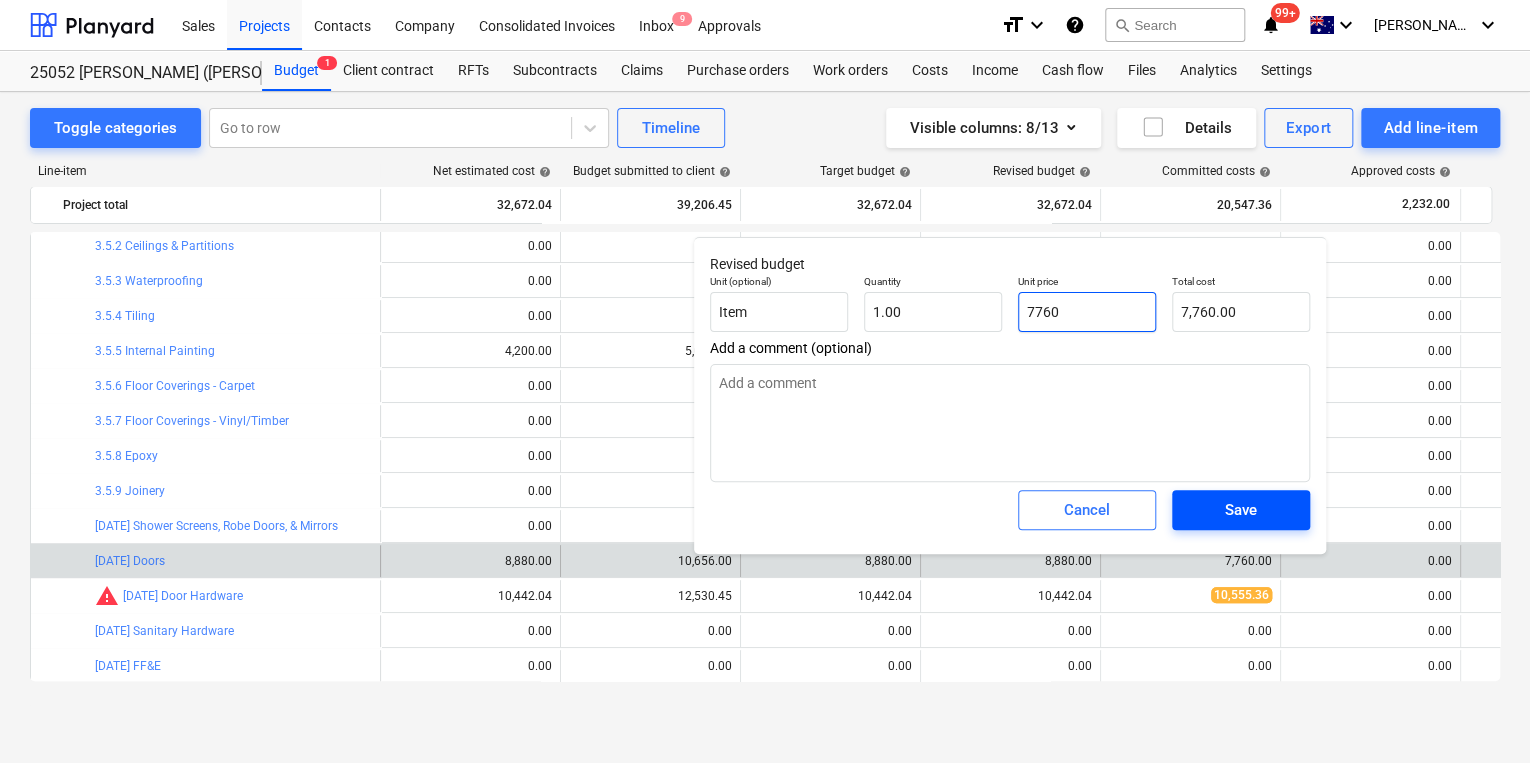 type on "7760" 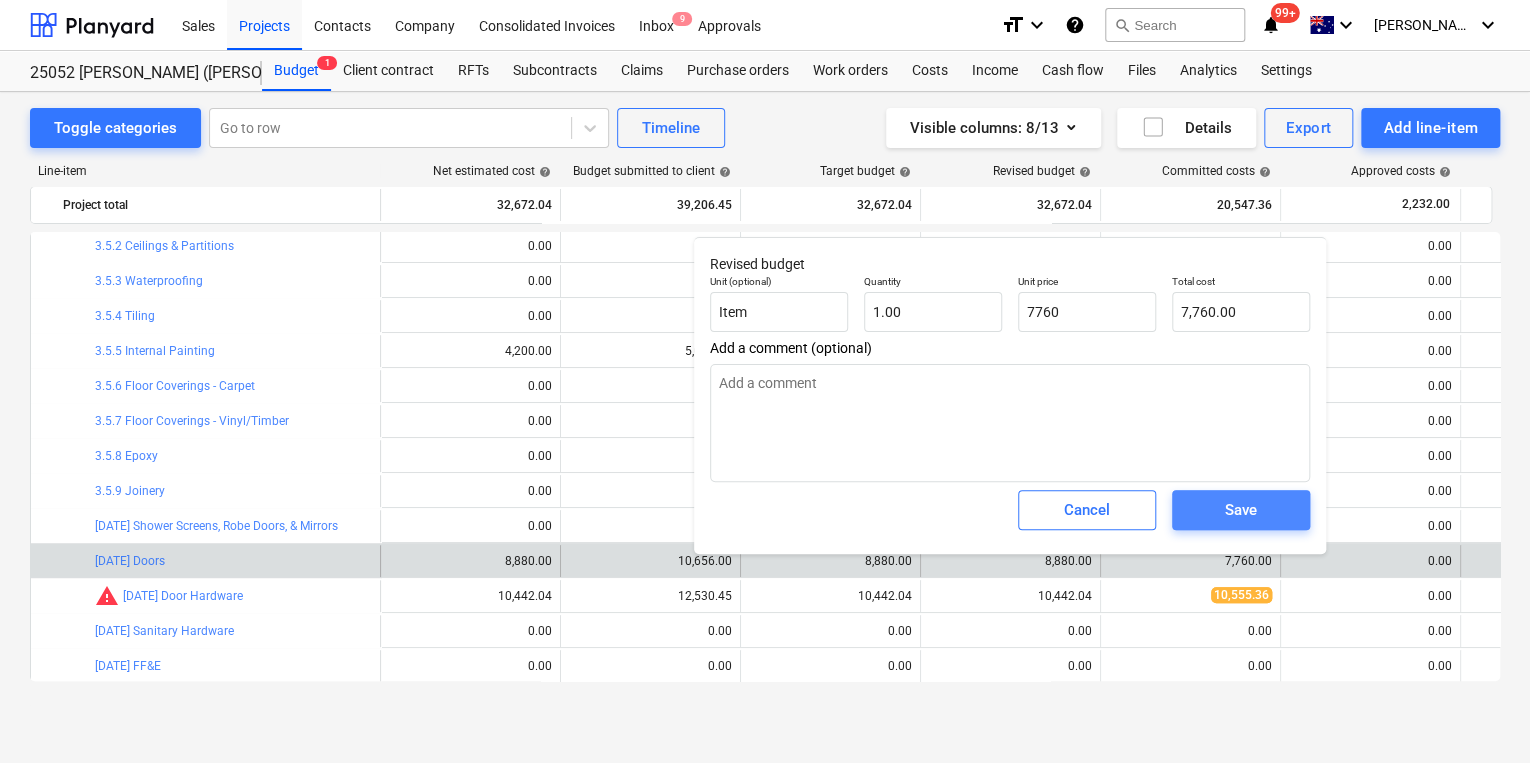 click on "Save" at bounding box center [1241, 510] 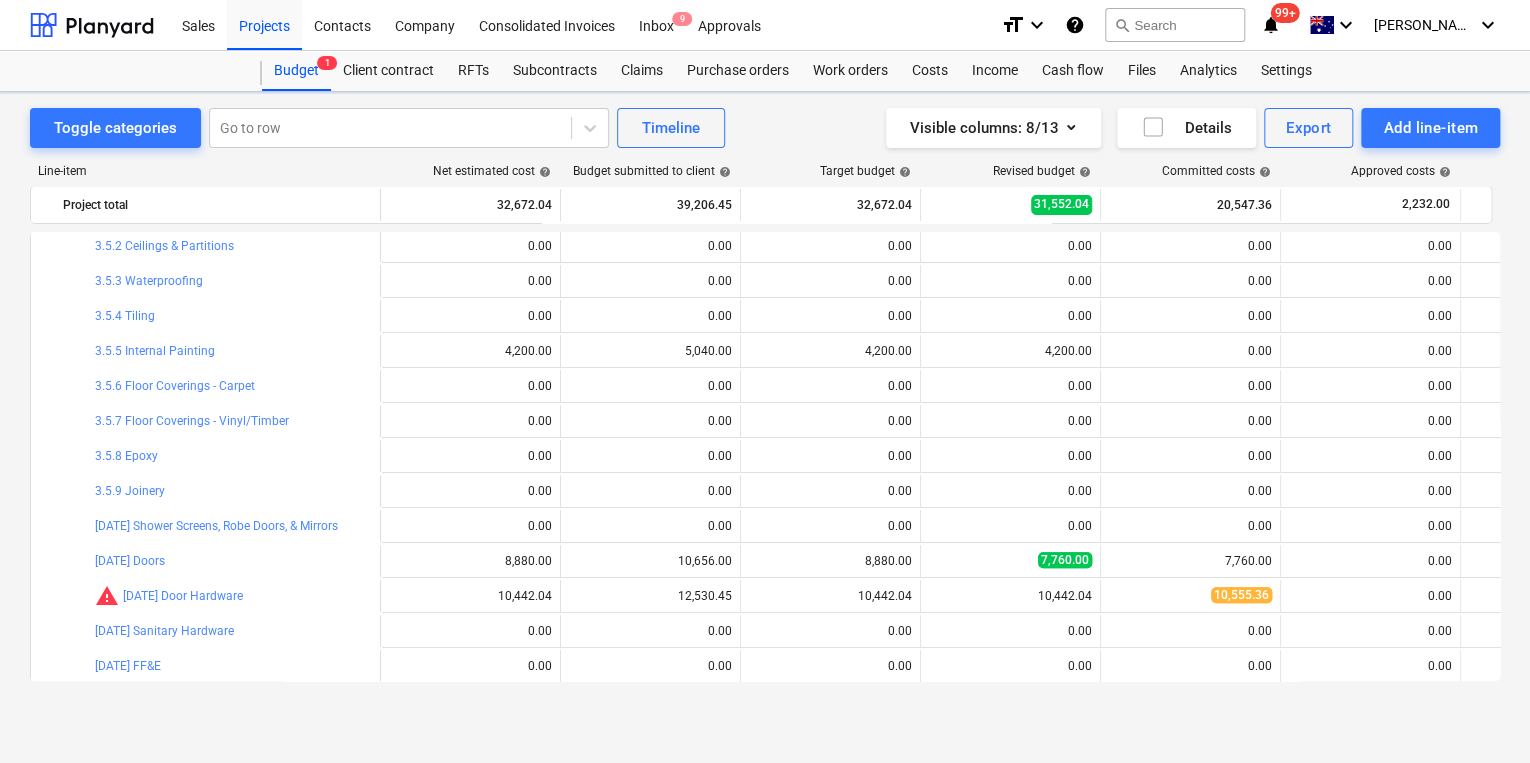 type on "x" 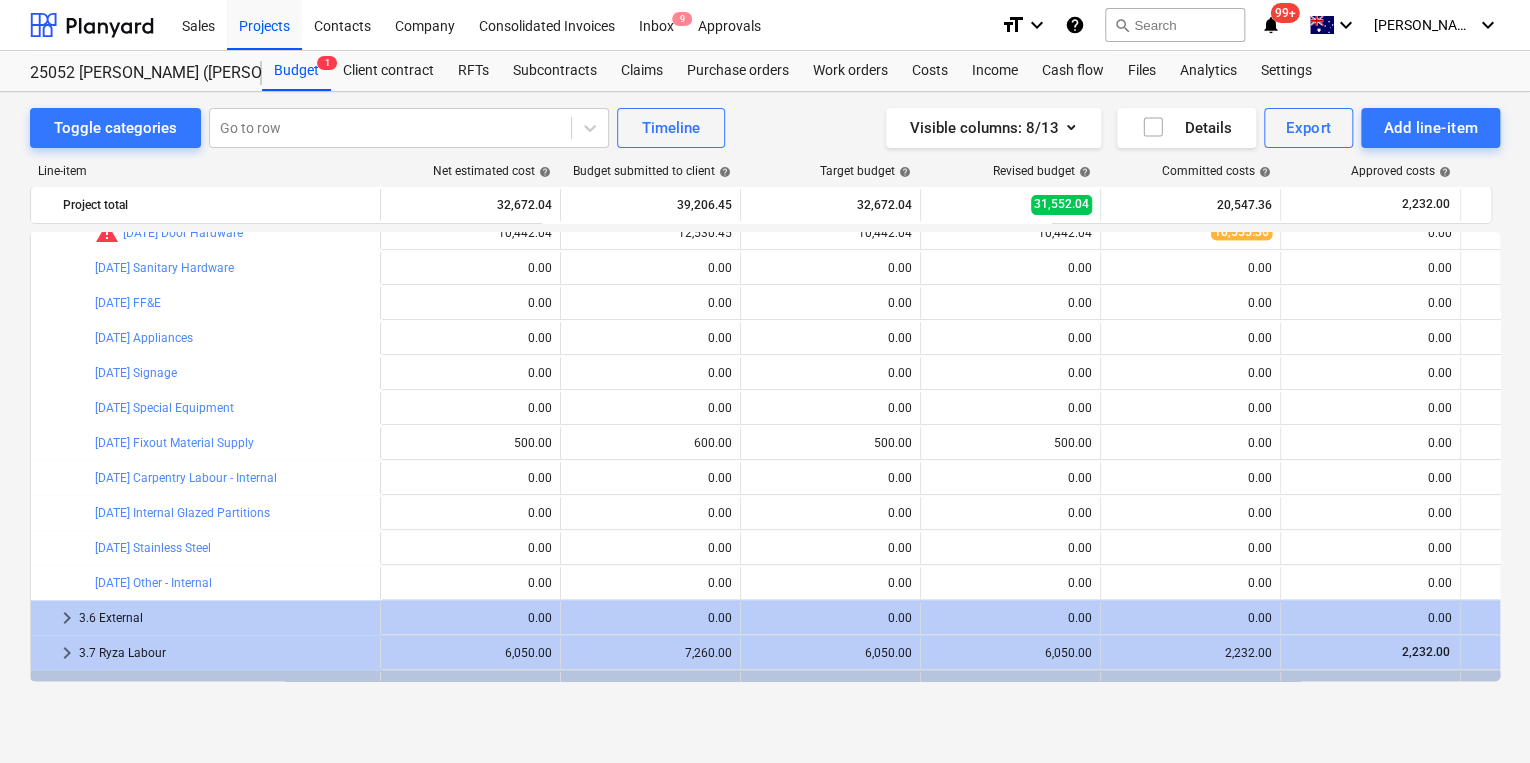 scroll, scrollTop: 706, scrollLeft: 0, axis: vertical 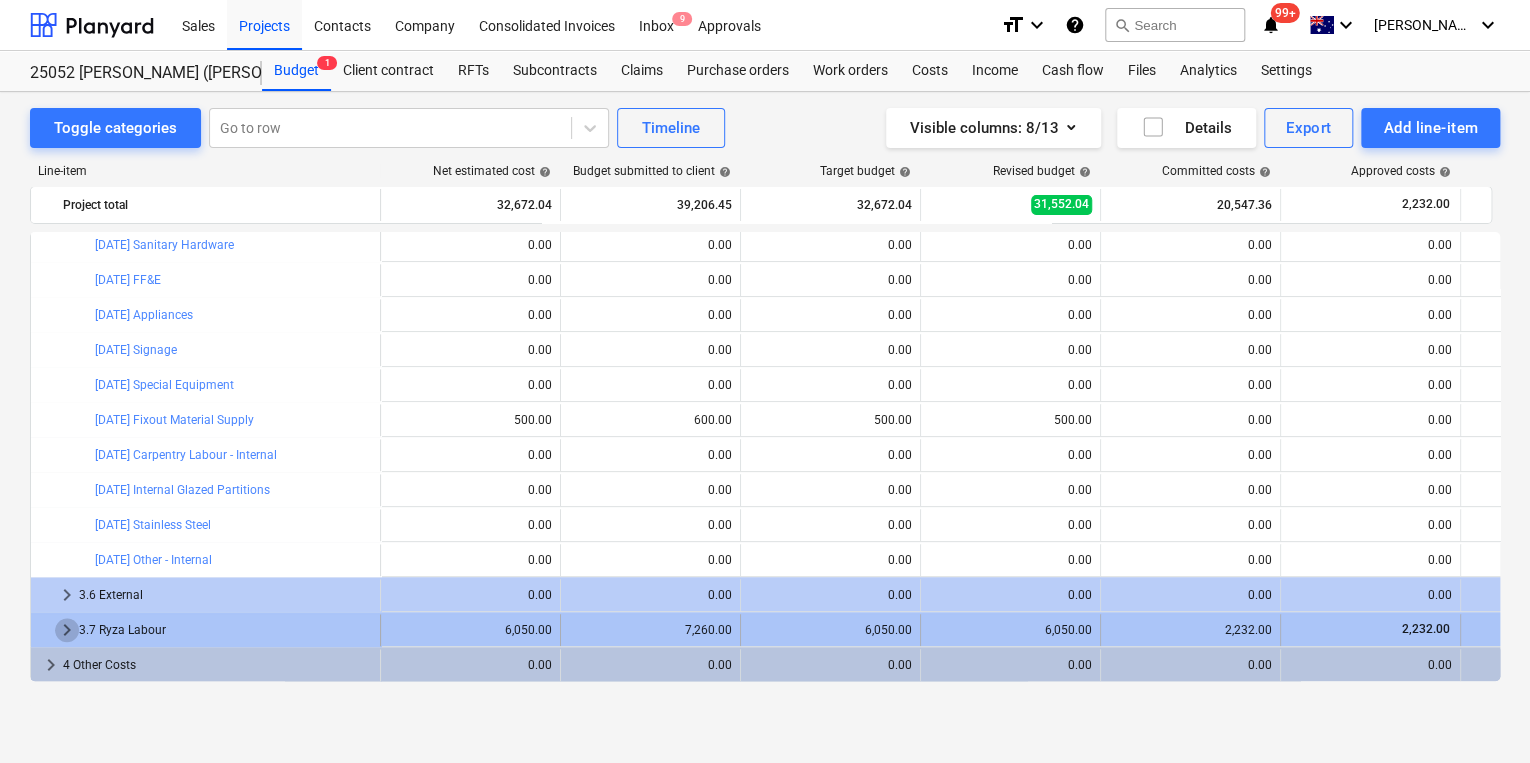 click on "keyboard_arrow_right" at bounding box center [67, 630] 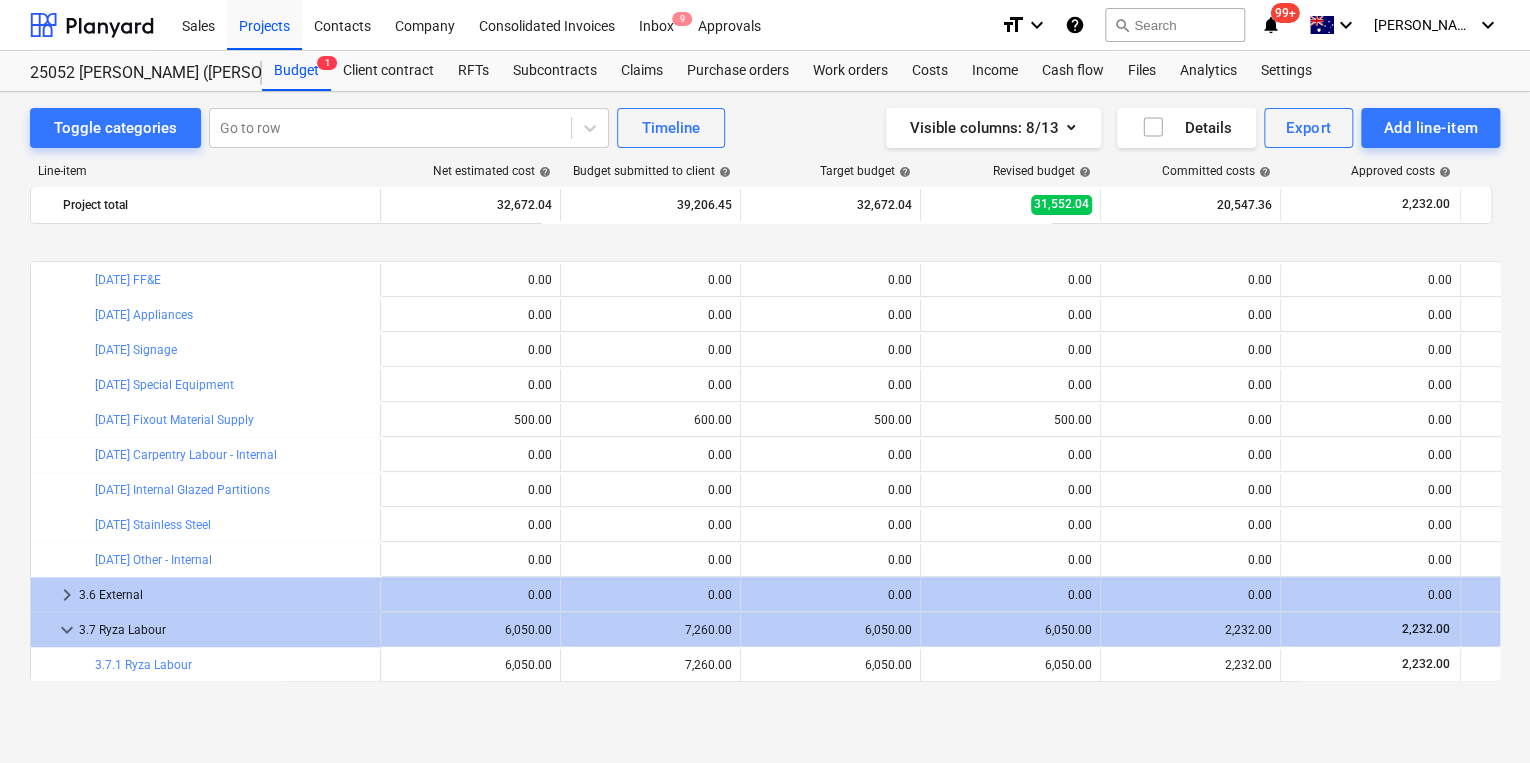 scroll, scrollTop: 776, scrollLeft: 0, axis: vertical 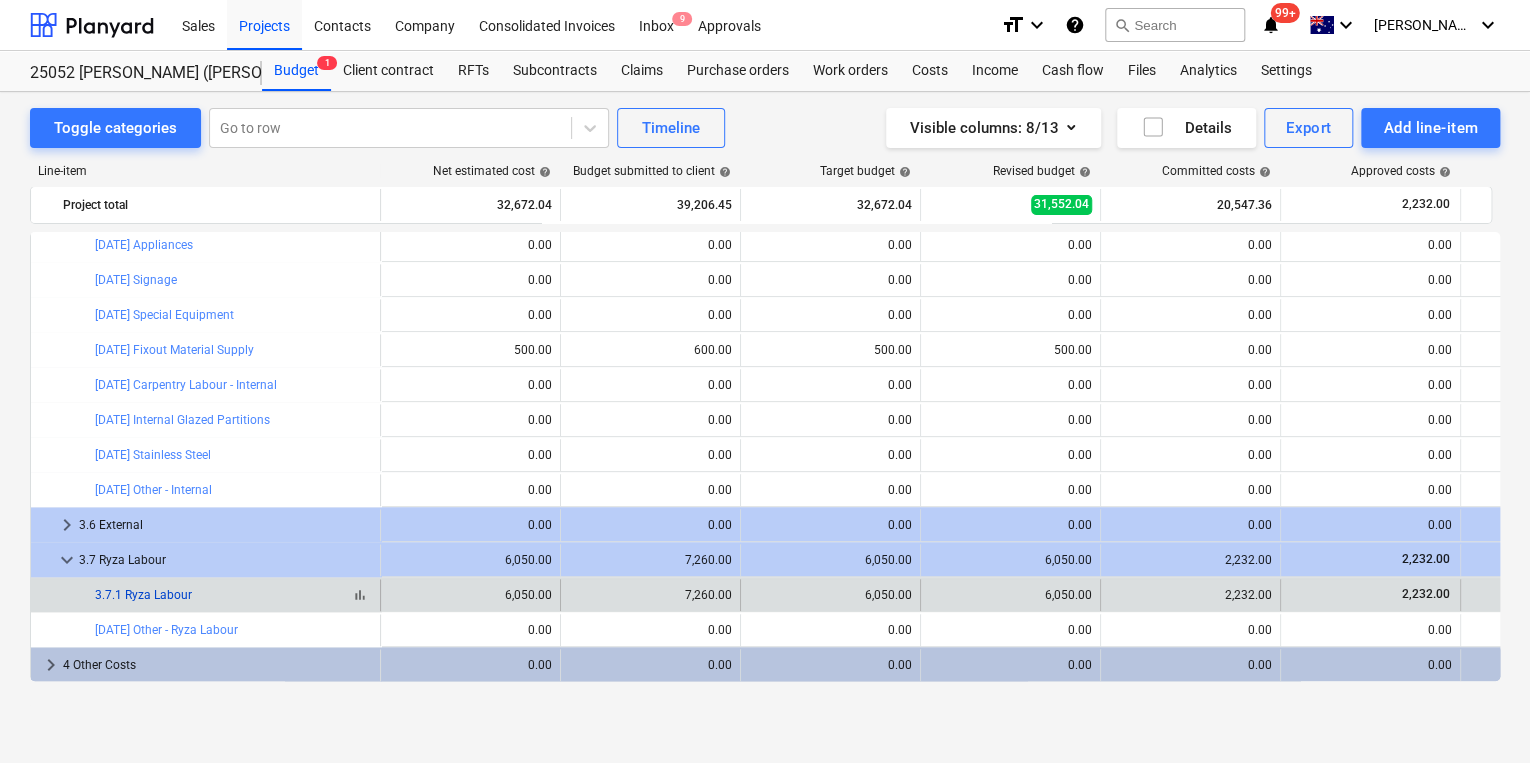 click on "3.7.1 Ryza Labour" at bounding box center (143, 595) 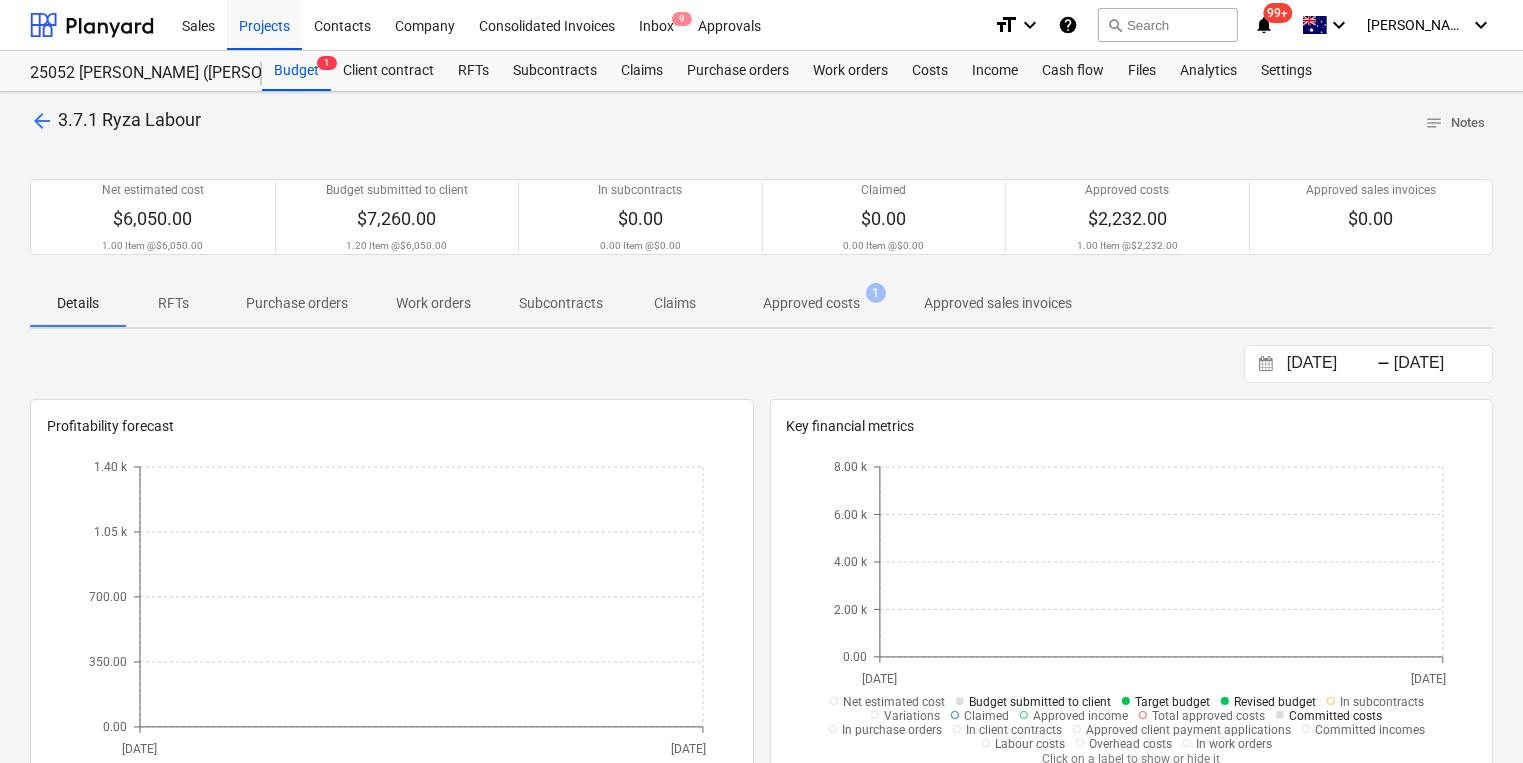 click on "Approved costs" at bounding box center (811, 303) 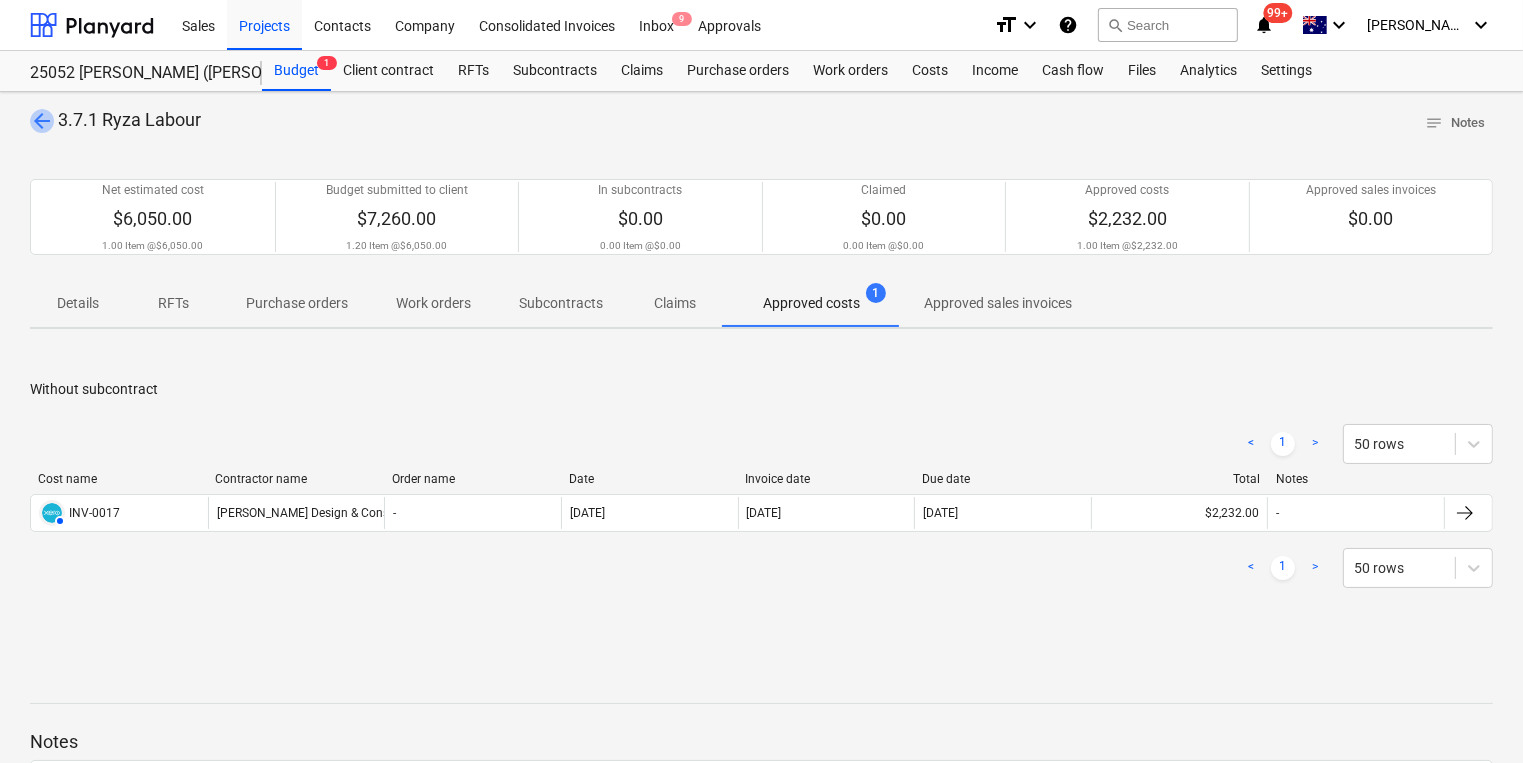click on "arrow_back" at bounding box center (42, 121) 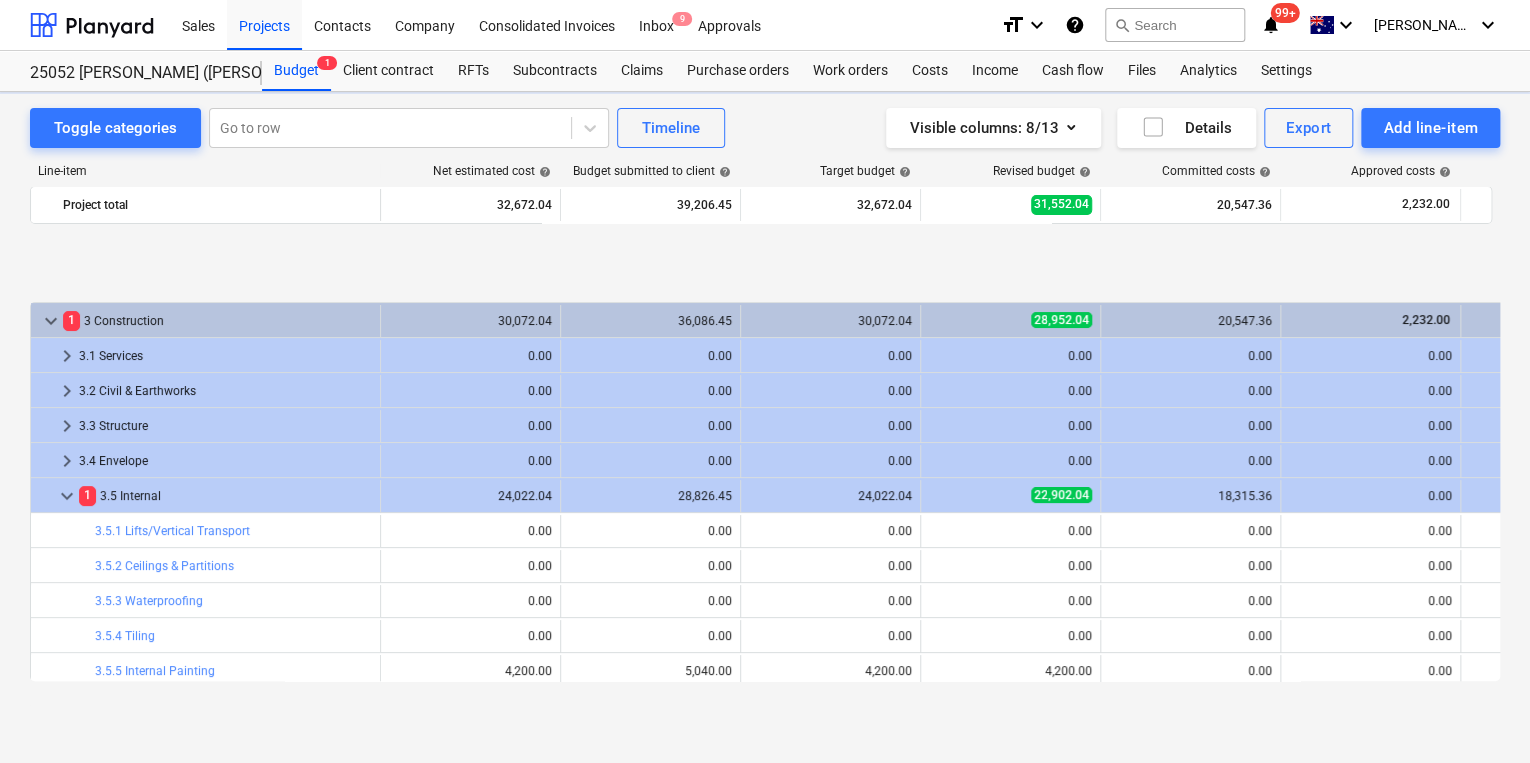 scroll, scrollTop: 776, scrollLeft: 0, axis: vertical 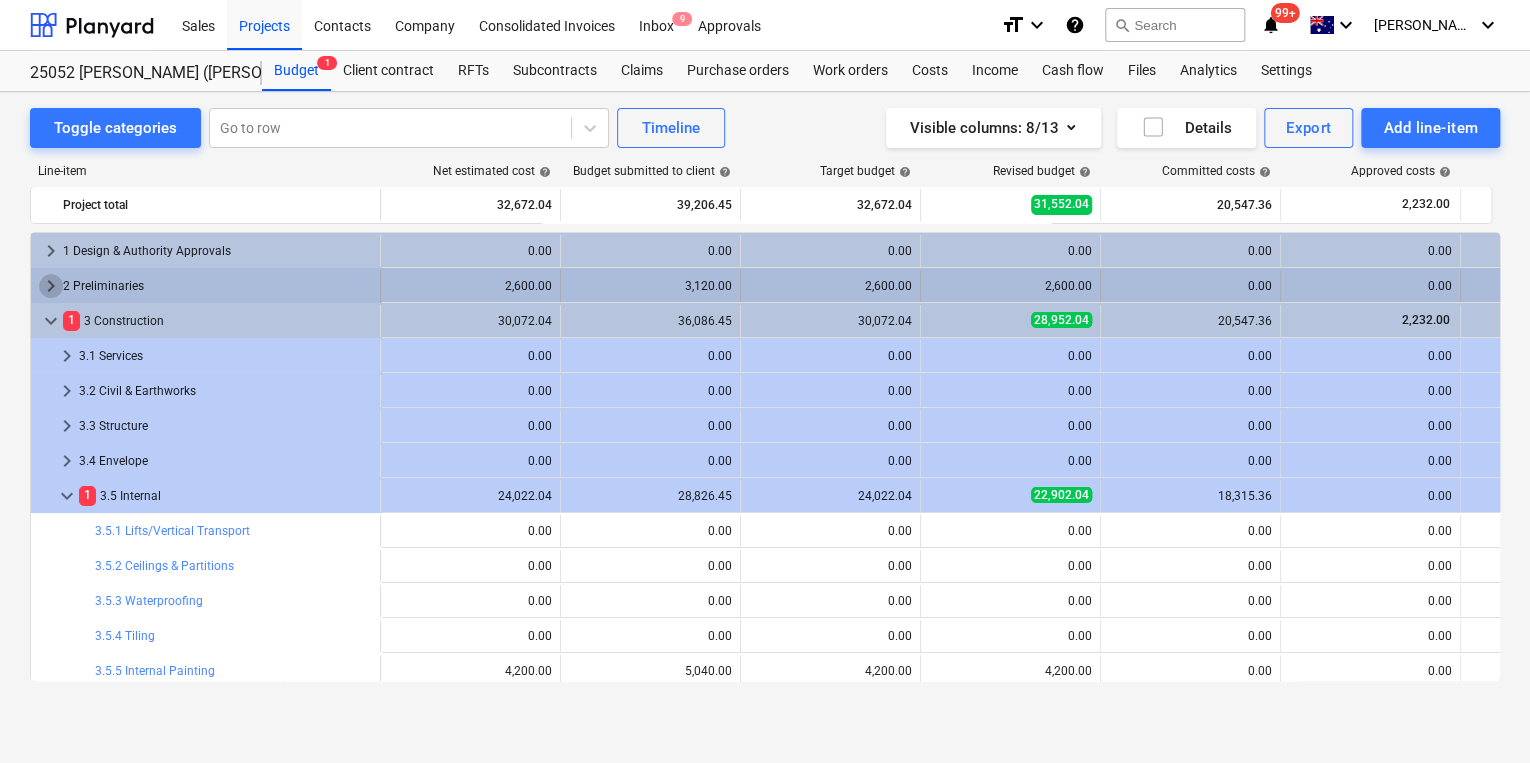 click on "keyboard_arrow_right" at bounding box center [51, 286] 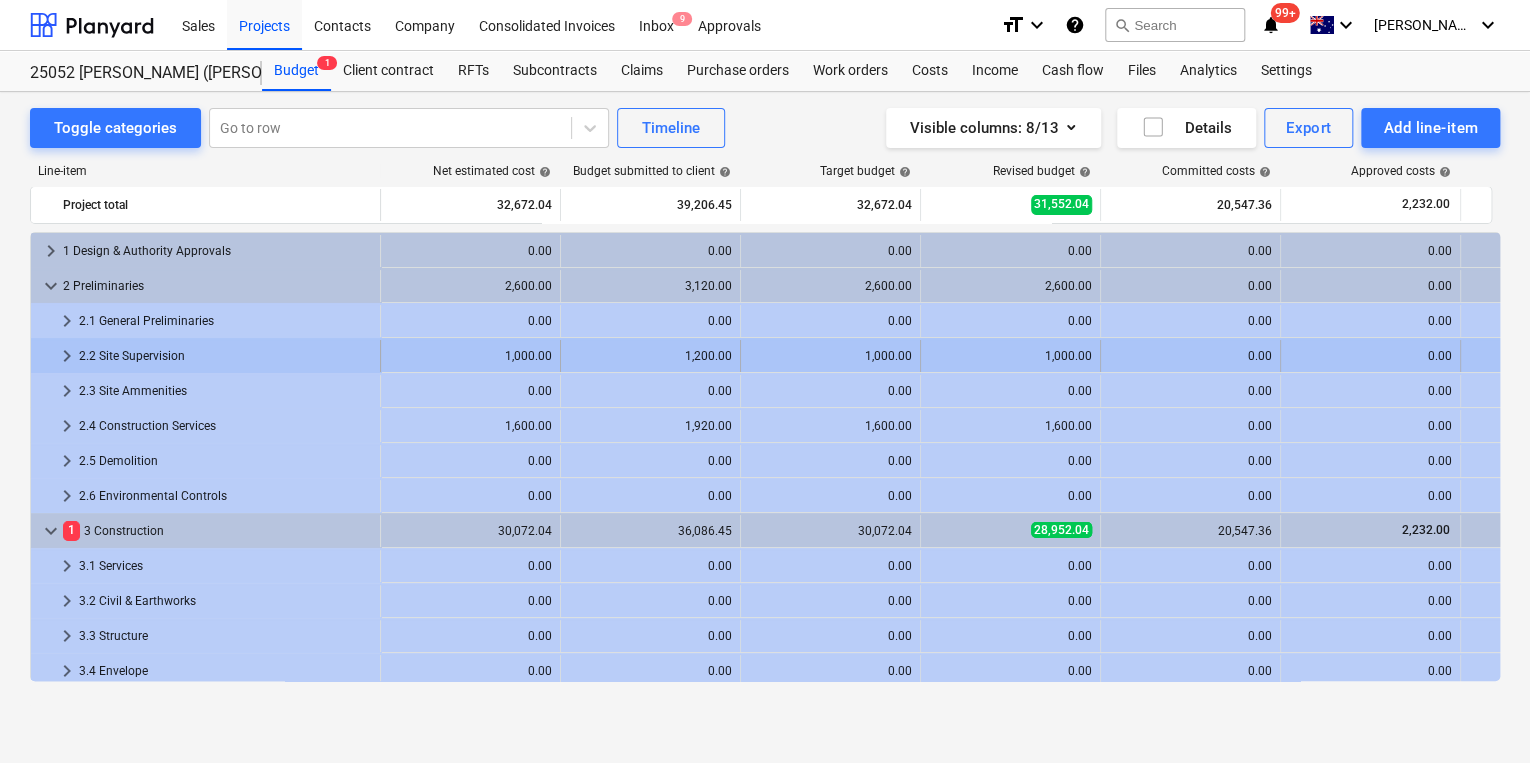 click on "keyboard_arrow_right" at bounding box center (67, 356) 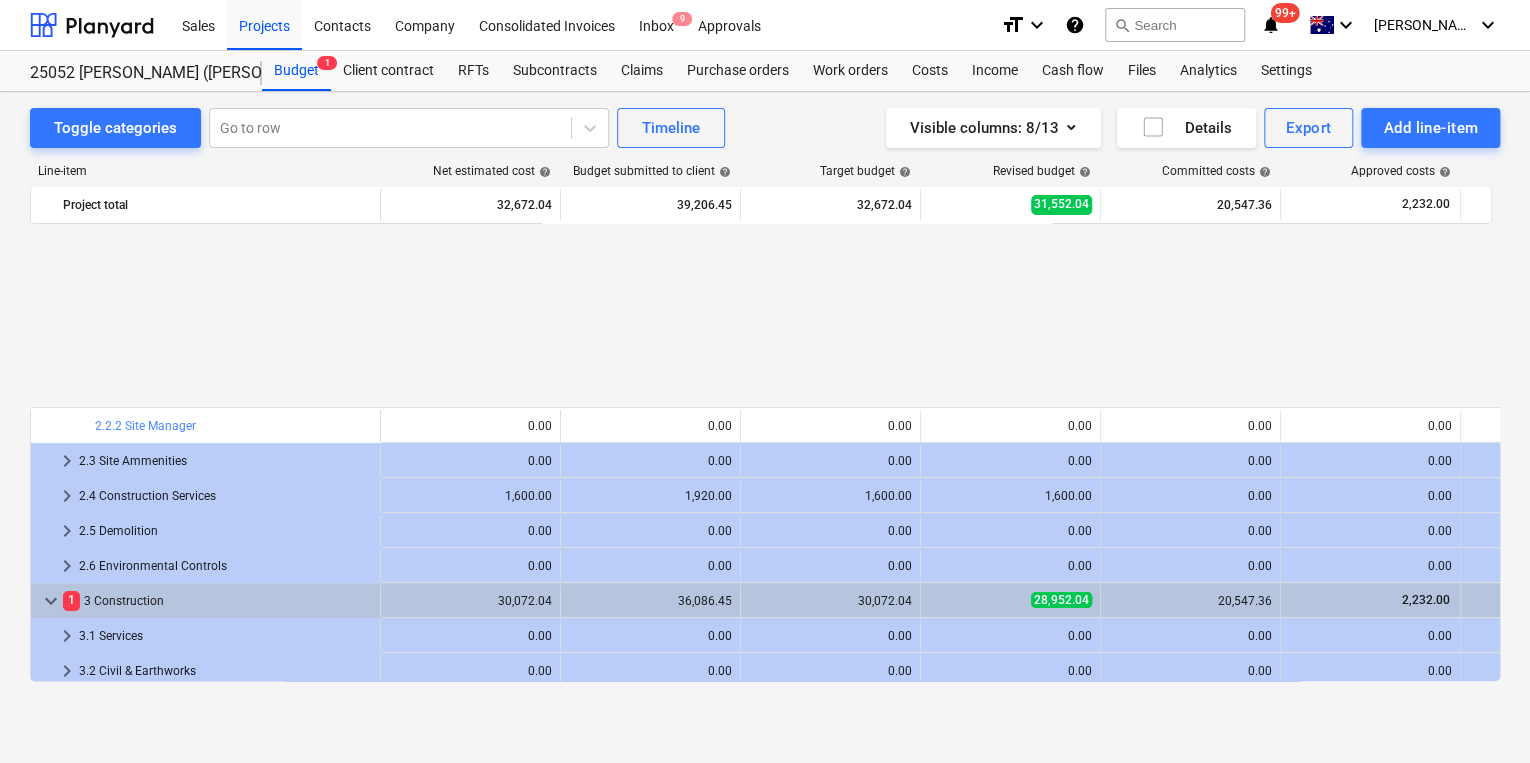 scroll, scrollTop: 240, scrollLeft: 0, axis: vertical 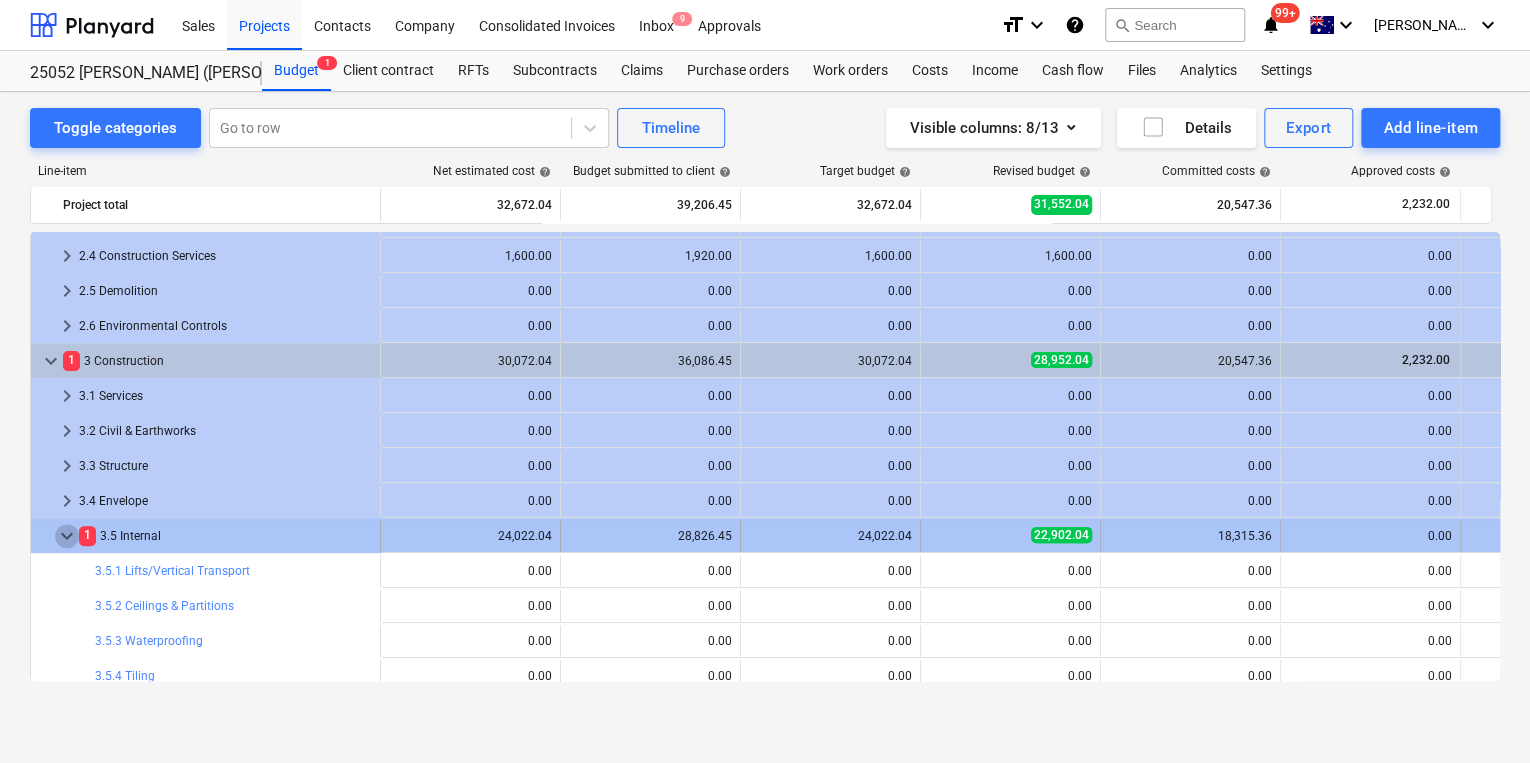 click on "keyboard_arrow_down" at bounding box center [67, 536] 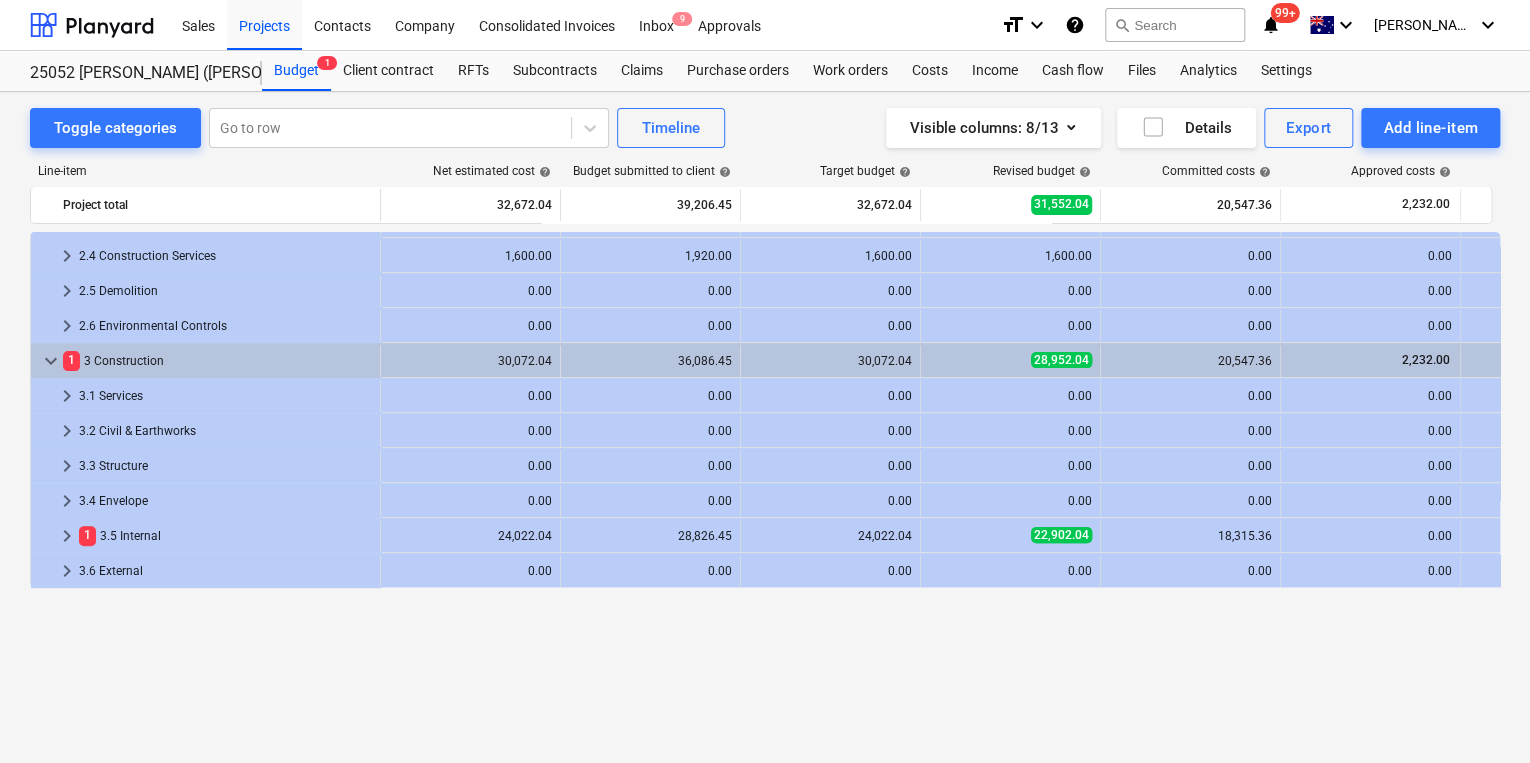 scroll, scrollTop: 80, scrollLeft: 0, axis: vertical 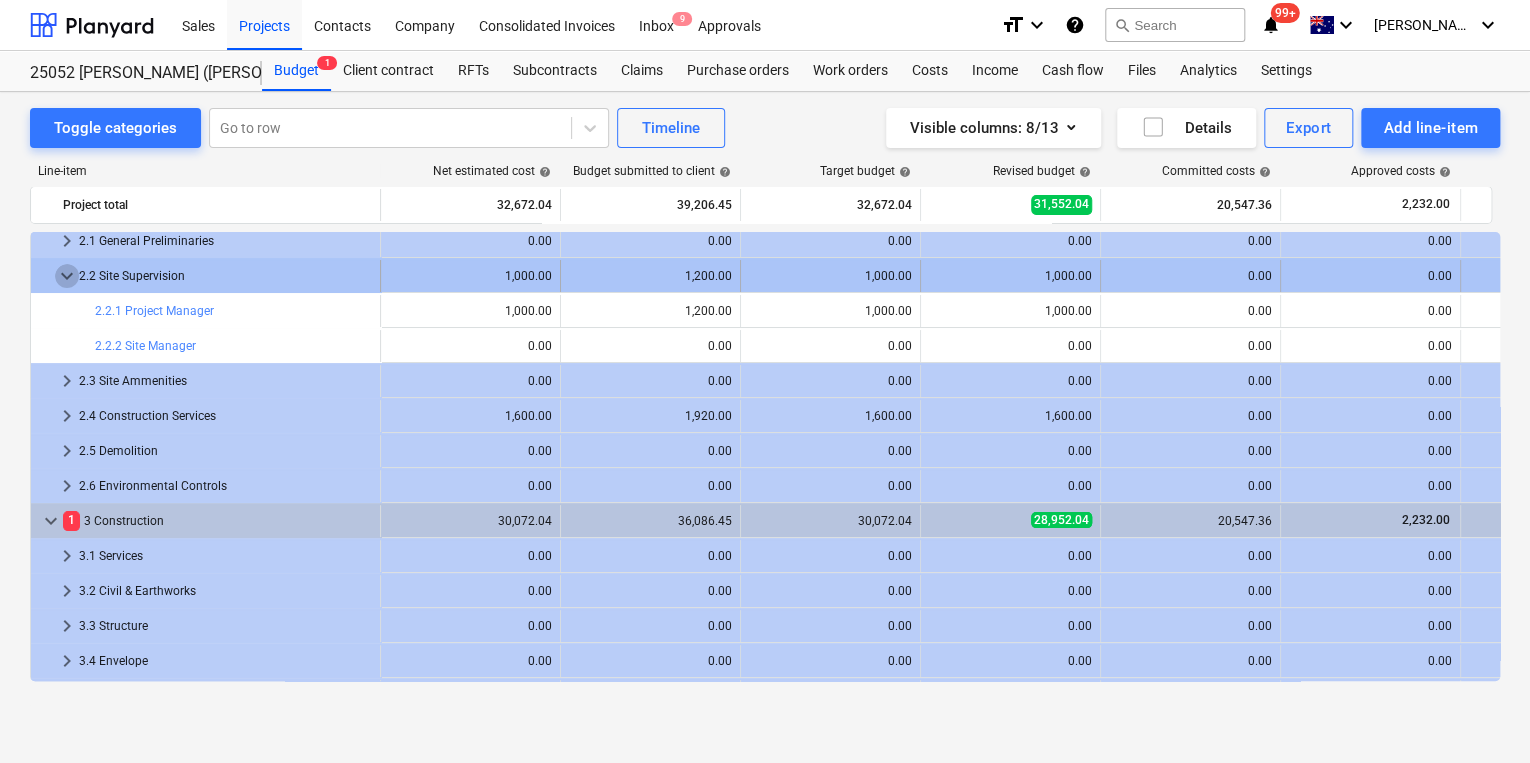 click on "keyboard_arrow_down" at bounding box center (67, 276) 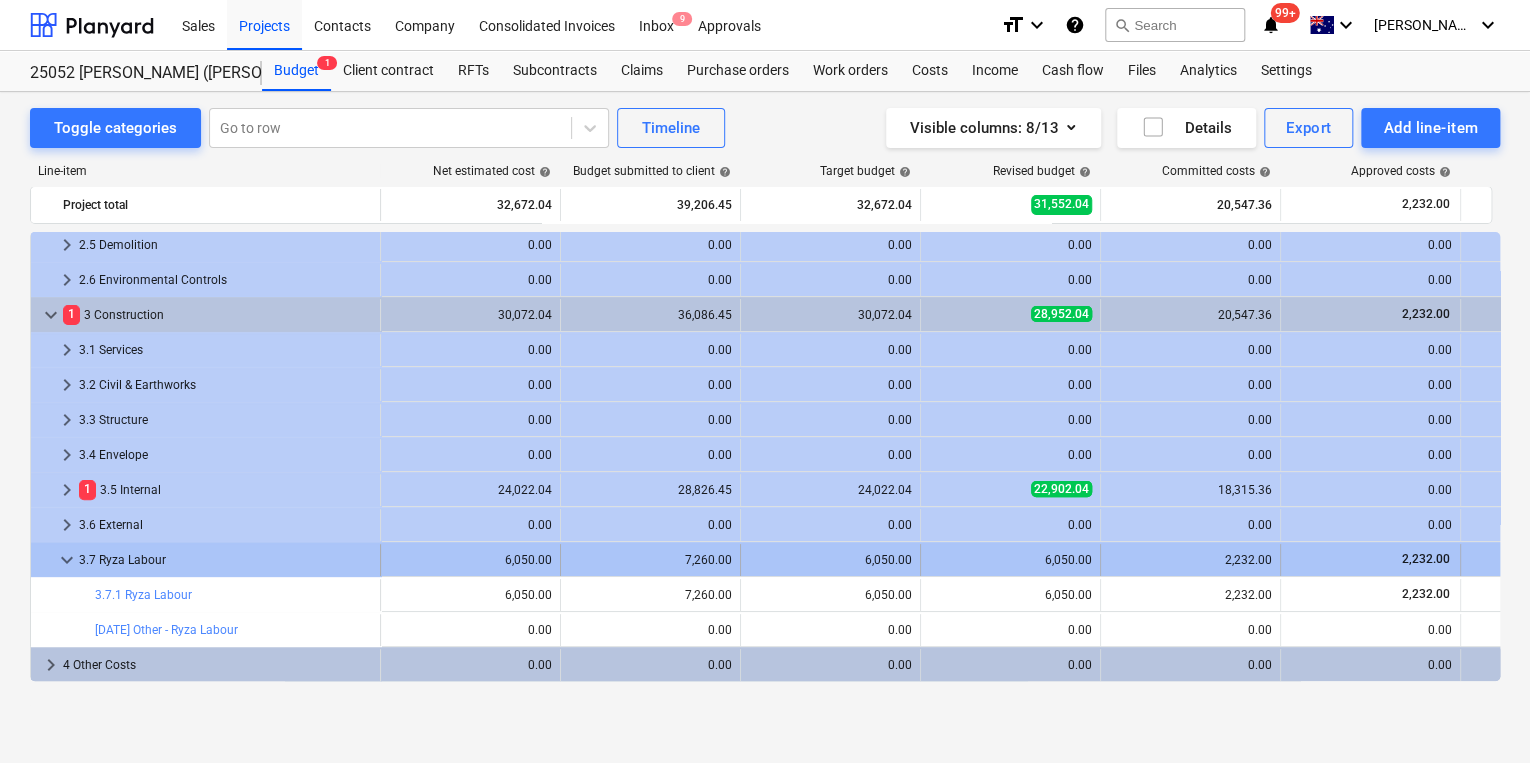 click on "keyboard_arrow_down" at bounding box center [67, 560] 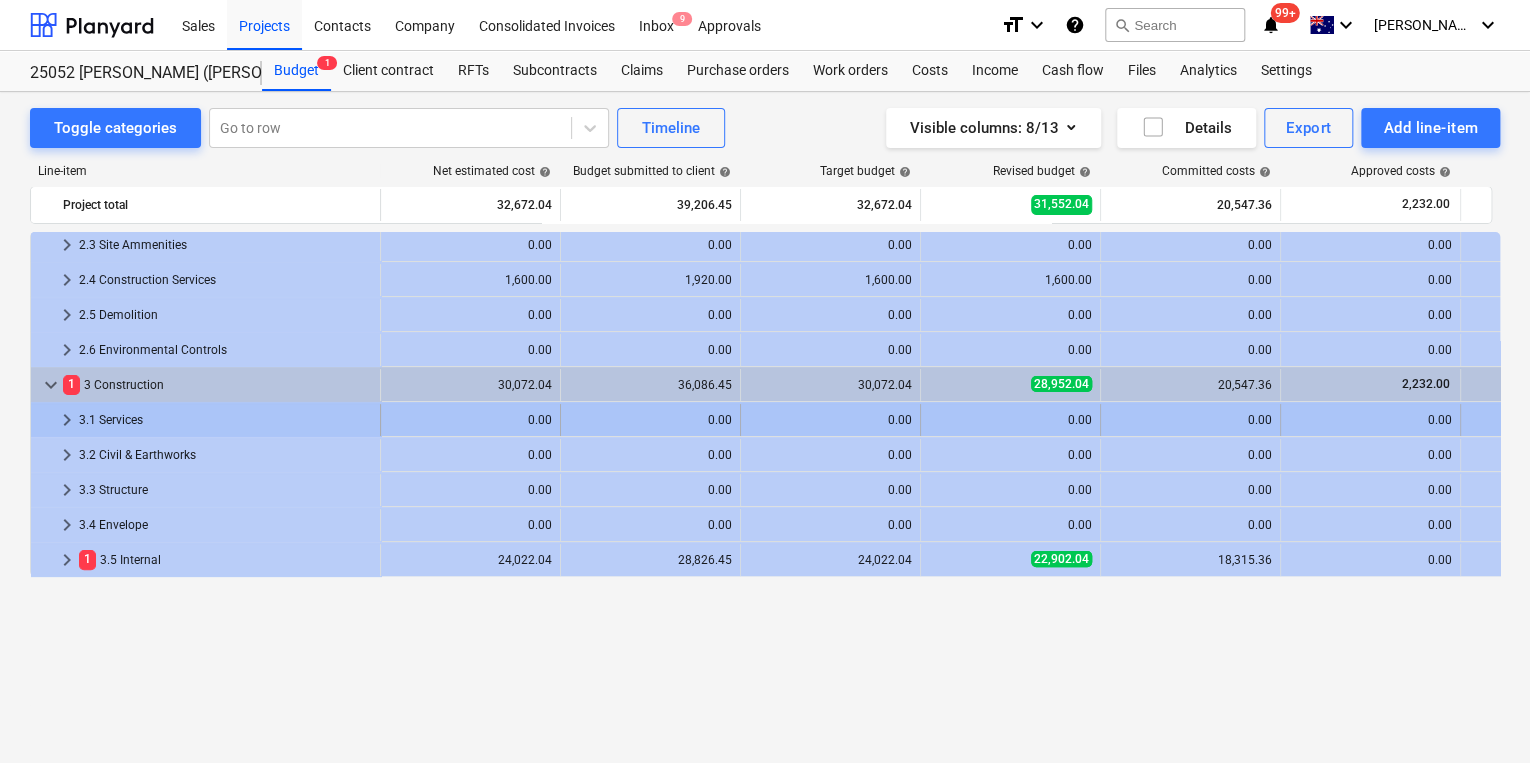 scroll, scrollTop: 0, scrollLeft: 0, axis: both 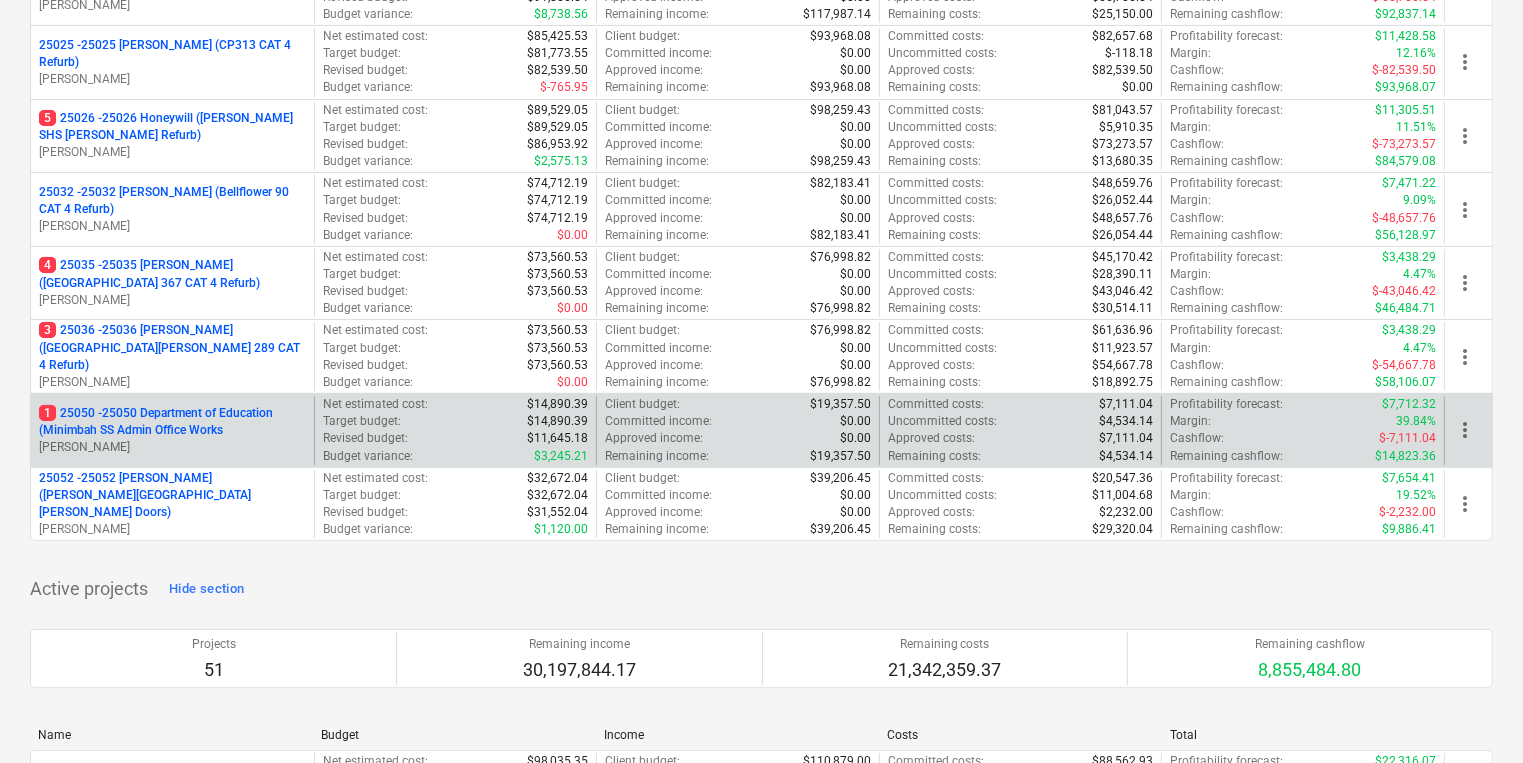 click on "1  25050 -  25050 Department of Education (Minimbah SS Admin Office Works" at bounding box center [172, 422] 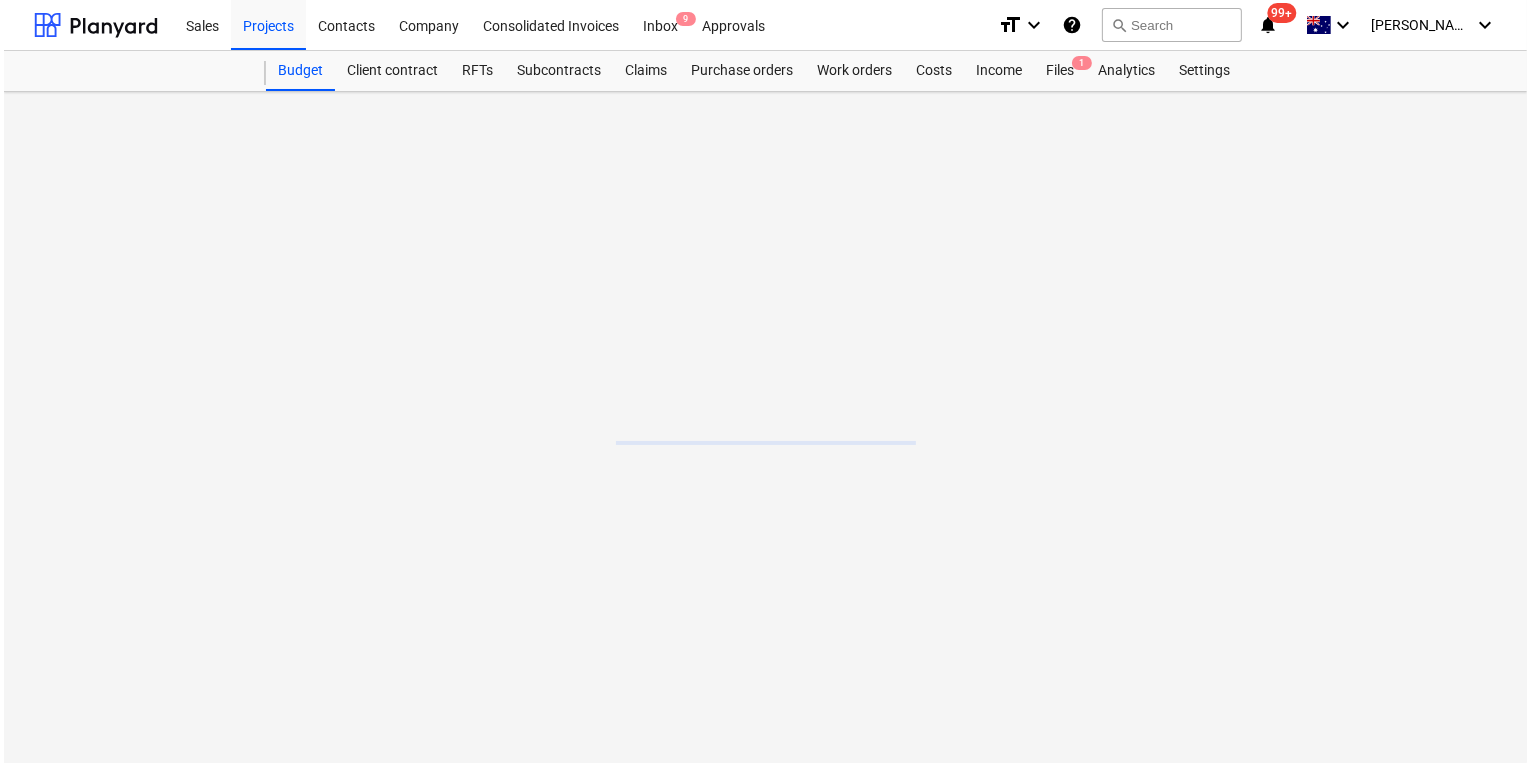 scroll, scrollTop: 0, scrollLeft: 0, axis: both 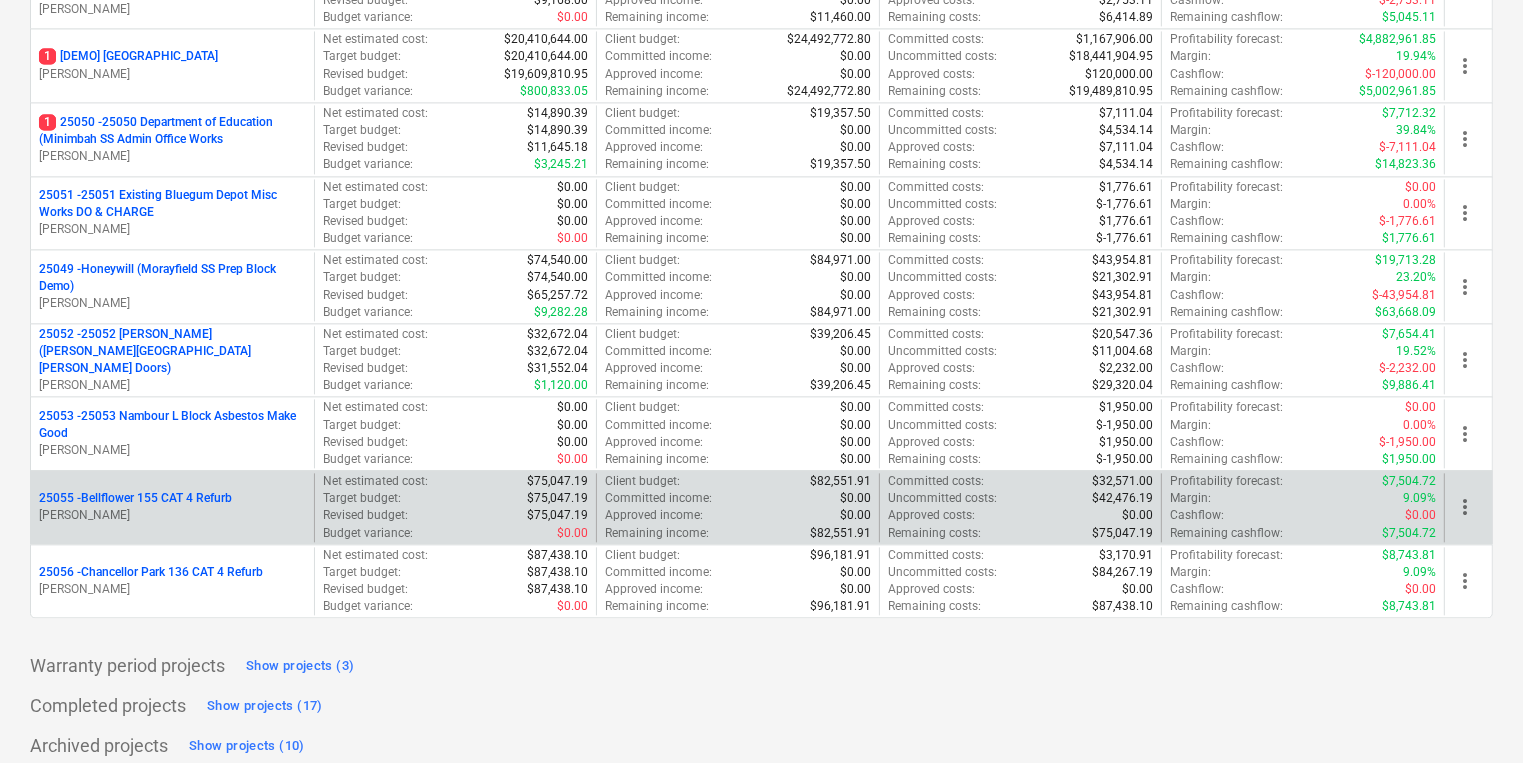 click on "more_vert" at bounding box center [1465, 507] 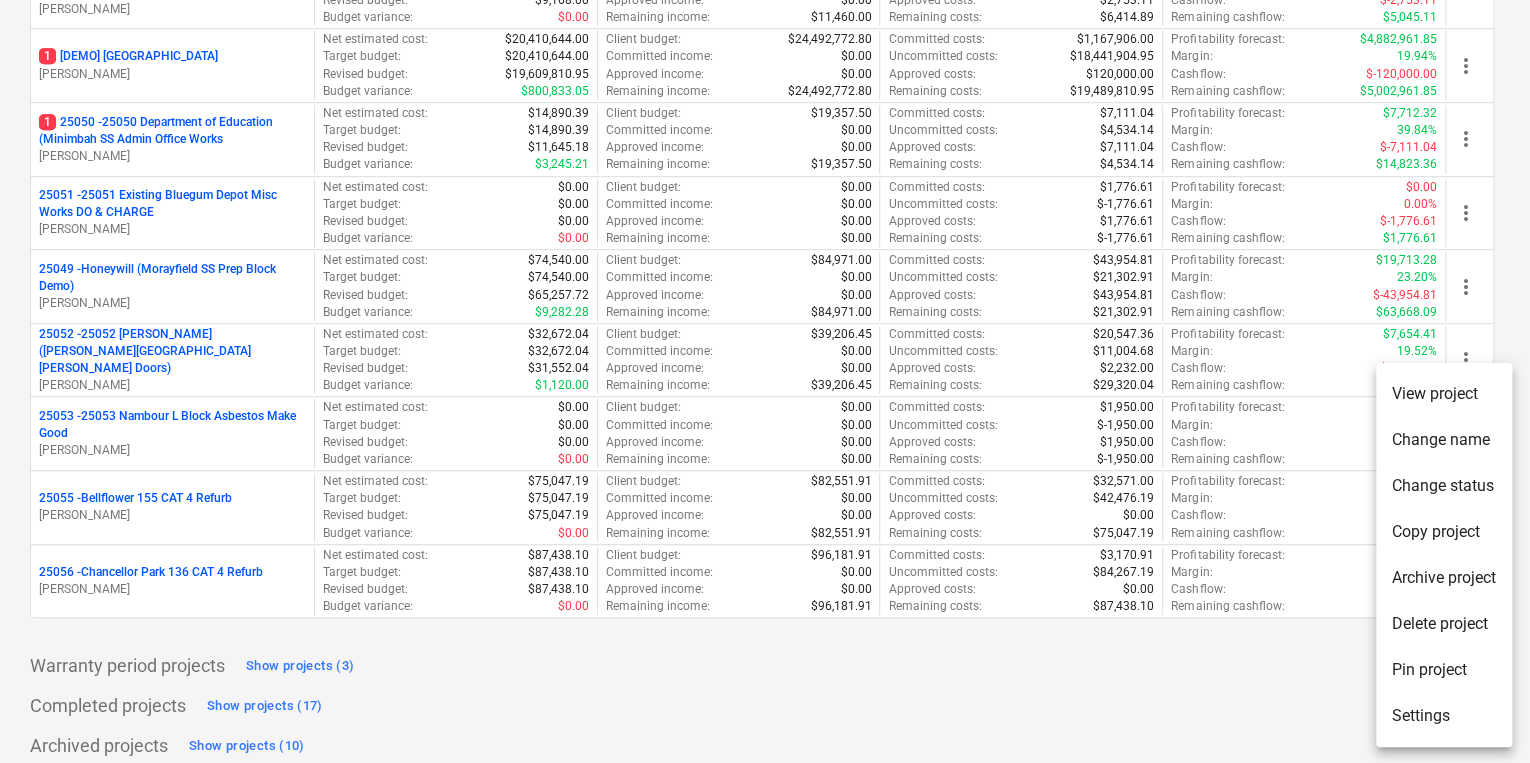 click on "Pin project" at bounding box center (1444, 670) 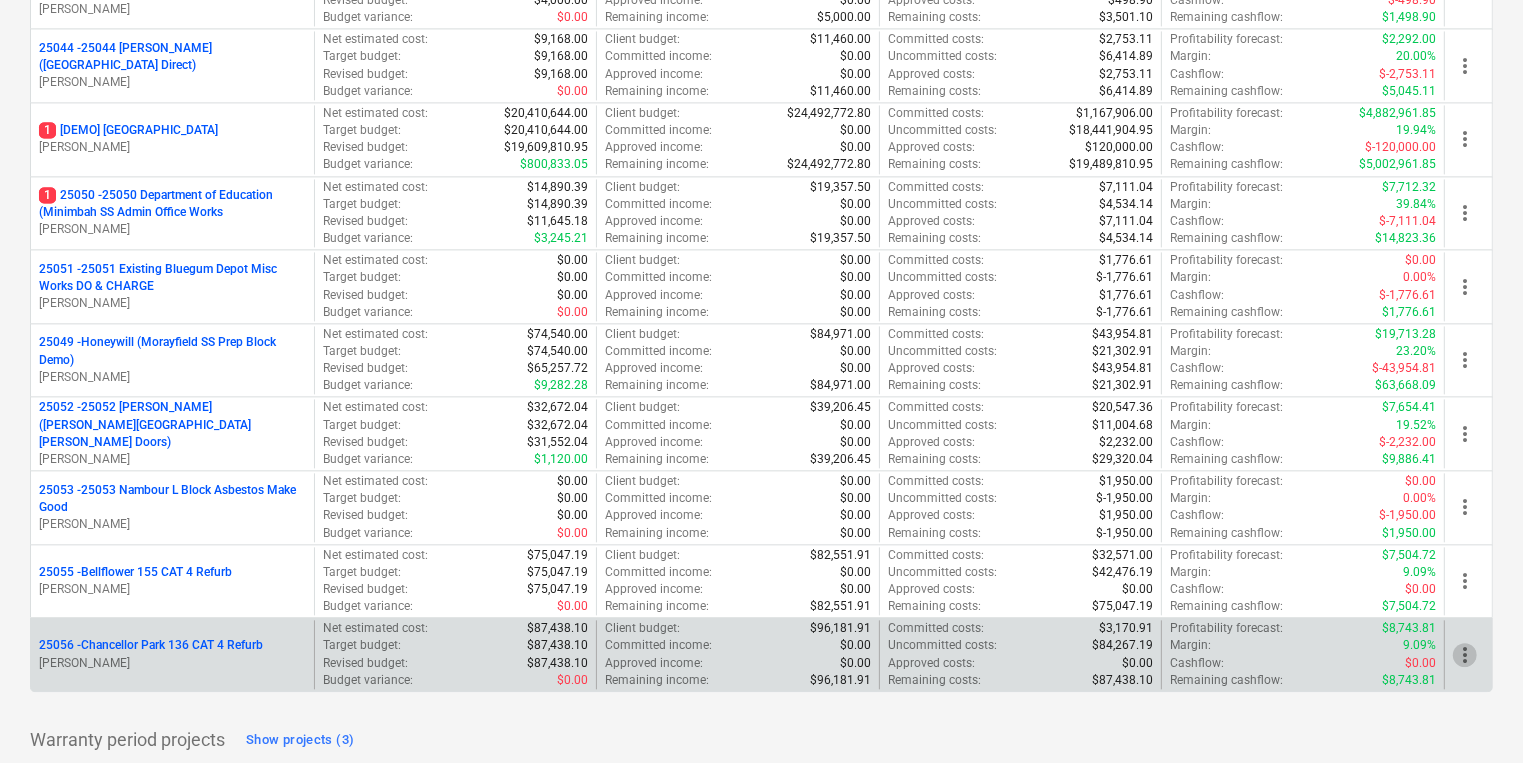 click on "more_vert" at bounding box center (1465, 655) 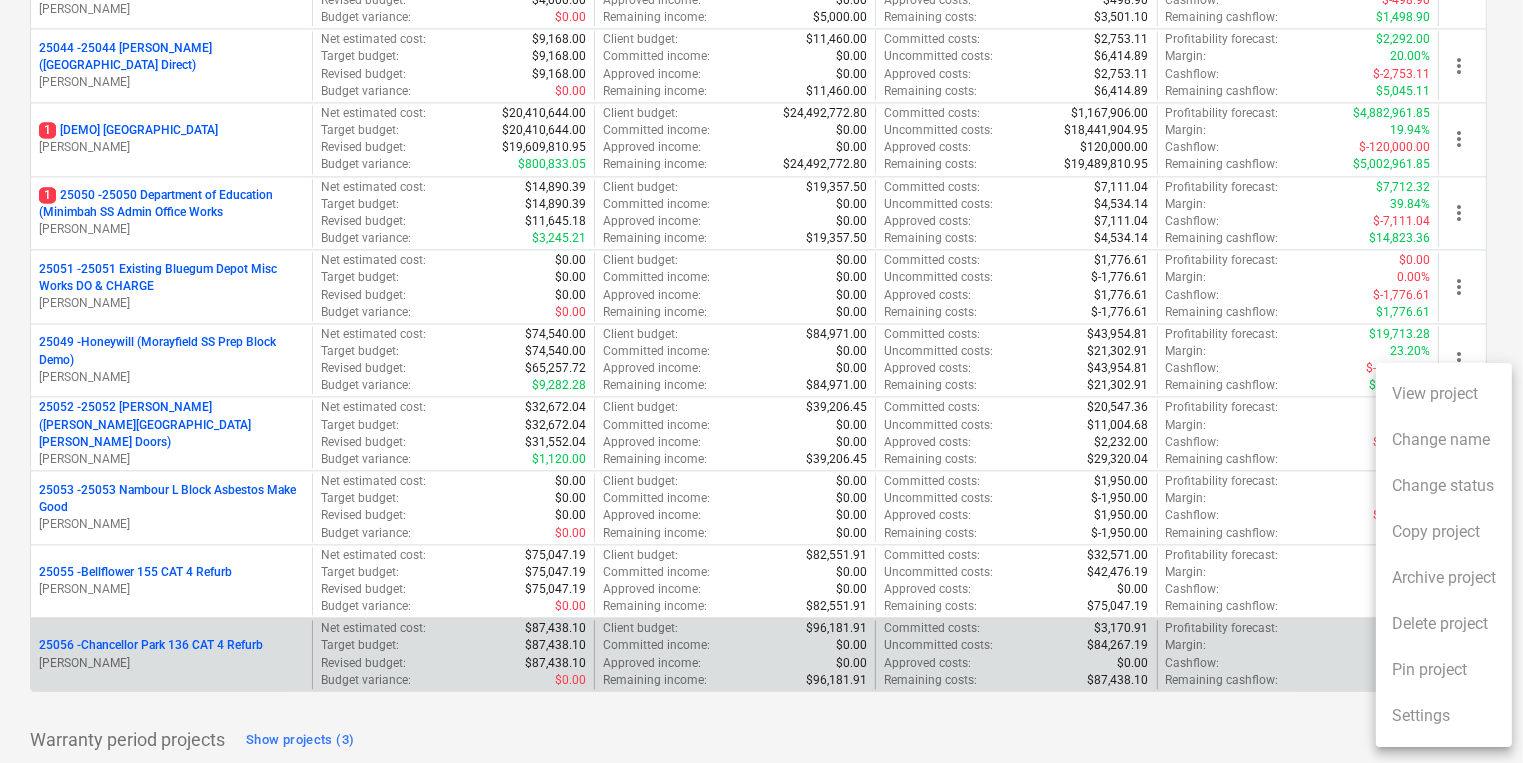 scroll, scrollTop: 4441, scrollLeft: 0, axis: vertical 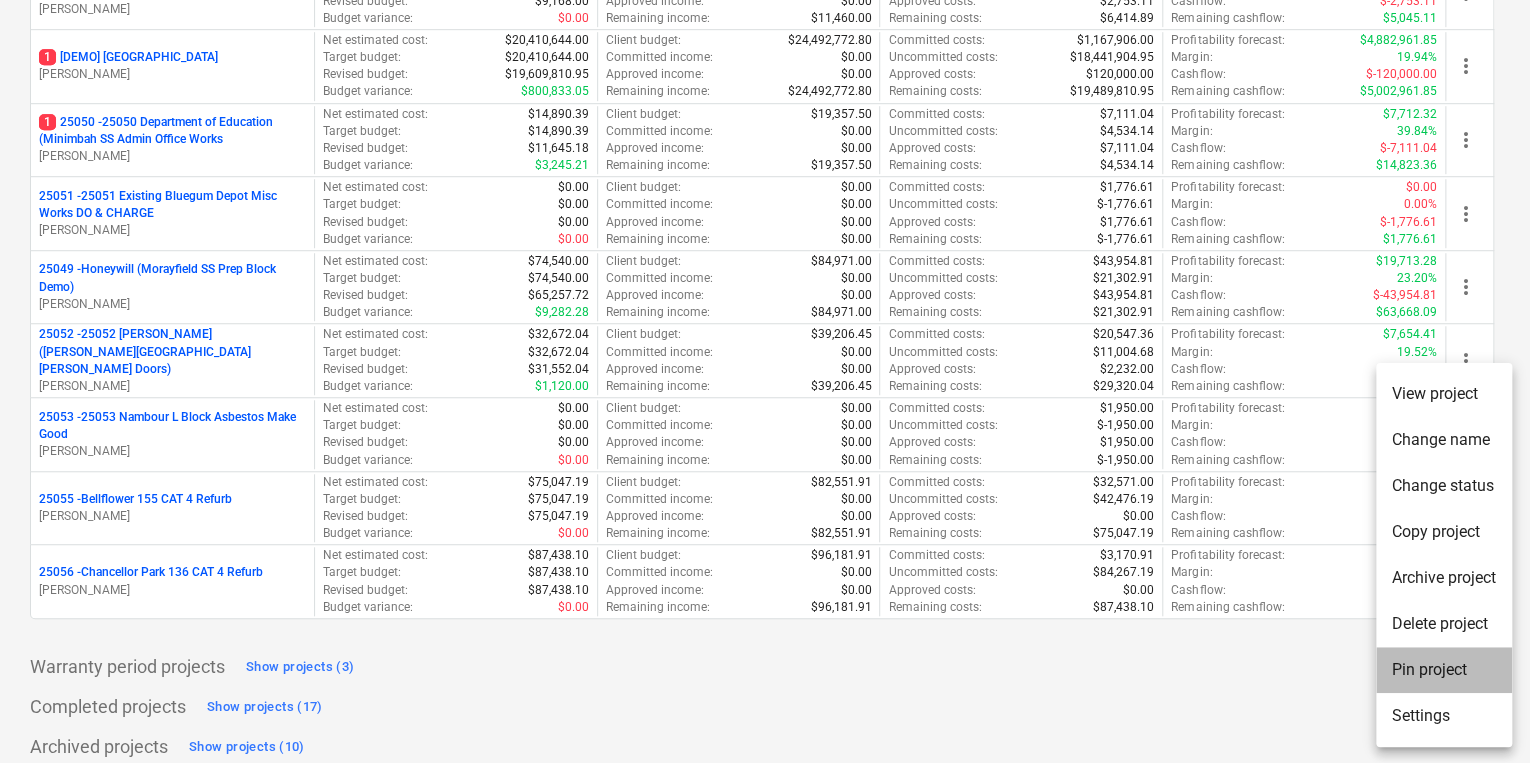 click on "Pin project" at bounding box center [1444, 670] 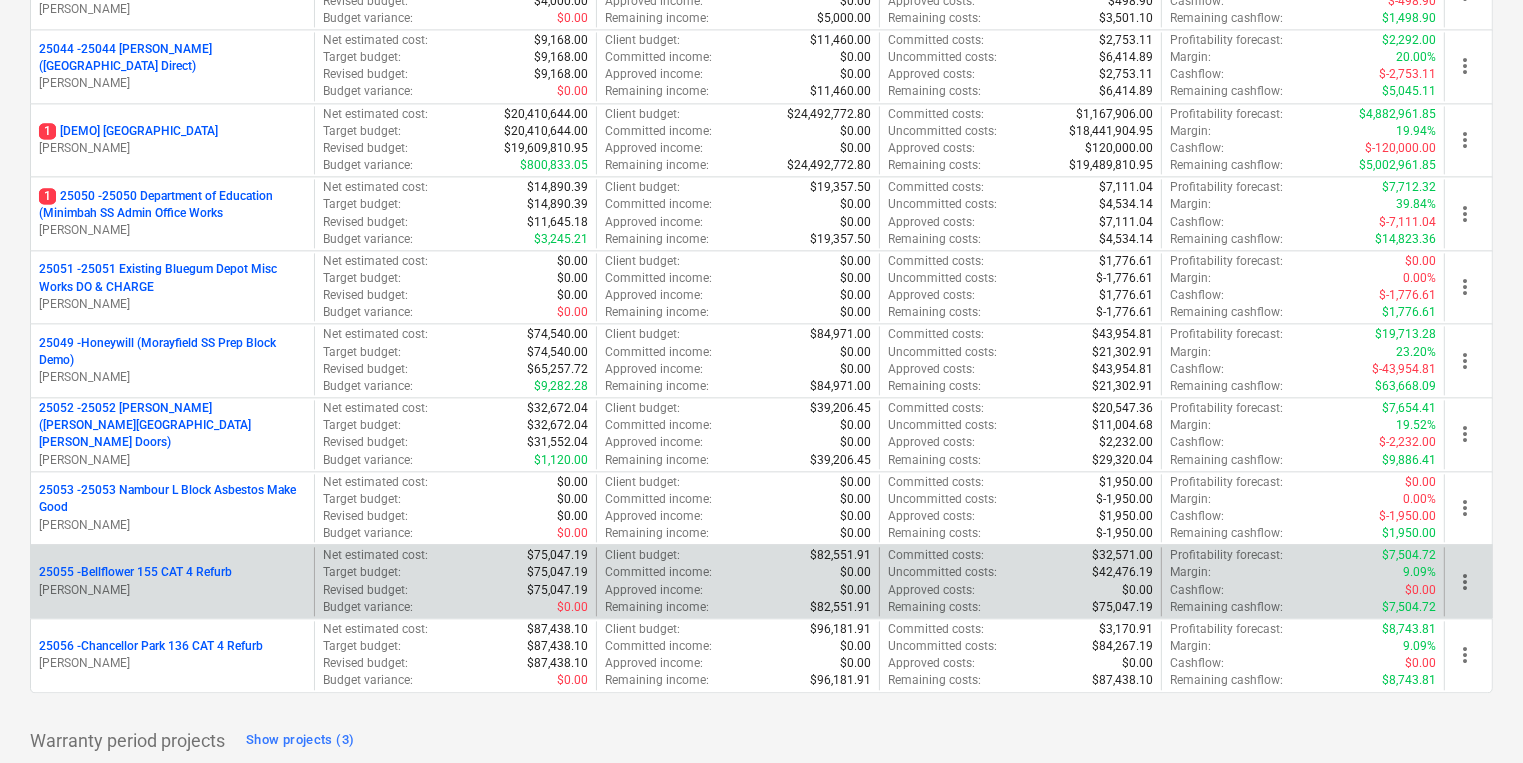 scroll, scrollTop: 4515, scrollLeft: 0, axis: vertical 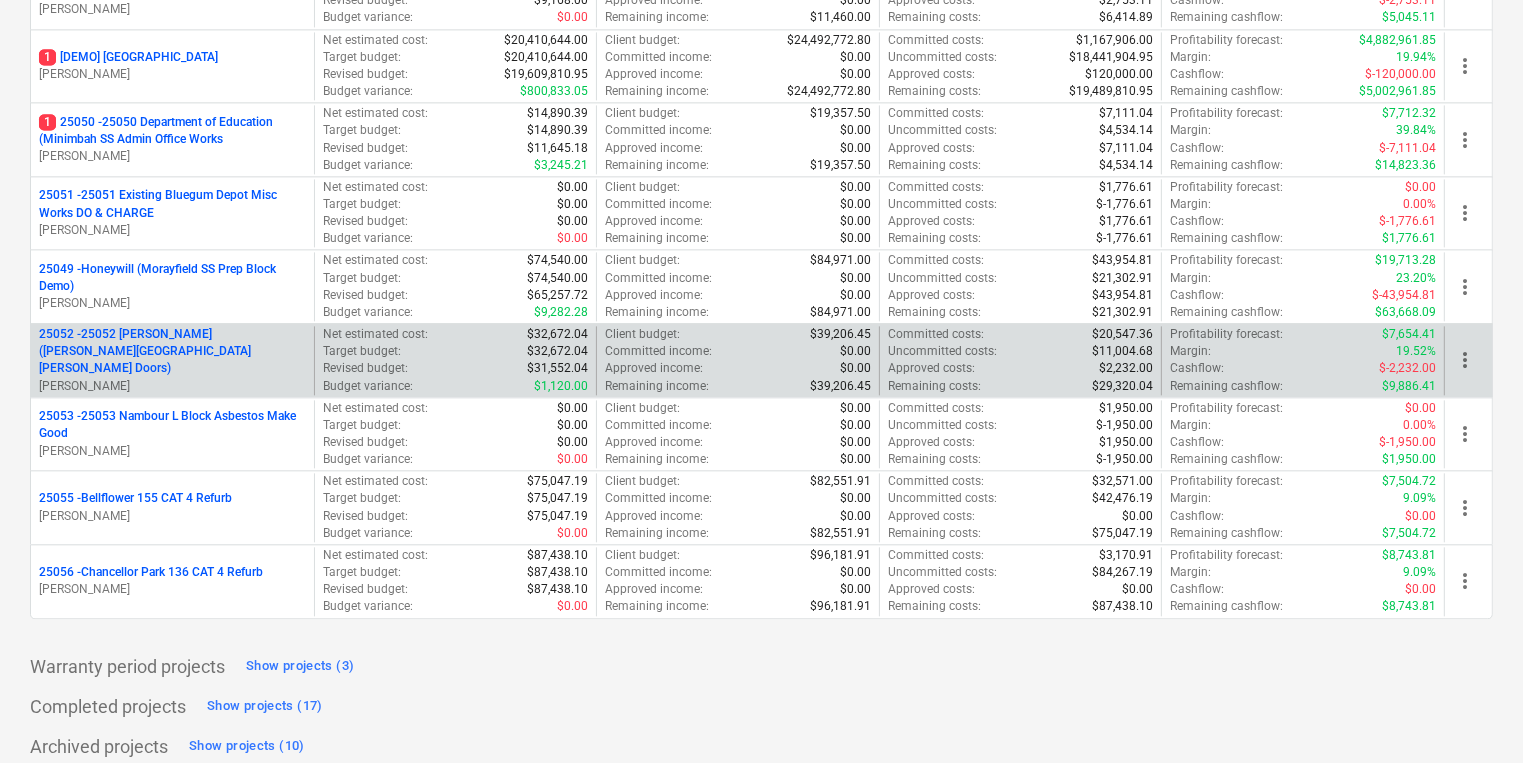 click on "more_vert" at bounding box center (1465, 360) 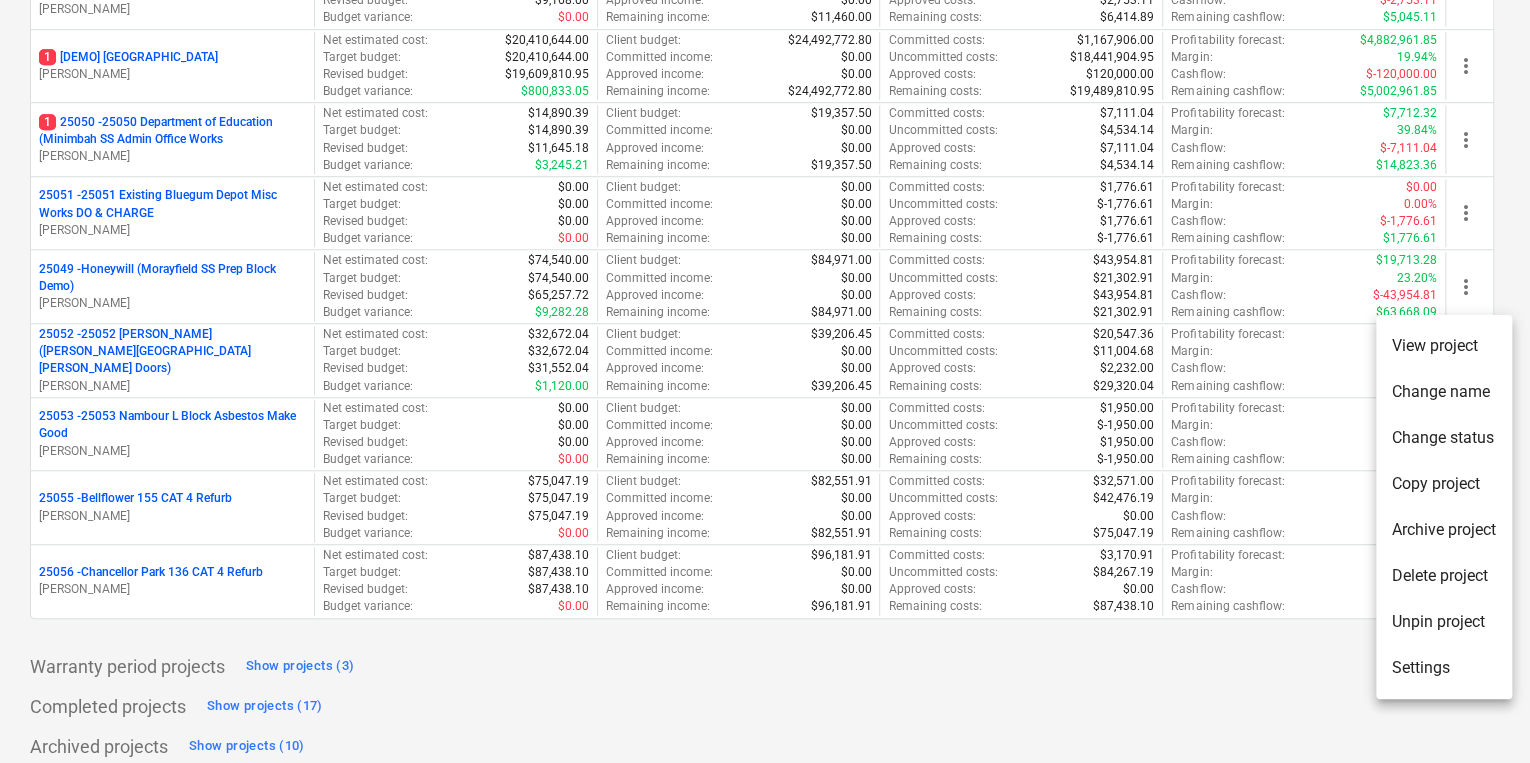click at bounding box center [765, 381] 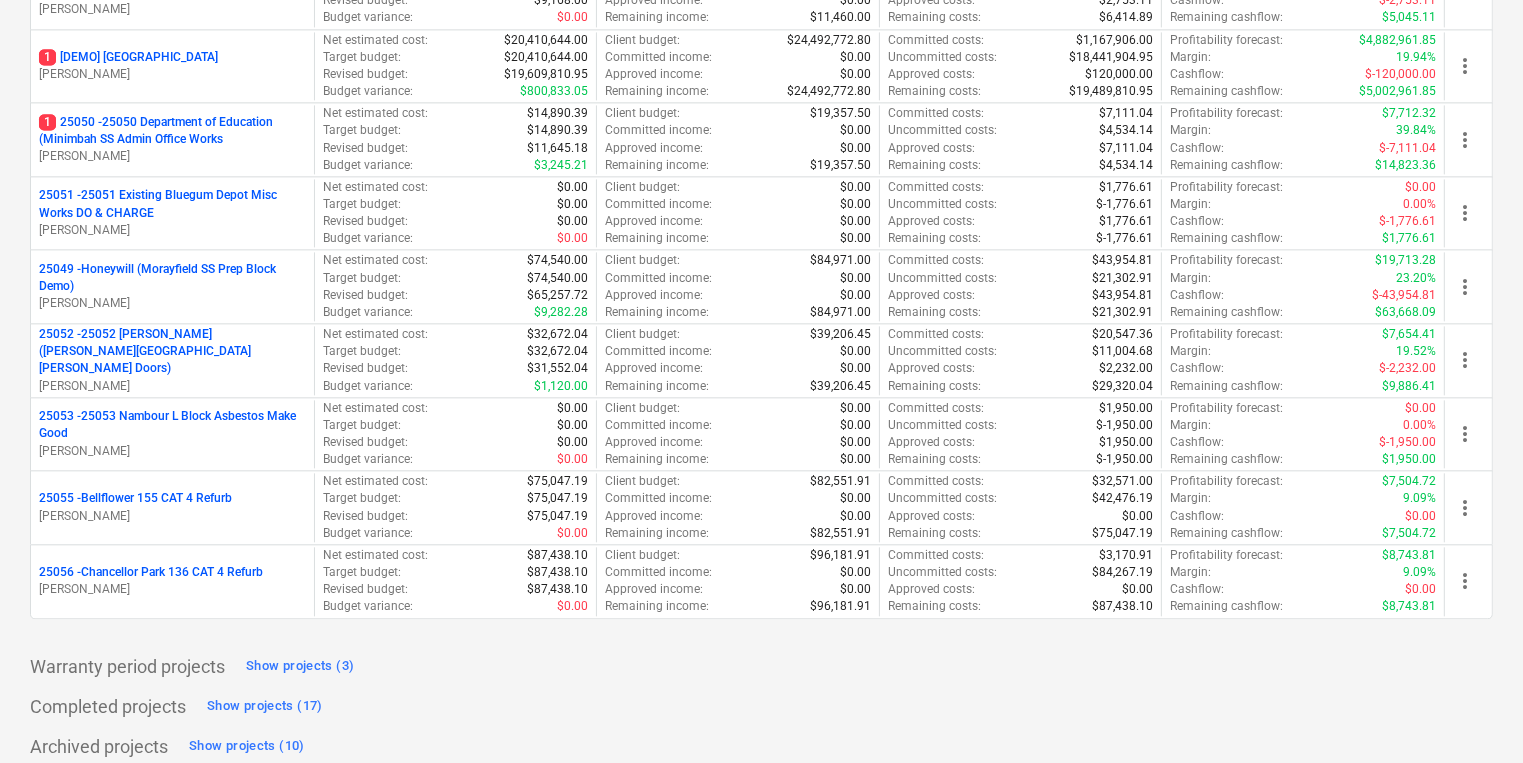 click on "25049 -  Honeywill (Morayfield SS Prep Block Demo)" at bounding box center (172, 278) 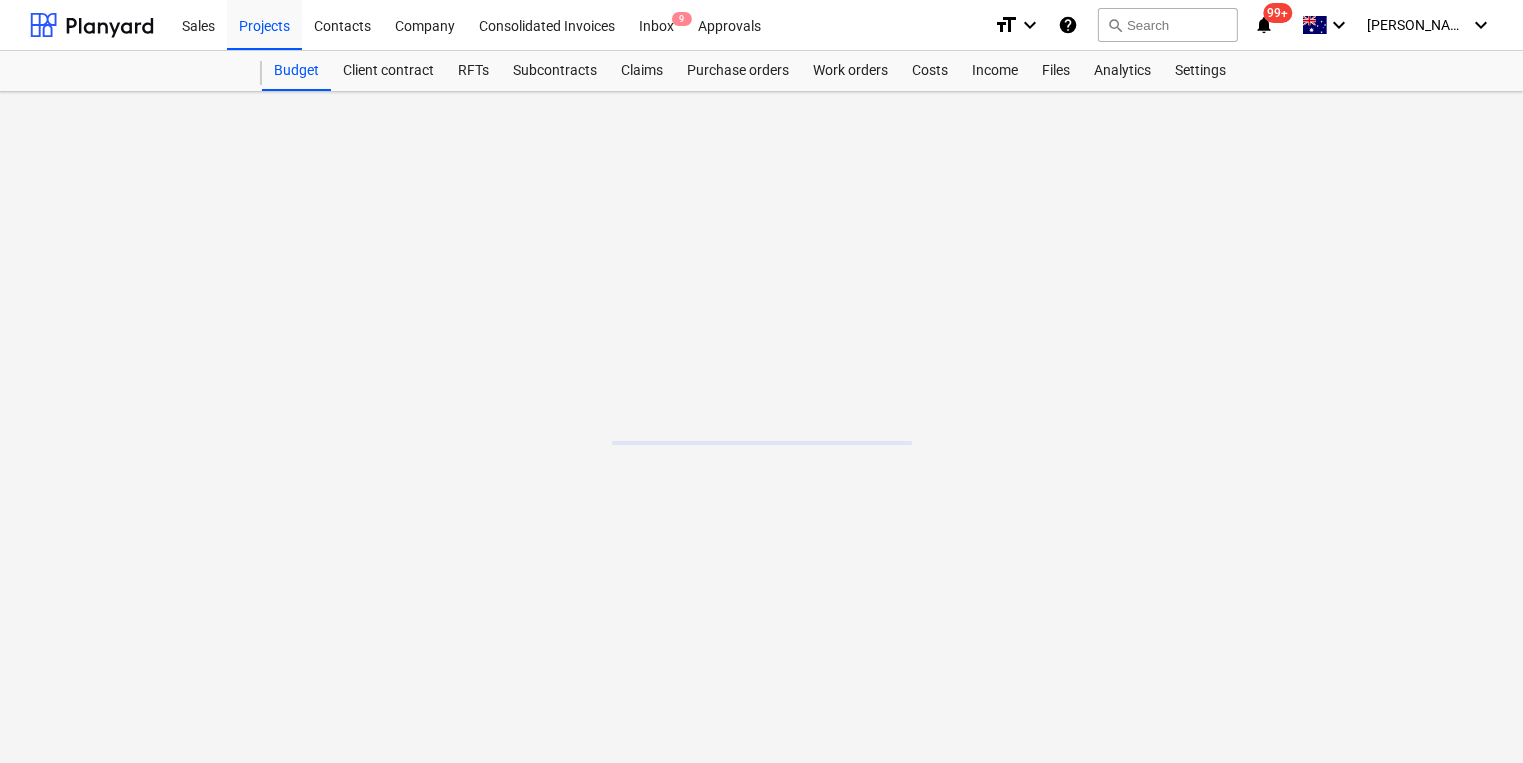 scroll, scrollTop: 0, scrollLeft: 0, axis: both 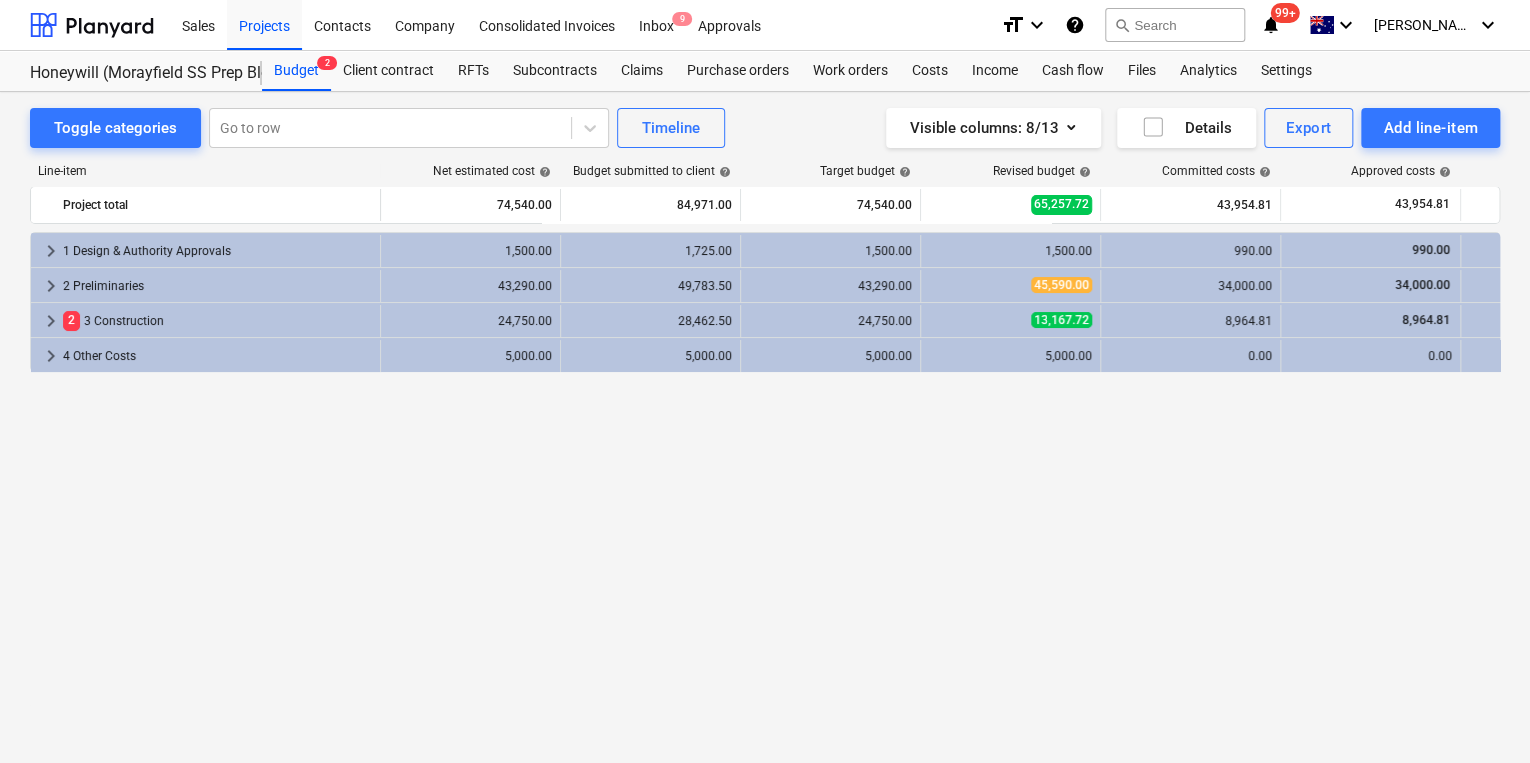 click on "keyboard_arrow_right" at bounding box center [51, 286] 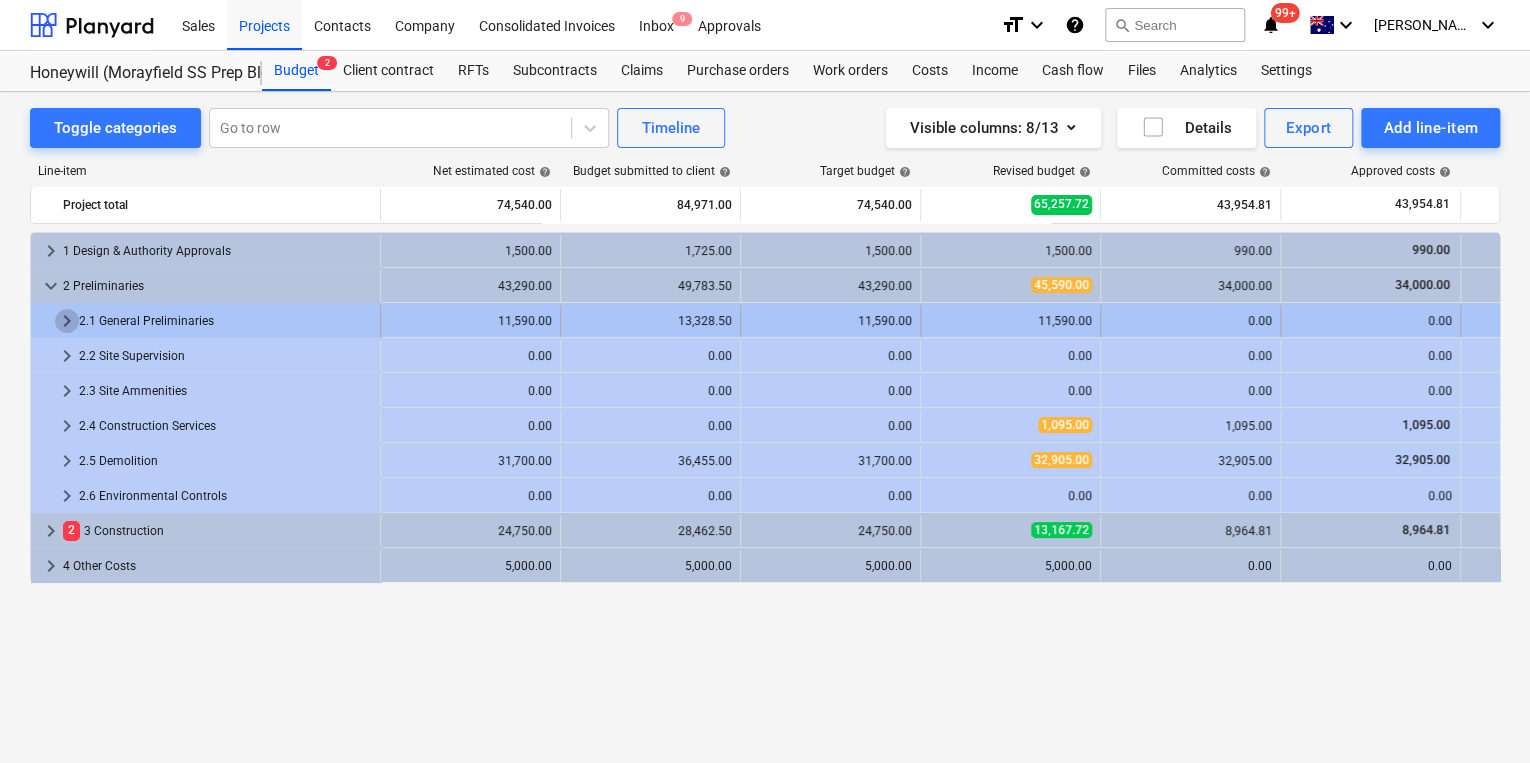click on "keyboard_arrow_right" at bounding box center (67, 321) 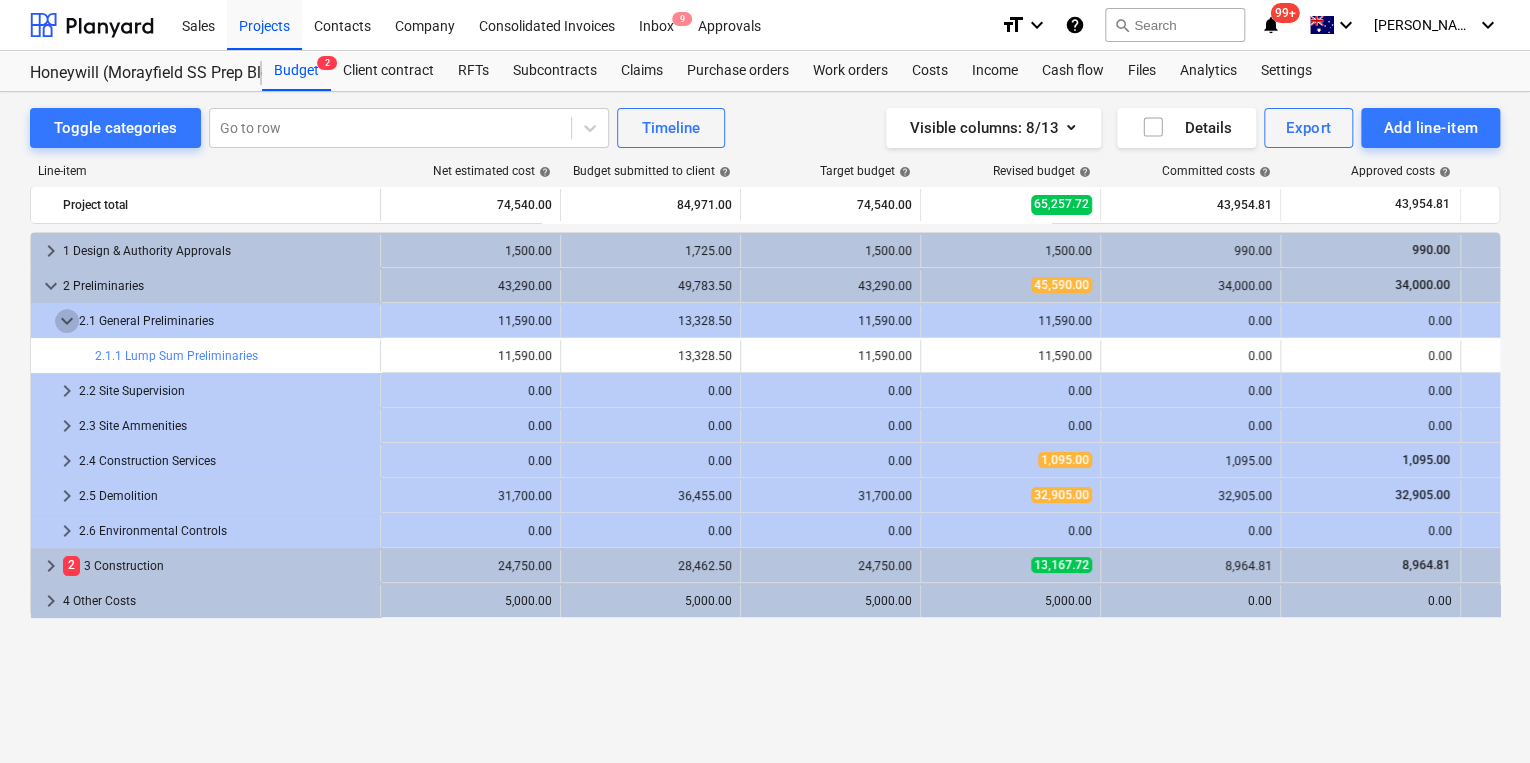click on "keyboard_arrow_down" at bounding box center [67, 321] 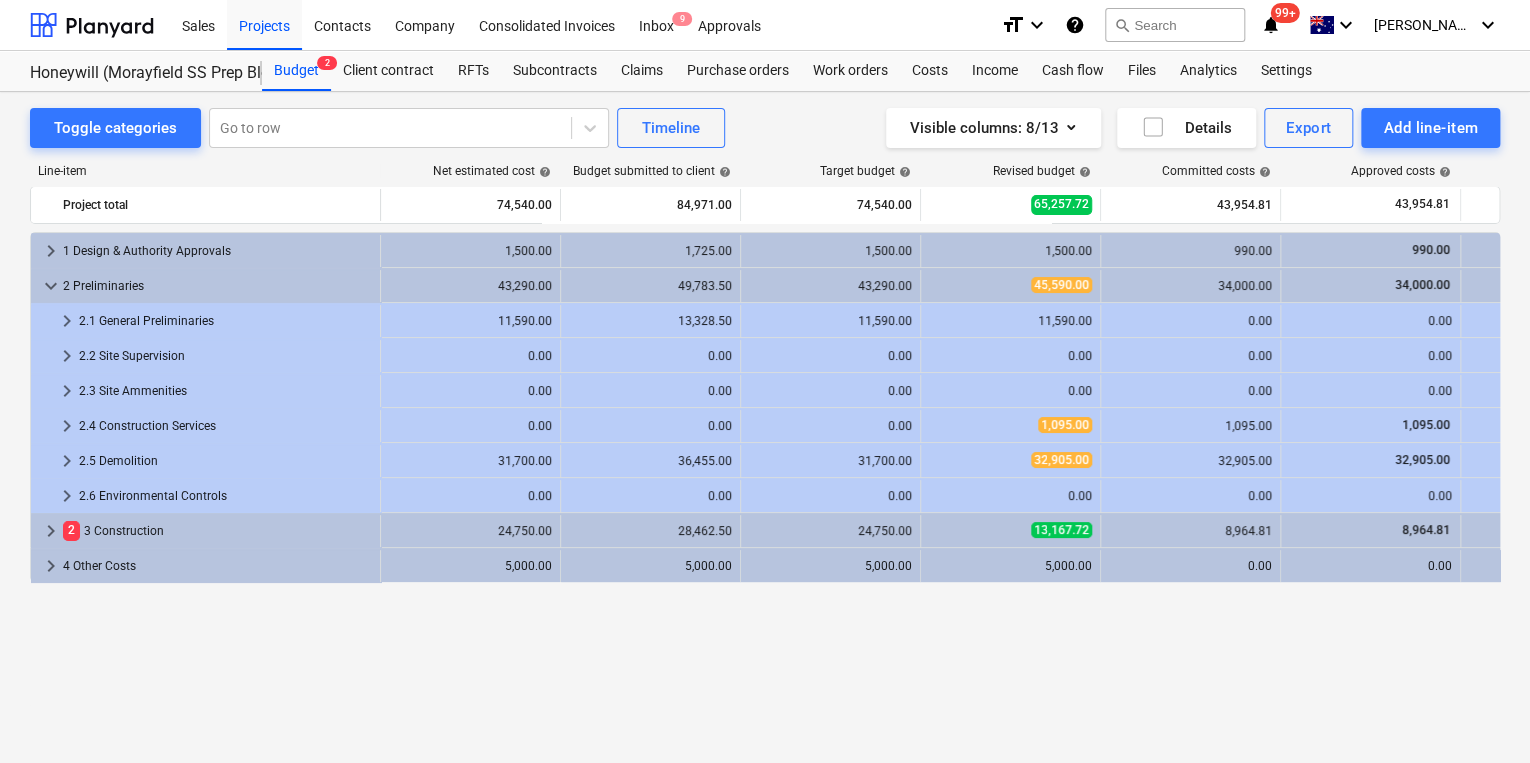 click on "keyboard_arrow_right 1 Design & Authority Approvals 1,500.00 1,725.00 1,500.00 1,500.00 990.00 990.00 510.00 0.00 more_vert keyboard_arrow_down 2 Preliminaries 43,290.00 49,783.50 43,290.00 45,590.00 34,000.00 34,000.00 11,590.00 -2,300.00 more_vert keyboard_arrow_right 2.1 General Preliminaries 11,590.00 13,328.50 11,590.00 11,590.00 0.00 0.00 11,590.00 0.00 more_vert keyboard_arrow_right 2.2 Site Supervision 0.00 0.00 0.00 0.00 0.00 0.00 0.00 0.00 more_vert keyboard_arrow_right 2.3 Site Ammenities 0.00 0.00 0.00 0.00 0.00 0.00 0.00 0.00 more_vert keyboard_arrow_right 2.4 Construction Services 0.00 0.00 0.00 1,095.00 1,095.00 1,095.00 0.00 -1,095.00 more_vert keyboard_arrow_right 2.5 Demolition 31,700.00 36,455.00 31,700.00 32,905.00 32,905.00 32,905.00 0.00 -1,205.00 more_vert keyboard_arrow_right 2.6 Environmental Controls 0.00 0.00 0.00 0.00 0.00 0.00 0.00 0.00 more_vert keyboard_arrow_right 2 3 Construction 24,750.00 28,462.50 24,750.00 13,167.72 8,964.81 8,964.81 4,202.91 11,582.28 more_vert 5,000.00" at bounding box center [765, 456] 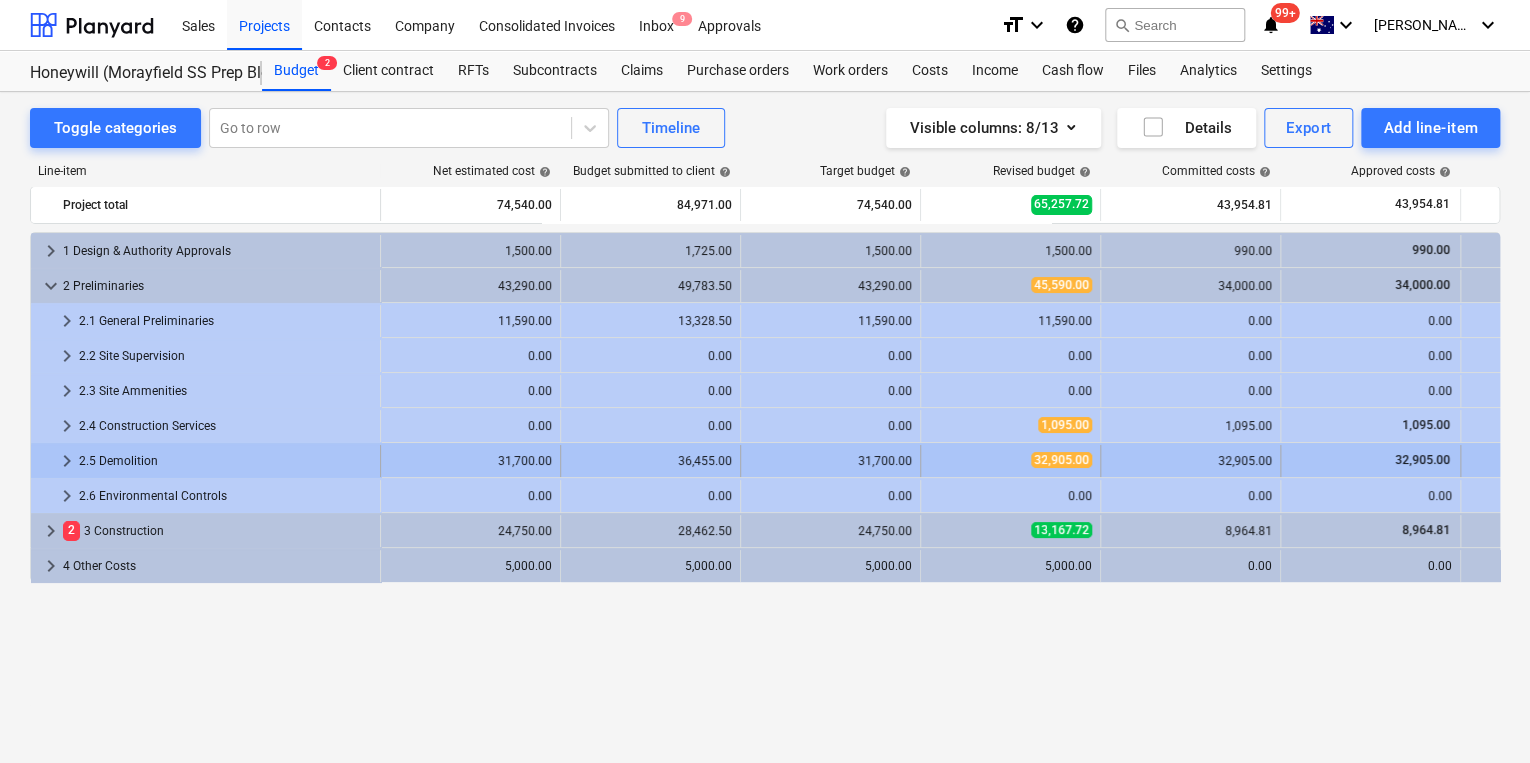 click on "2.5 Demolition" at bounding box center (225, 461) 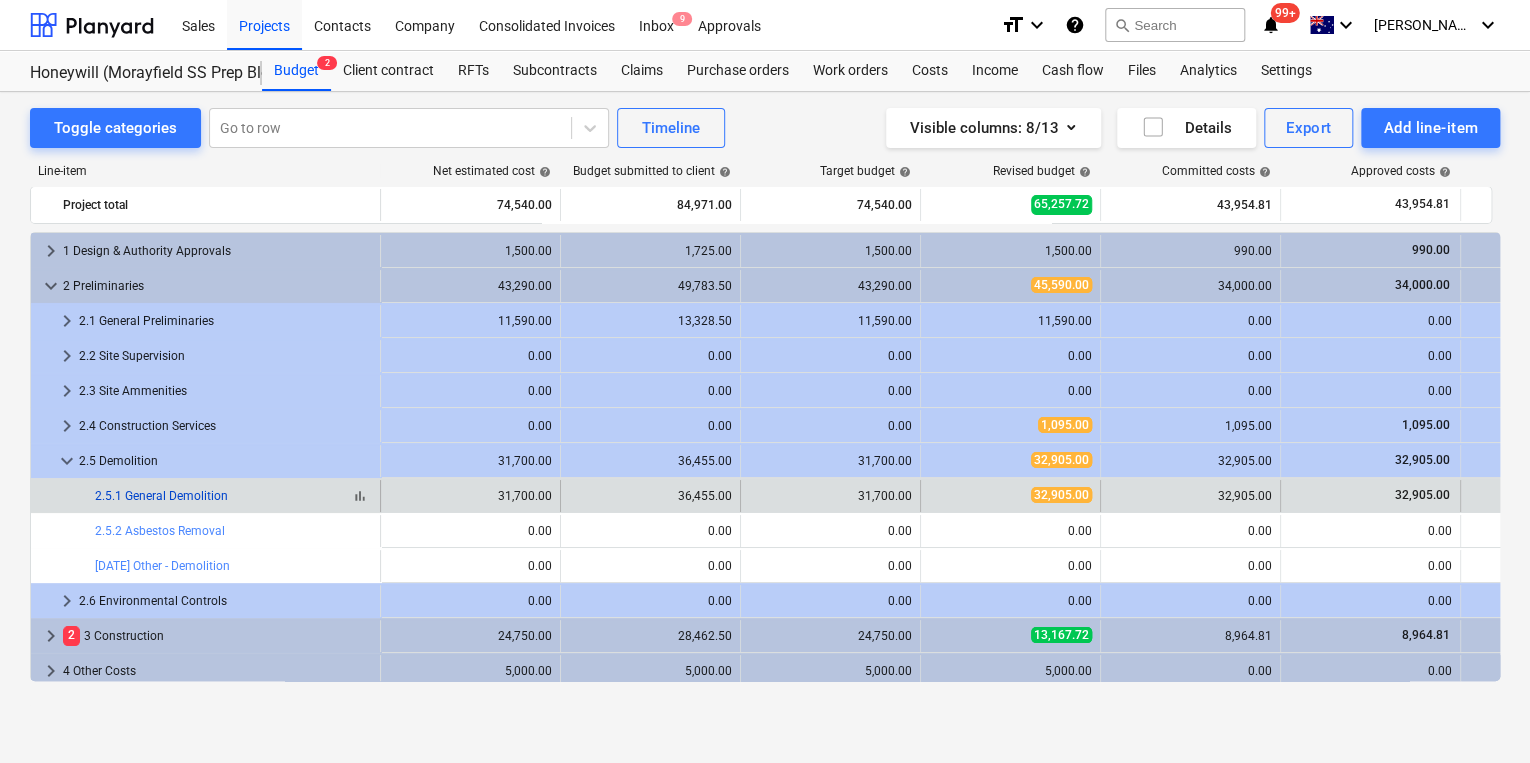 click on "2.5.1 General Demolition" at bounding box center (161, 496) 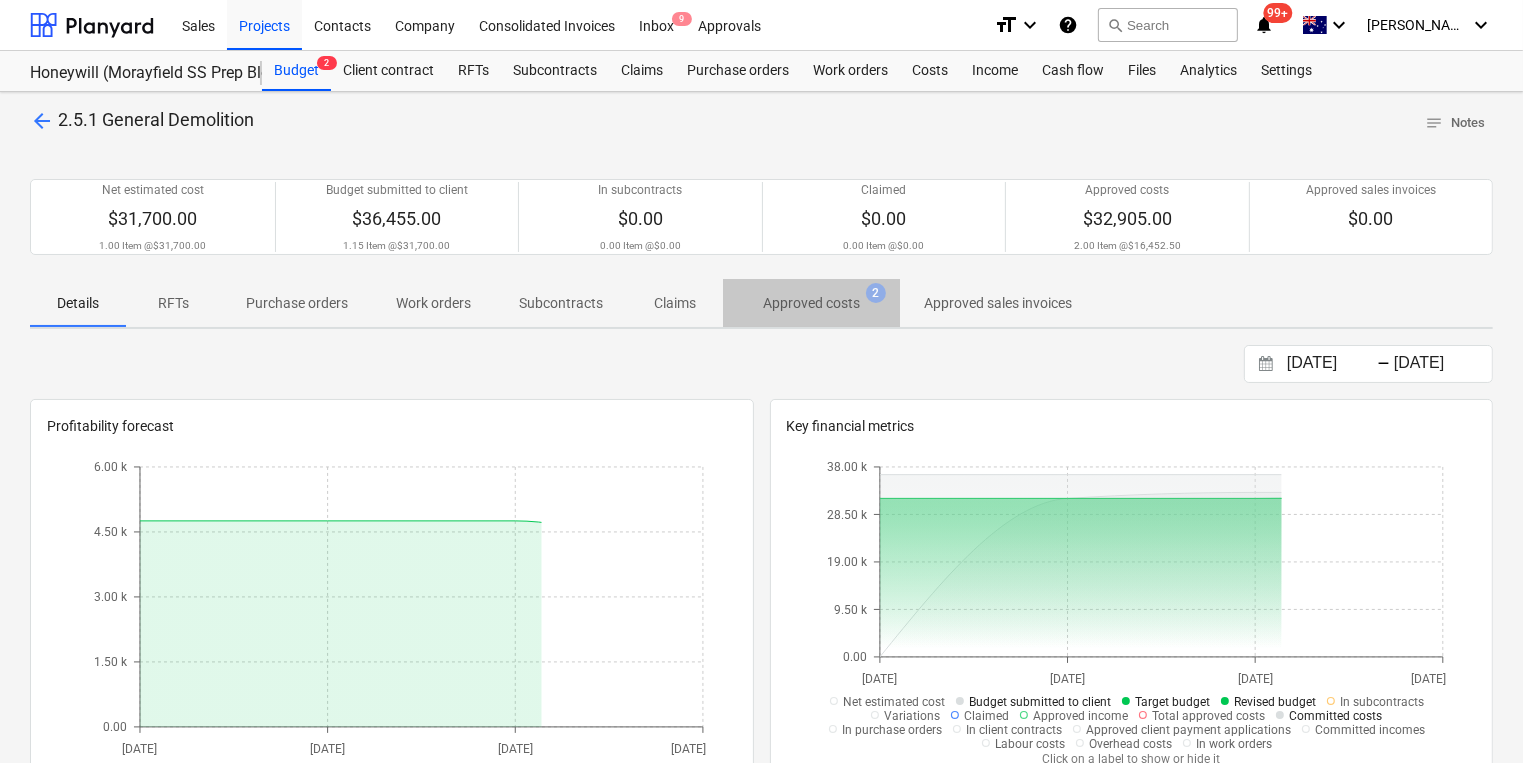 click on "Approved costs" at bounding box center [811, 303] 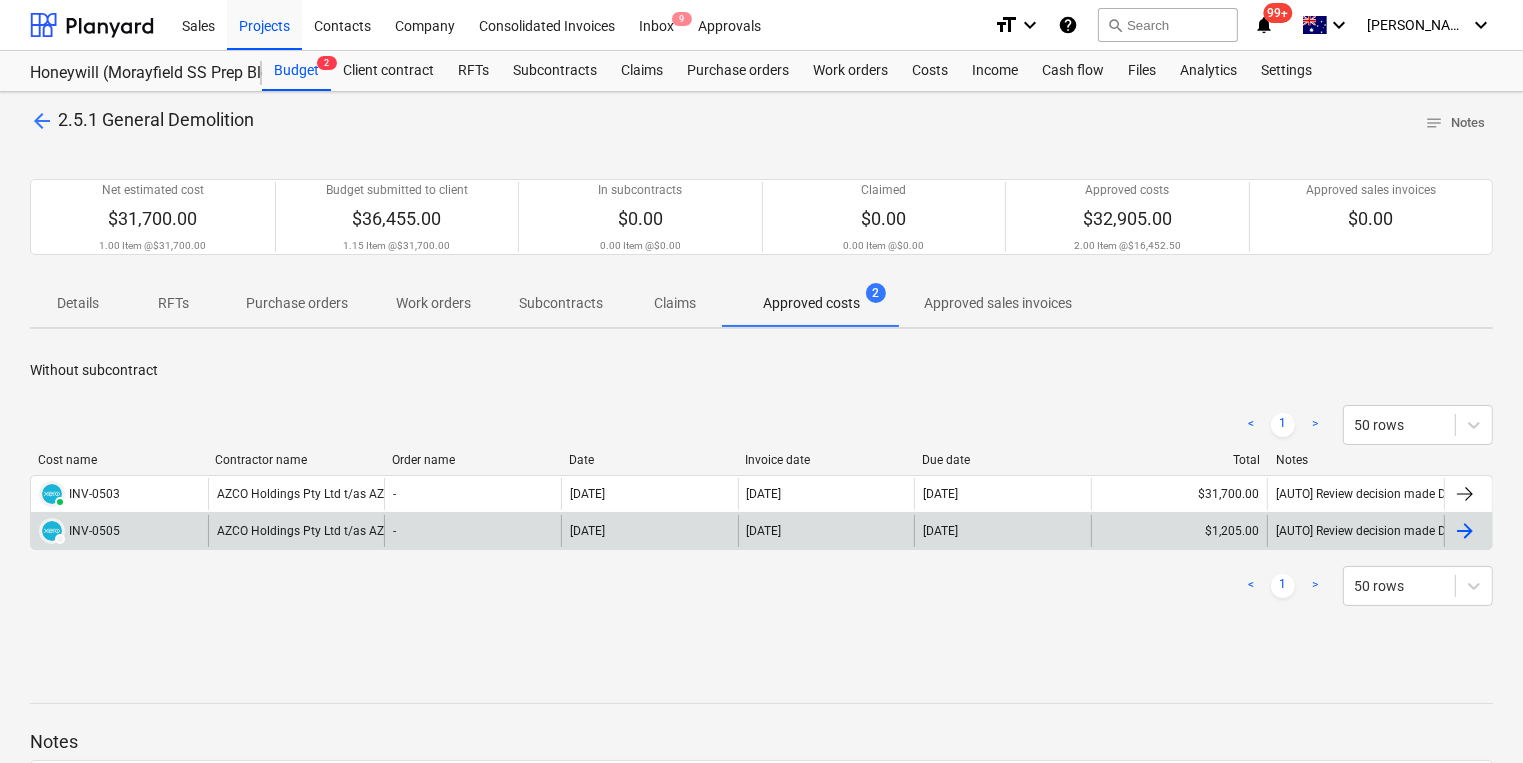 click on "AZCO Holdings Pty Ltd t/as AZCO Demolition" at bounding box center [296, 531] 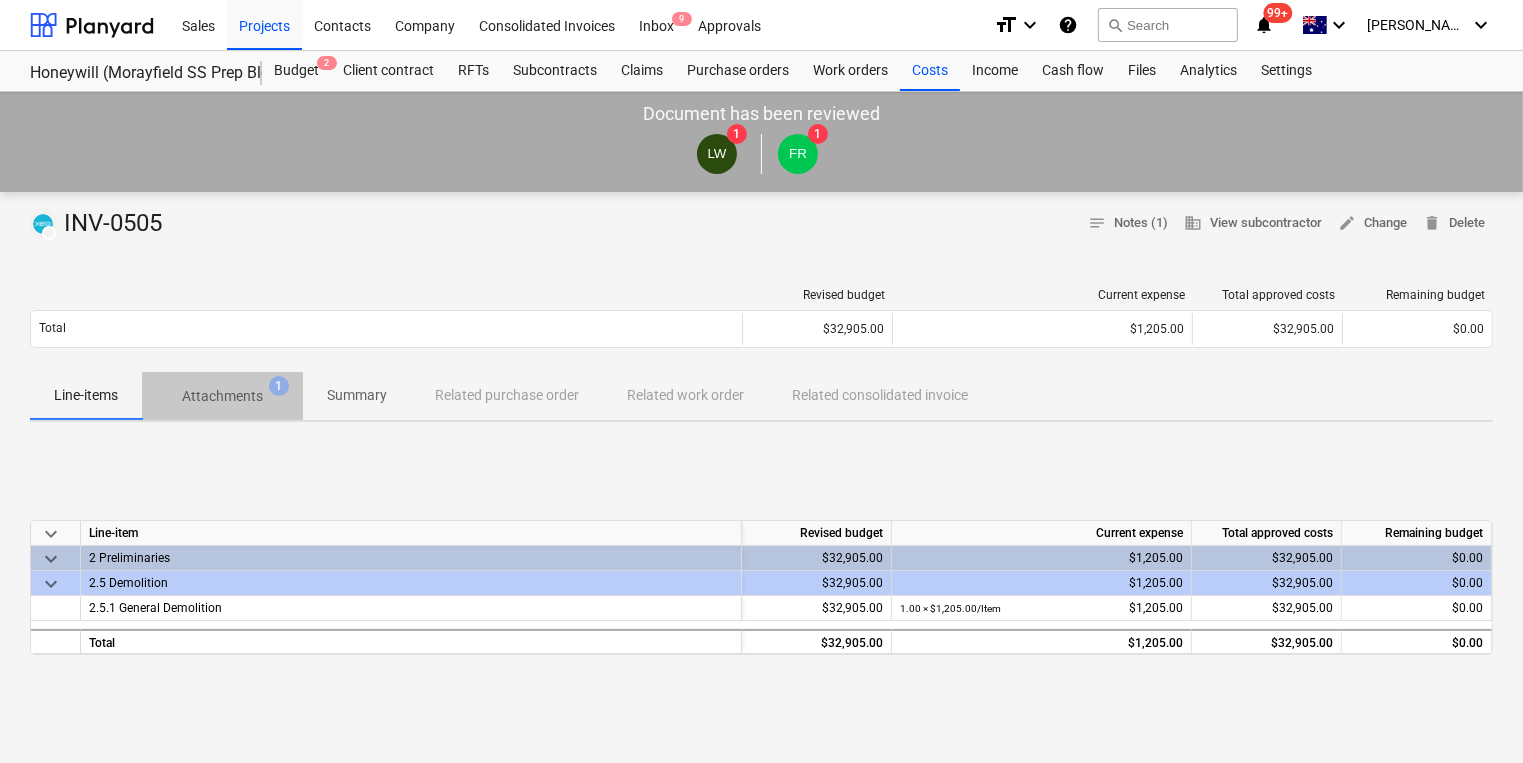 click on "Attachments" at bounding box center [222, 396] 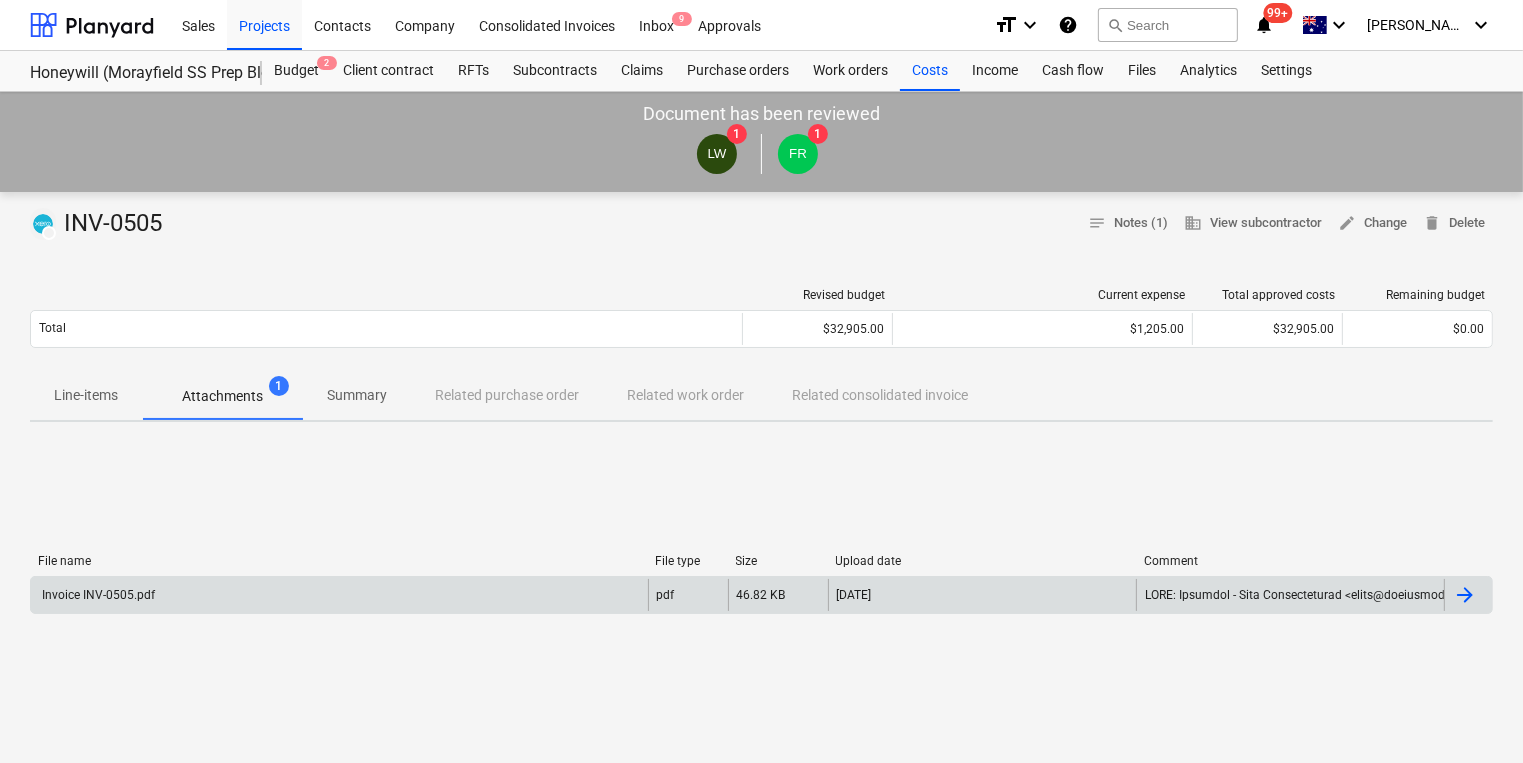 click on "Invoice INV-0505.pdf" at bounding box center [339, 595] 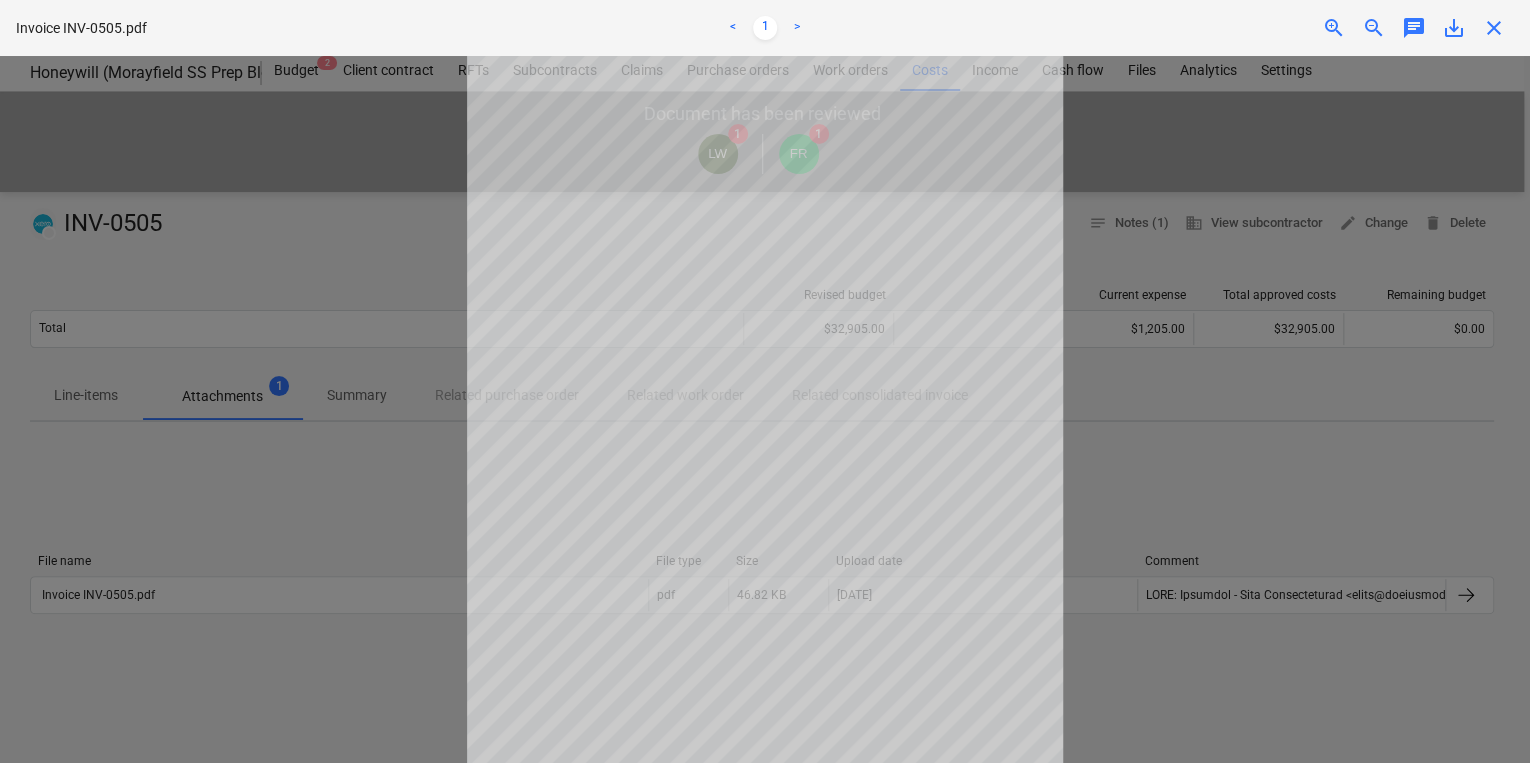 click on "close" at bounding box center [1494, 28] 